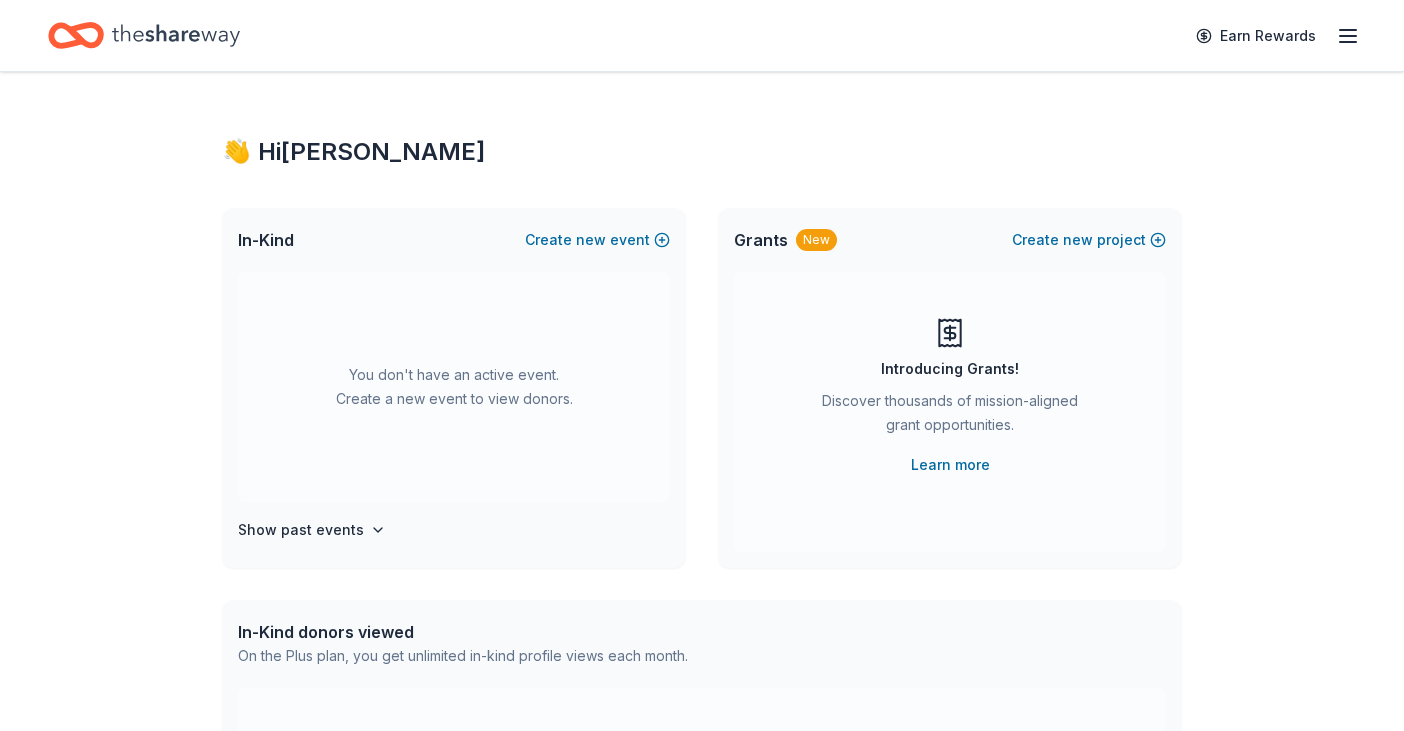 scroll, scrollTop: 0, scrollLeft: 0, axis: both 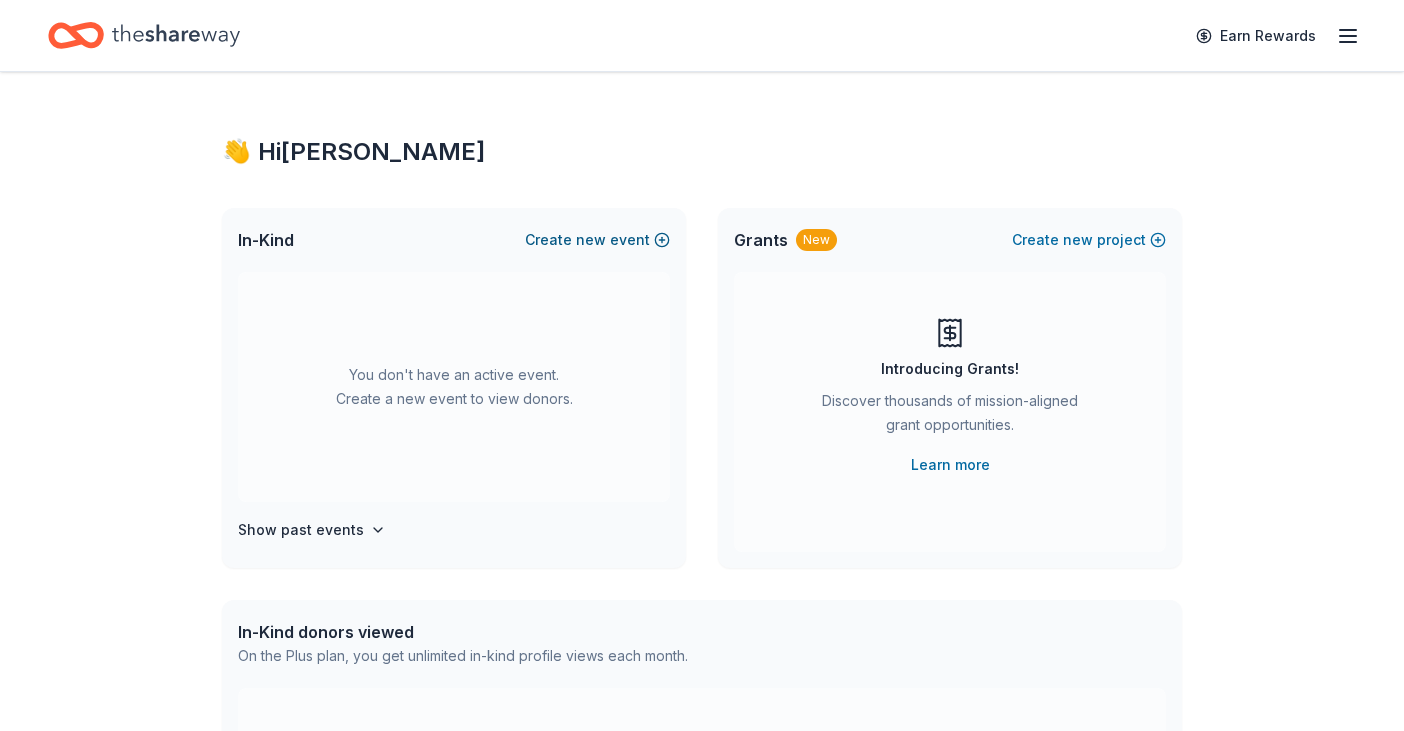 click on "Create  new  event" at bounding box center (597, 240) 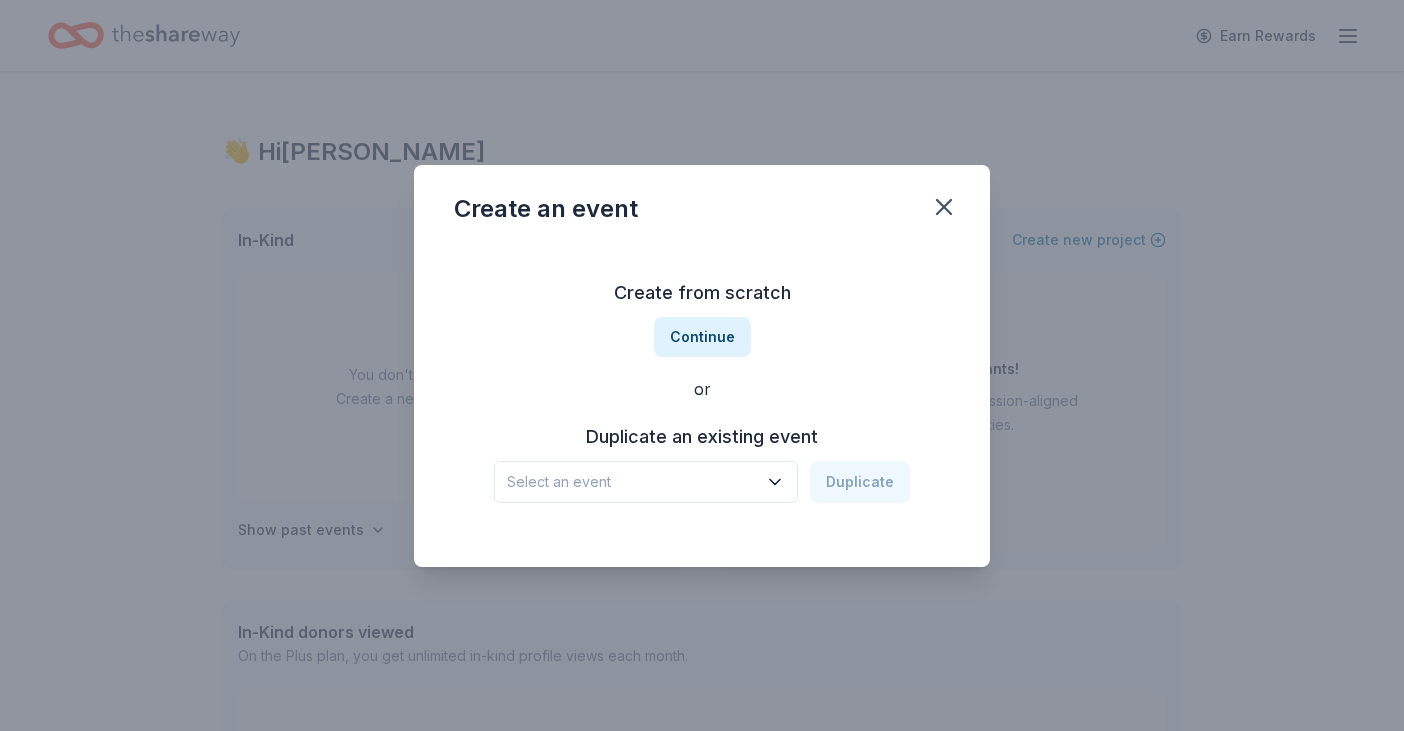 click 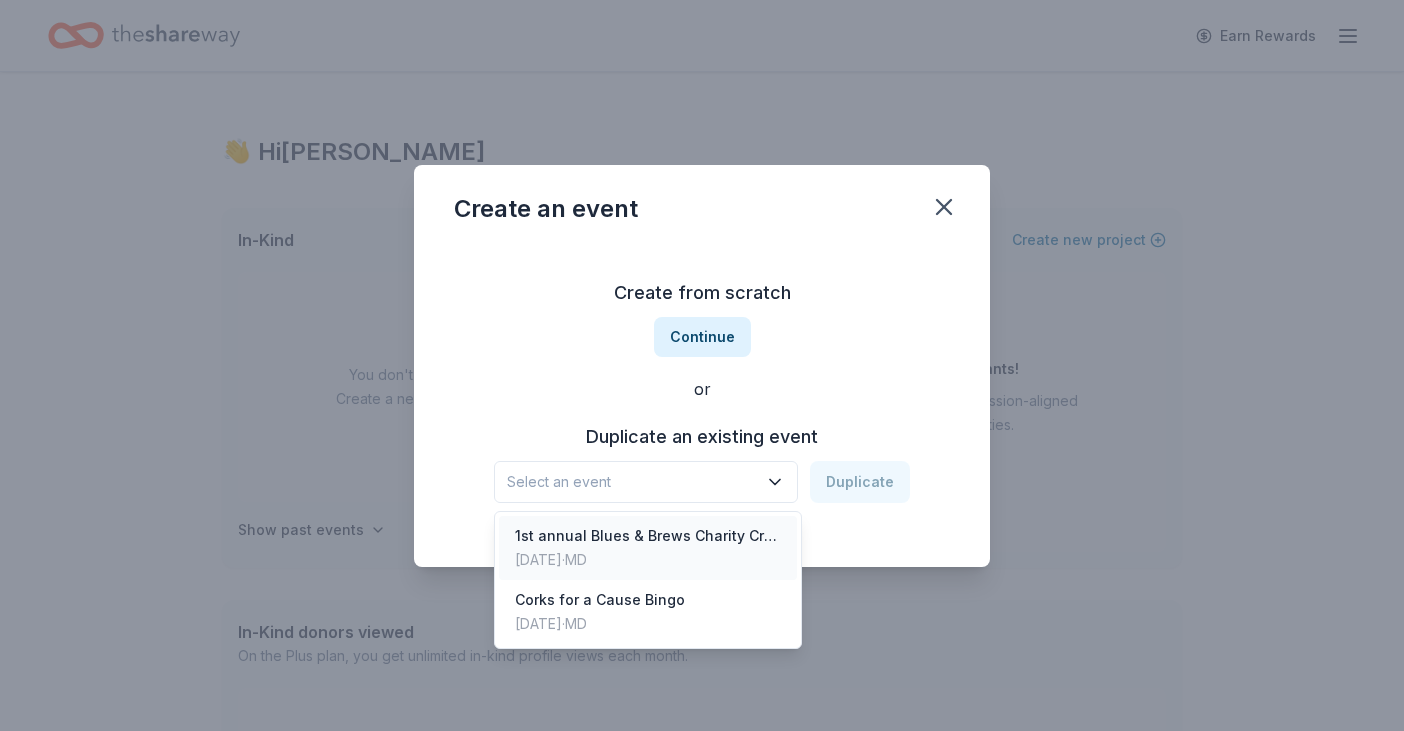 click on "1st annual Blues & Brews Charity Crab Feast" at bounding box center [648, 536] 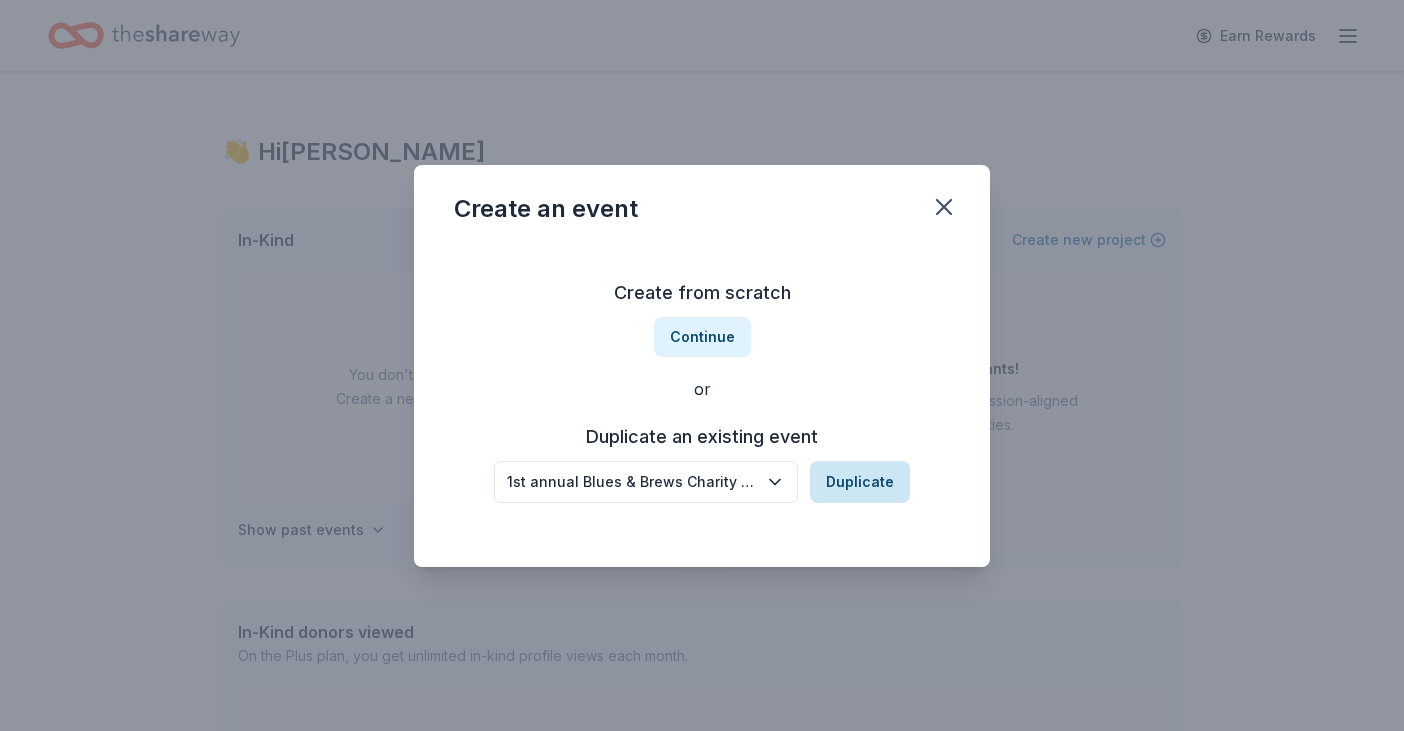 click on "Duplicate" at bounding box center (860, 482) 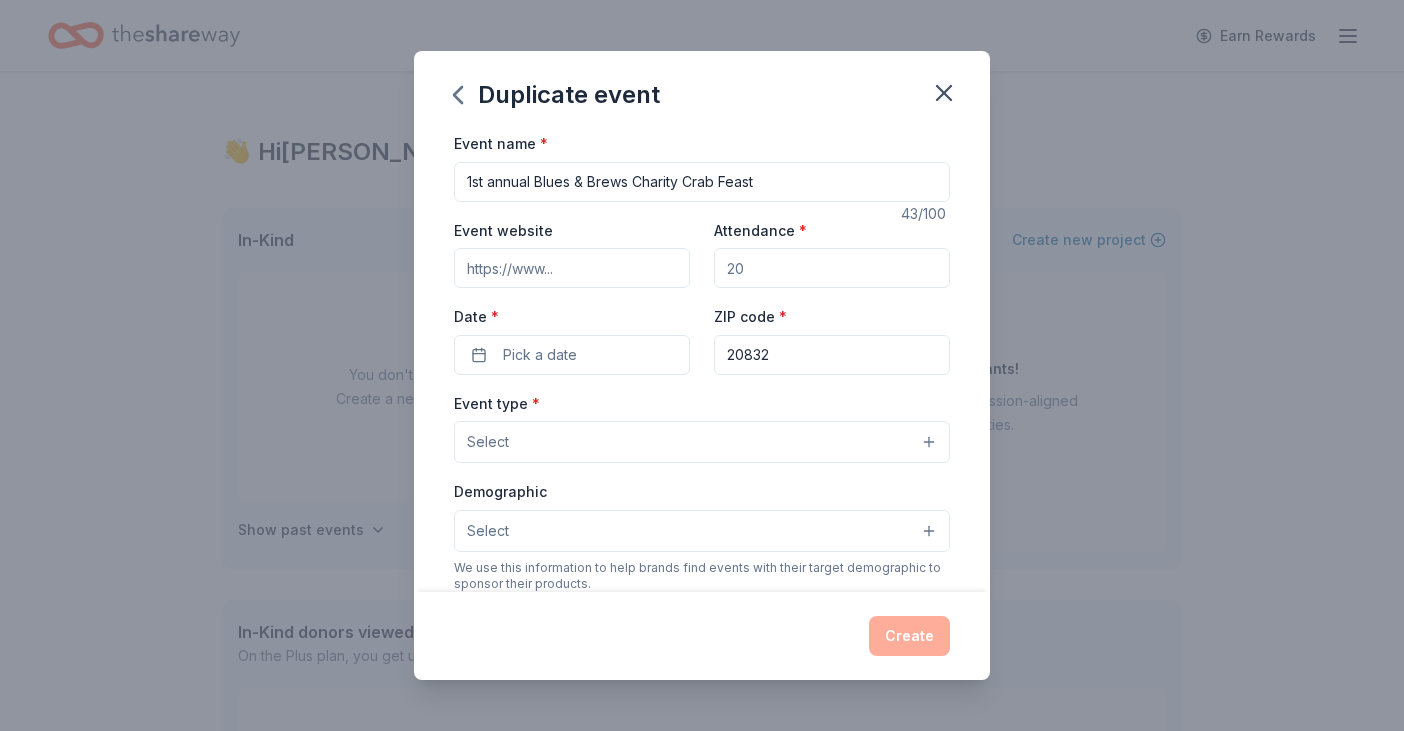 drag, startPoint x: 487, startPoint y: 179, endPoint x: 453, endPoint y: 178, distance: 34.0147 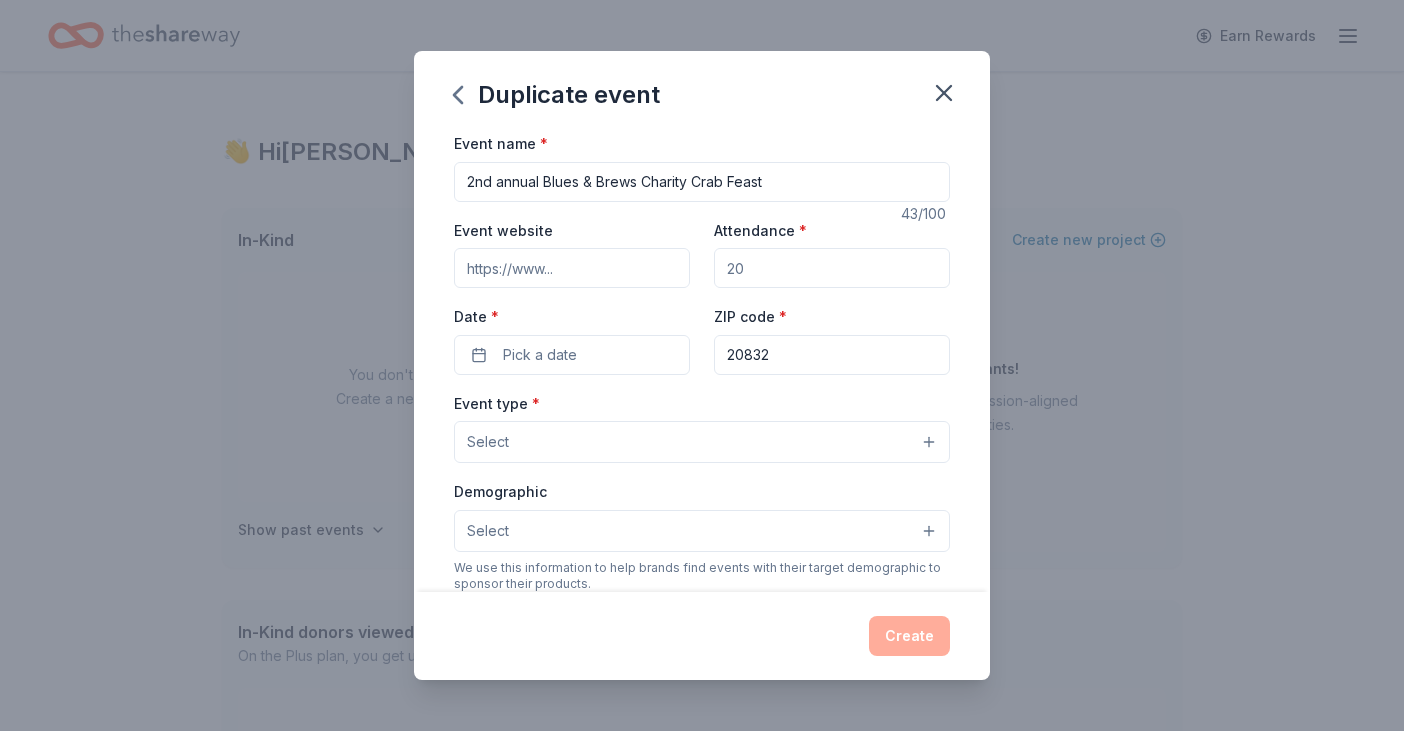 type on "2nd annual Blues & Brews Charity Crab Feast" 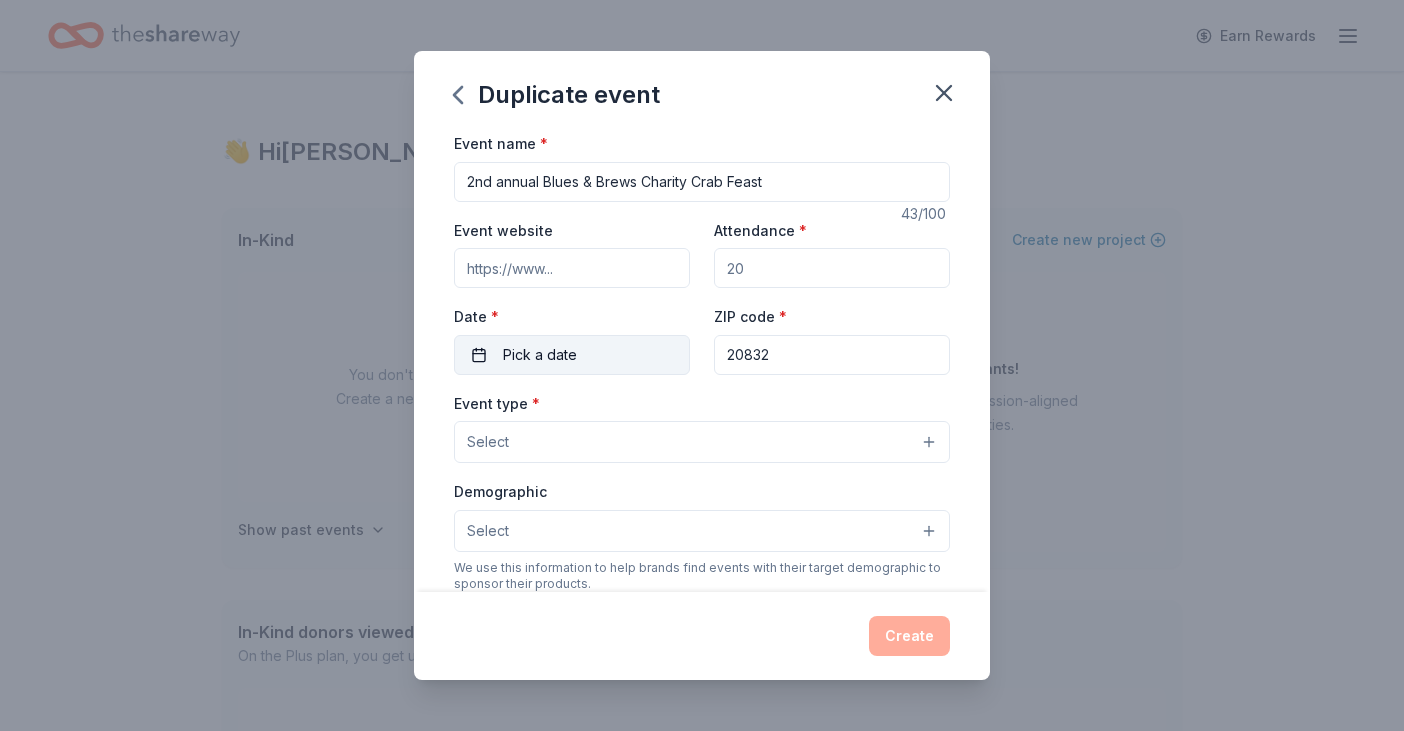 click on "Pick a date" at bounding box center (572, 355) 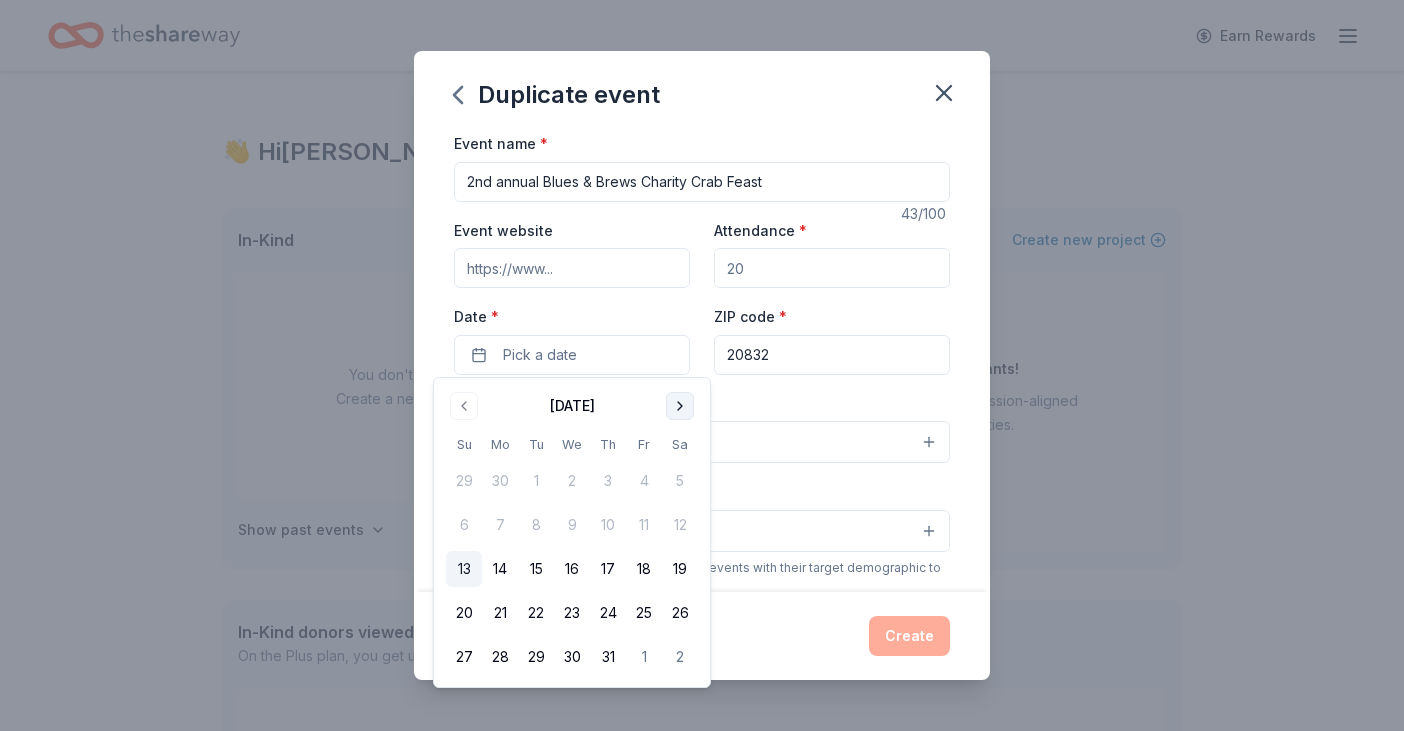 click at bounding box center [680, 406] 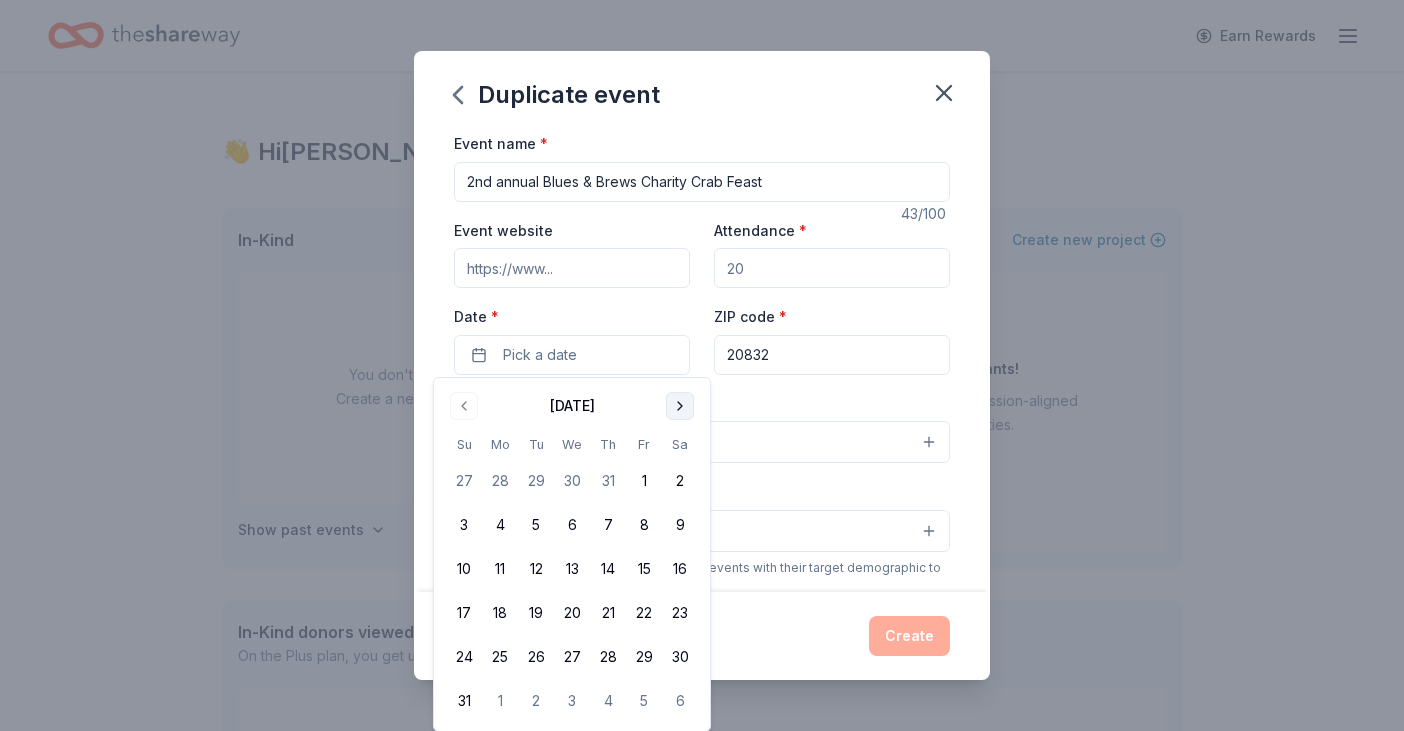click at bounding box center (680, 406) 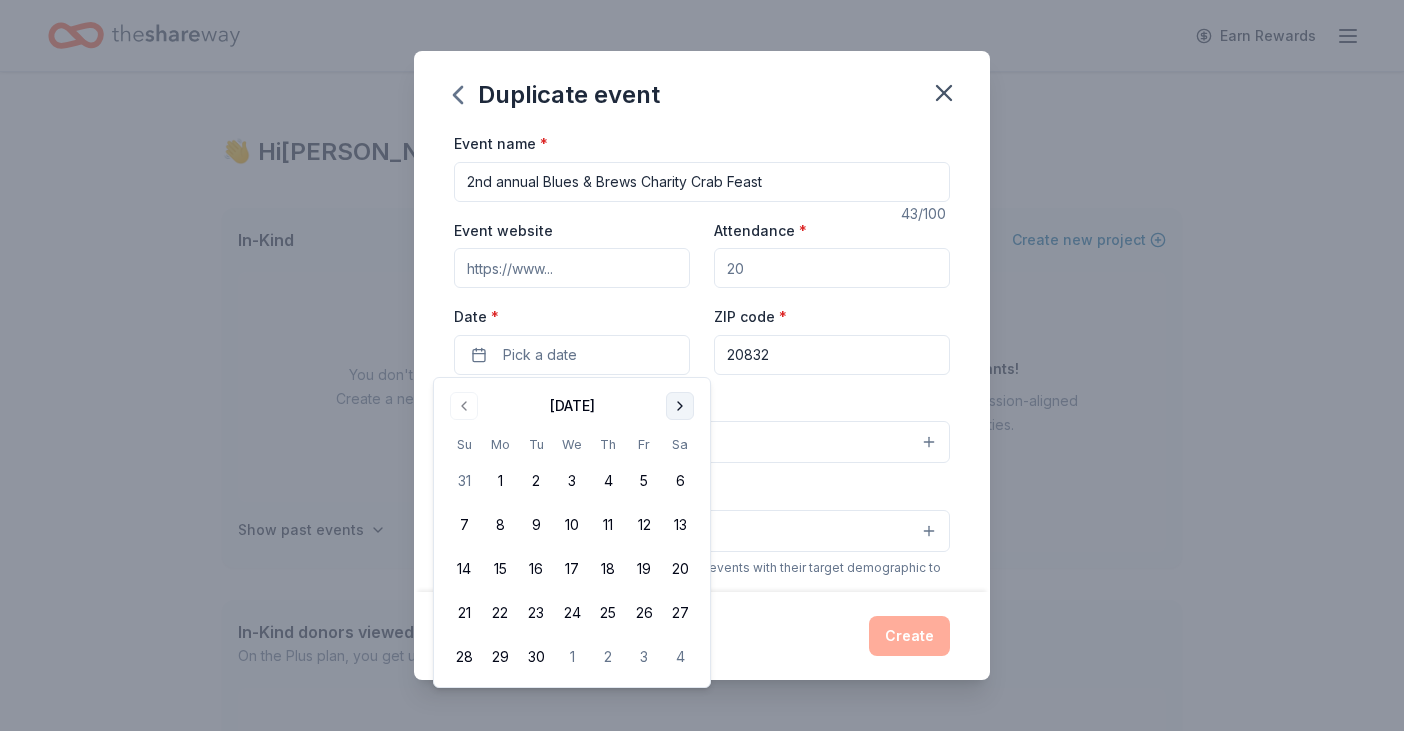 click at bounding box center (680, 406) 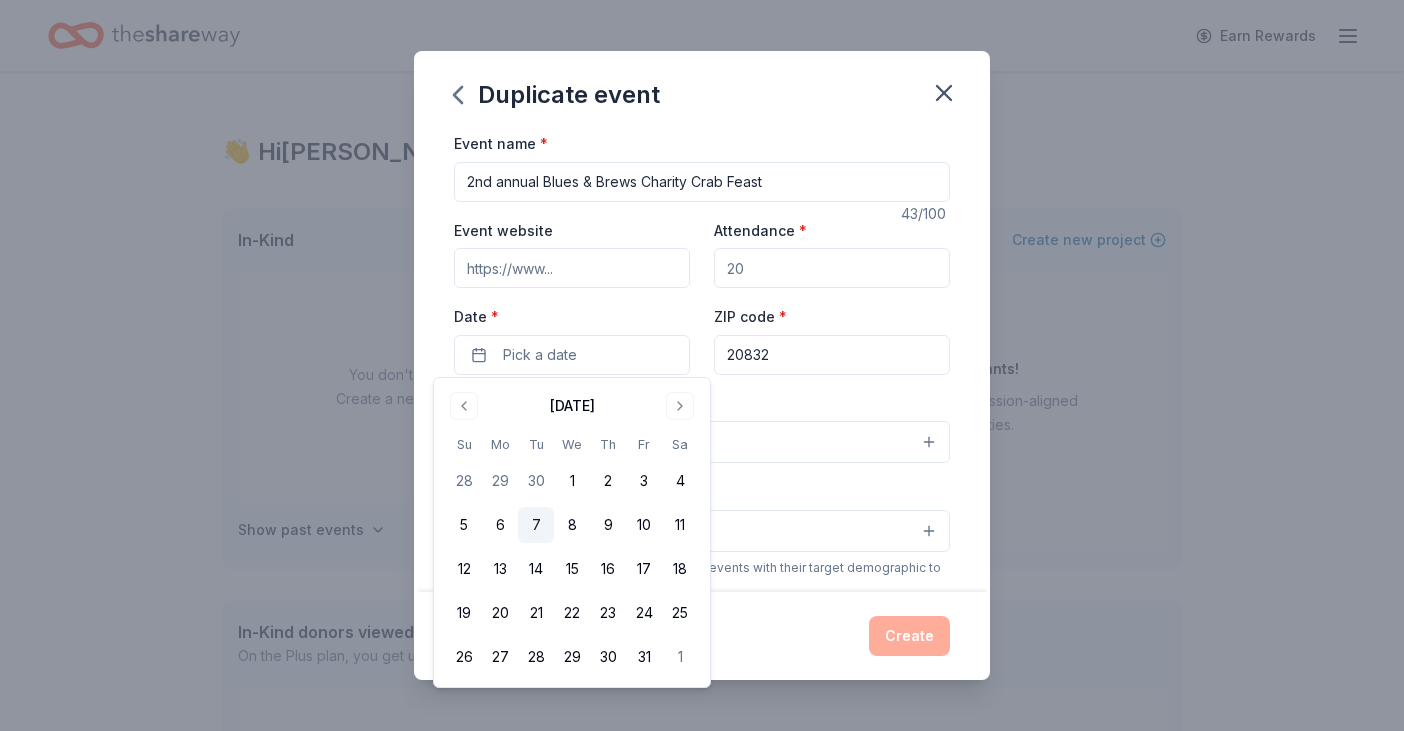 click on "7" at bounding box center [536, 525] 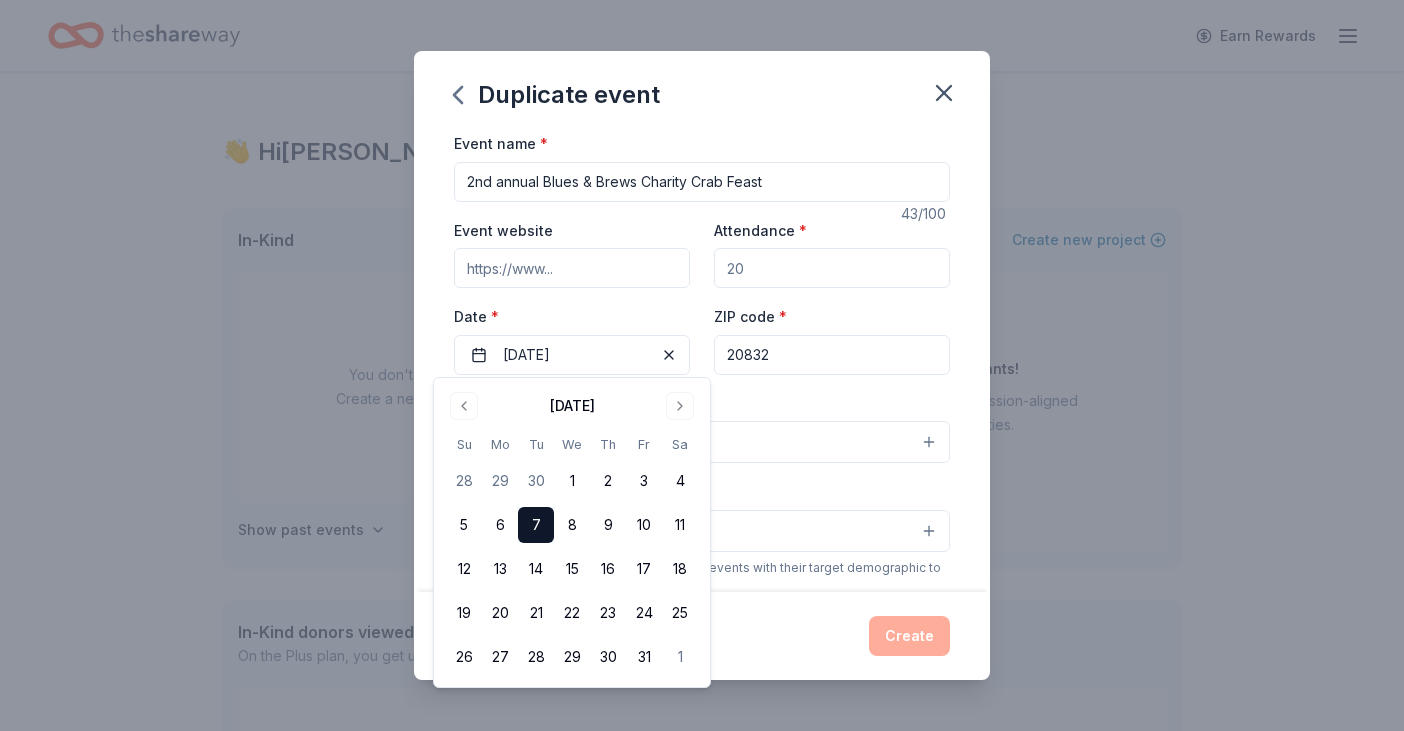 click on "Event name * 2nd annual Blues & Brews Charity Crab Feast 43 /100 Event website Attendance * Date * [DATE] ZIP code * 20832 Event type * Select Demographic Select We use this information to help brands find events with their target demographic to sponsor their products. Mailing address Apt/unit Description What are you looking for? * Auction & raffle Meals Snacks Desserts Alcohol Beverages Send me reminders Email me reminders of donor application deadlines Recurring event" at bounding box center (702, 593) 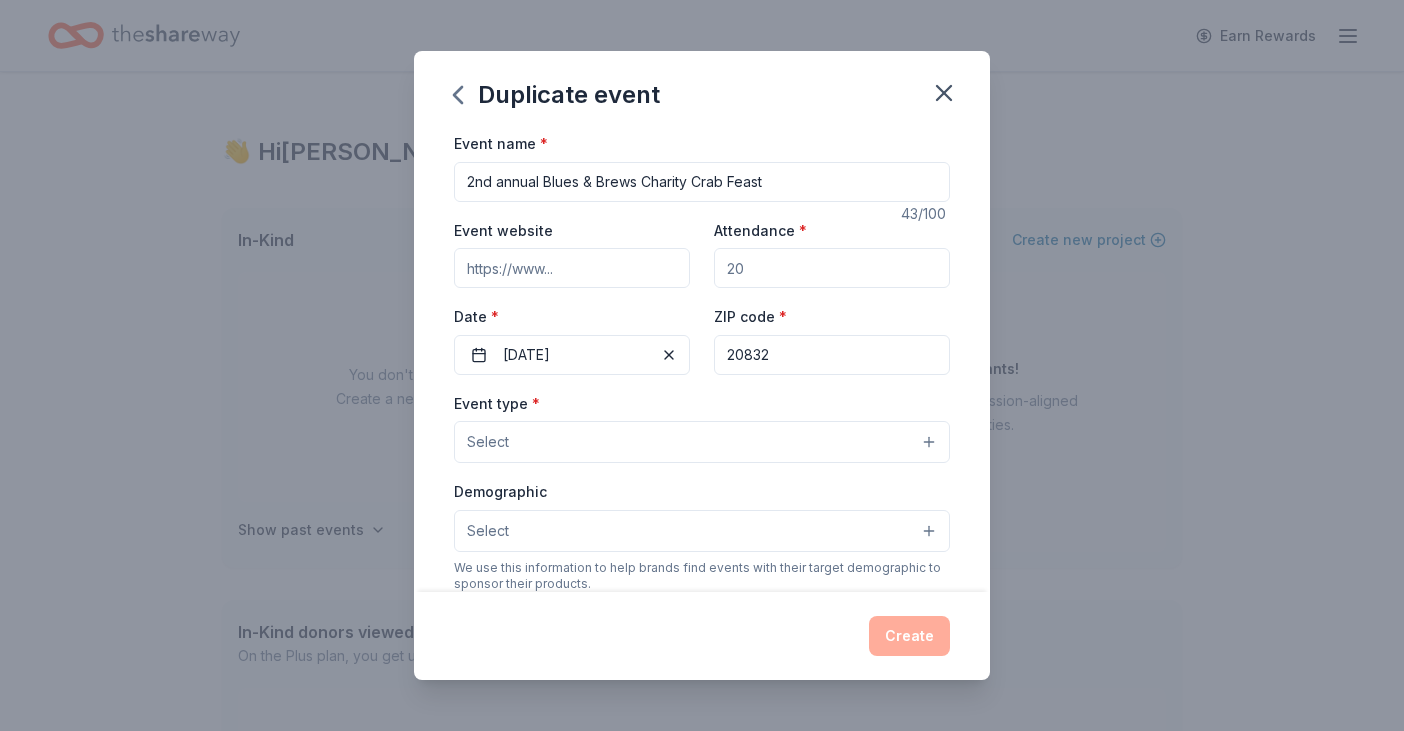 click on "Select" at bounding box center [702, 442] 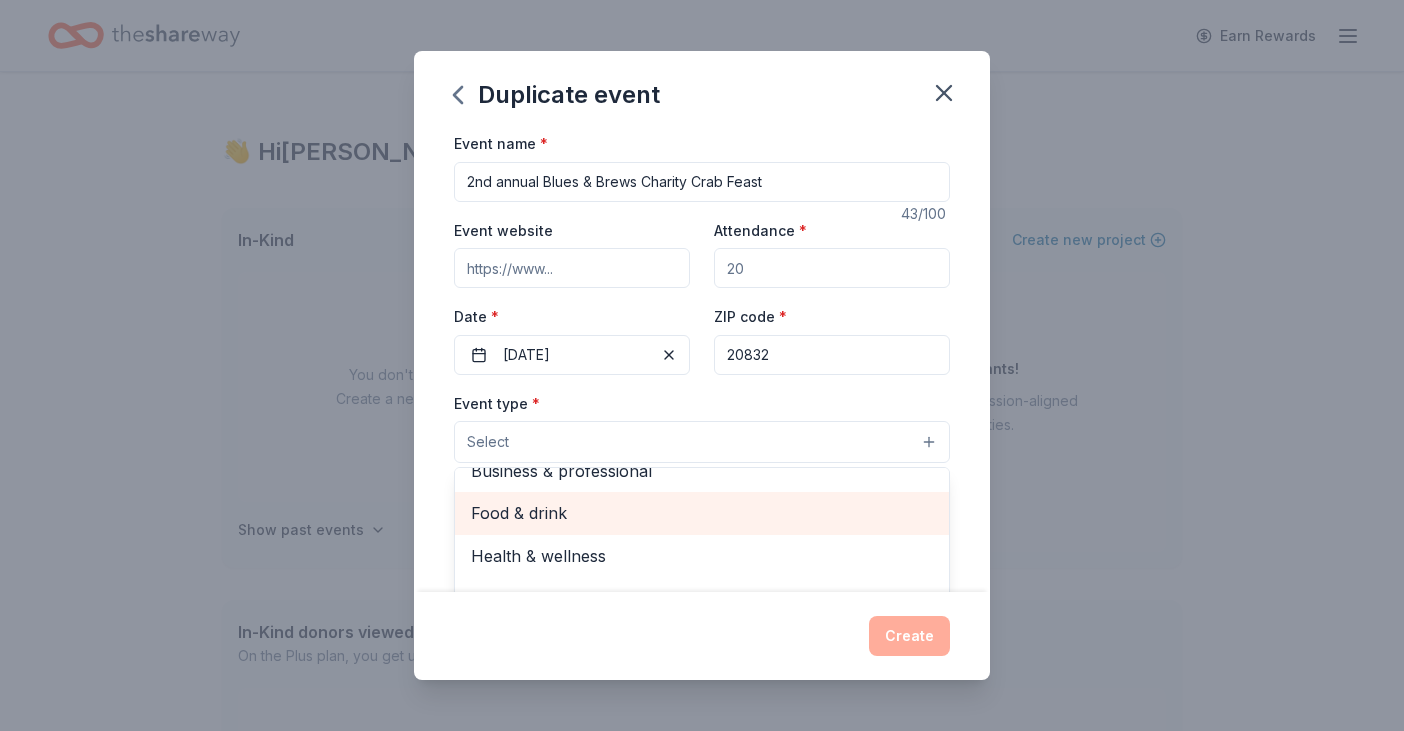 scroll, scrollTop: 64, scrollLeft: 0, axis: vertical 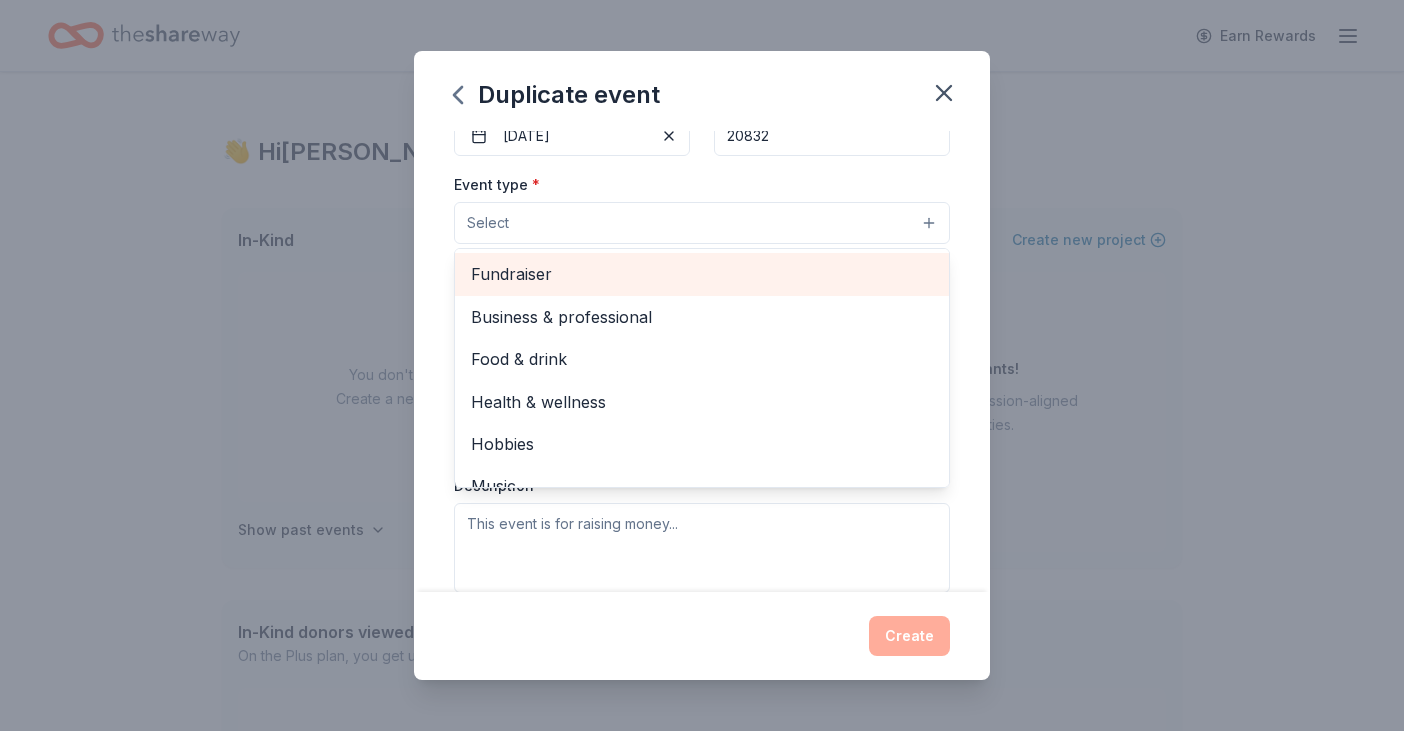 click on "Fundraiser" at bounding box center (702, 274) 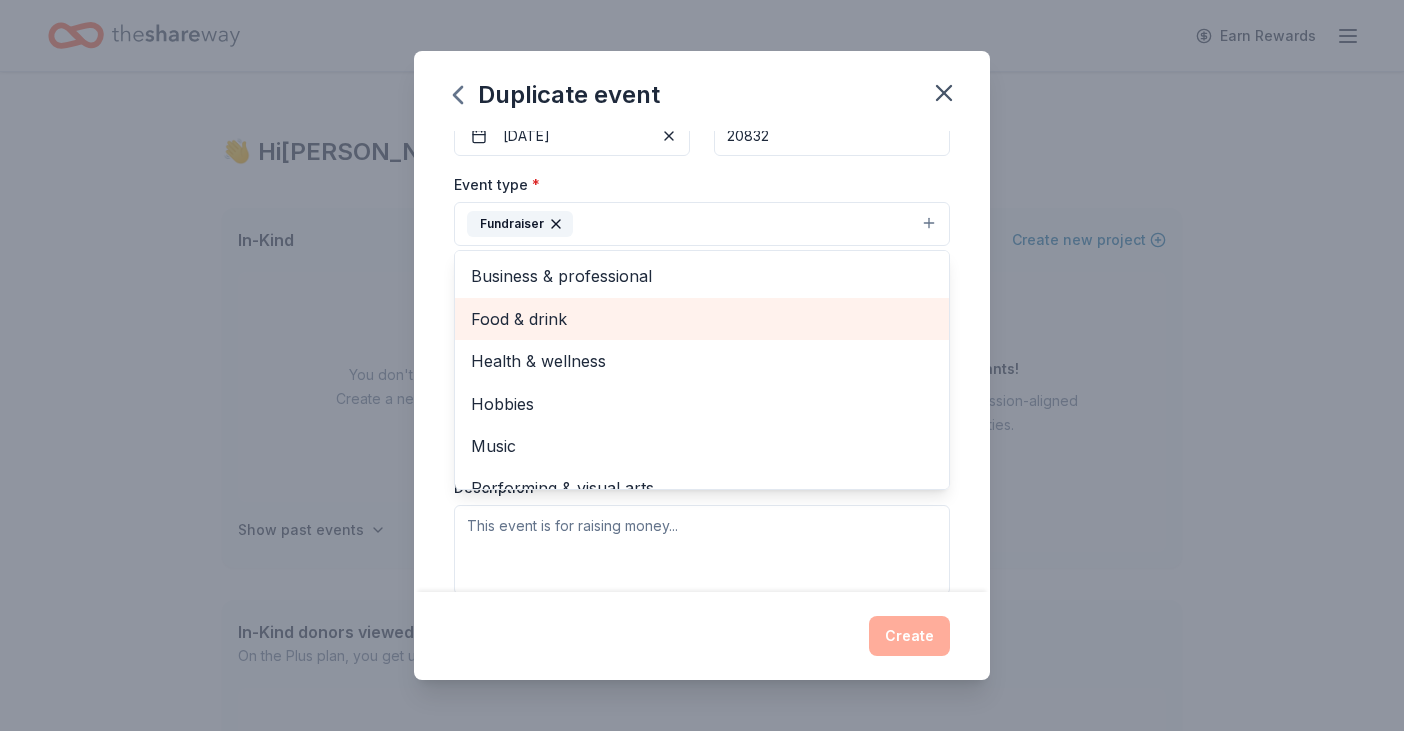 click on "Food & drink" at bounding box center (702, 319) 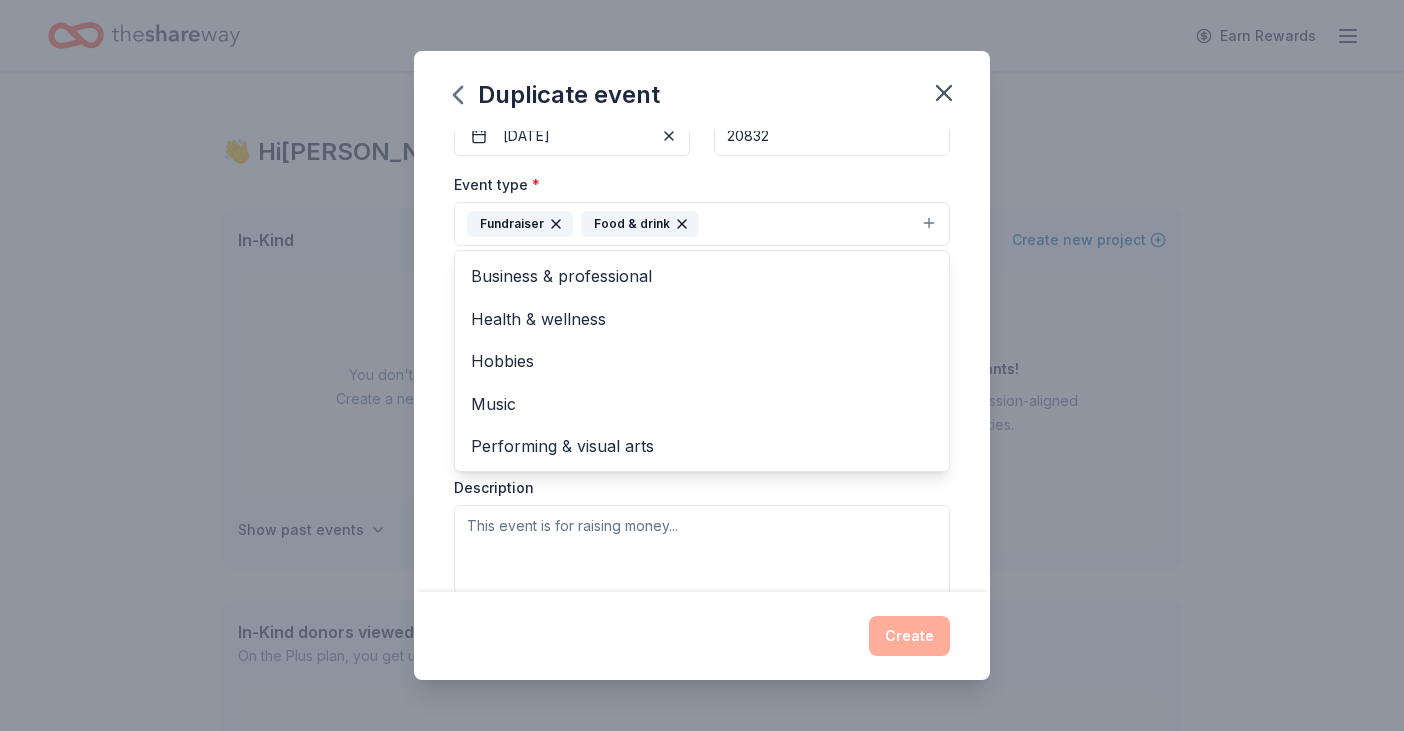 click on "Event name * 2nd annual Blues & Brews Charity Crab Feast 43 /100 Event website Attendance * Date * [DATE] ZIP code * 20832 Event type * Fundraiser Food & drink Business & professional Health & wellness Hobbies Music Performing & visual arts Demographic Select We use this information to help brands find events with their target demographic to sponsor their products. Mailing address Apt/unit Description What are you looking for? * Auction & raffle Meals Snacks Desserts Alcohol Beverages Send me reminders Email me reminders of donor application deadlines Recurring event Copy donors Saved Applied Approved Received Declined Not interested All copied donors will be given "saved" status in your new event. Companies that are no longer donating will not be copied." at bounding box center (702, 361) 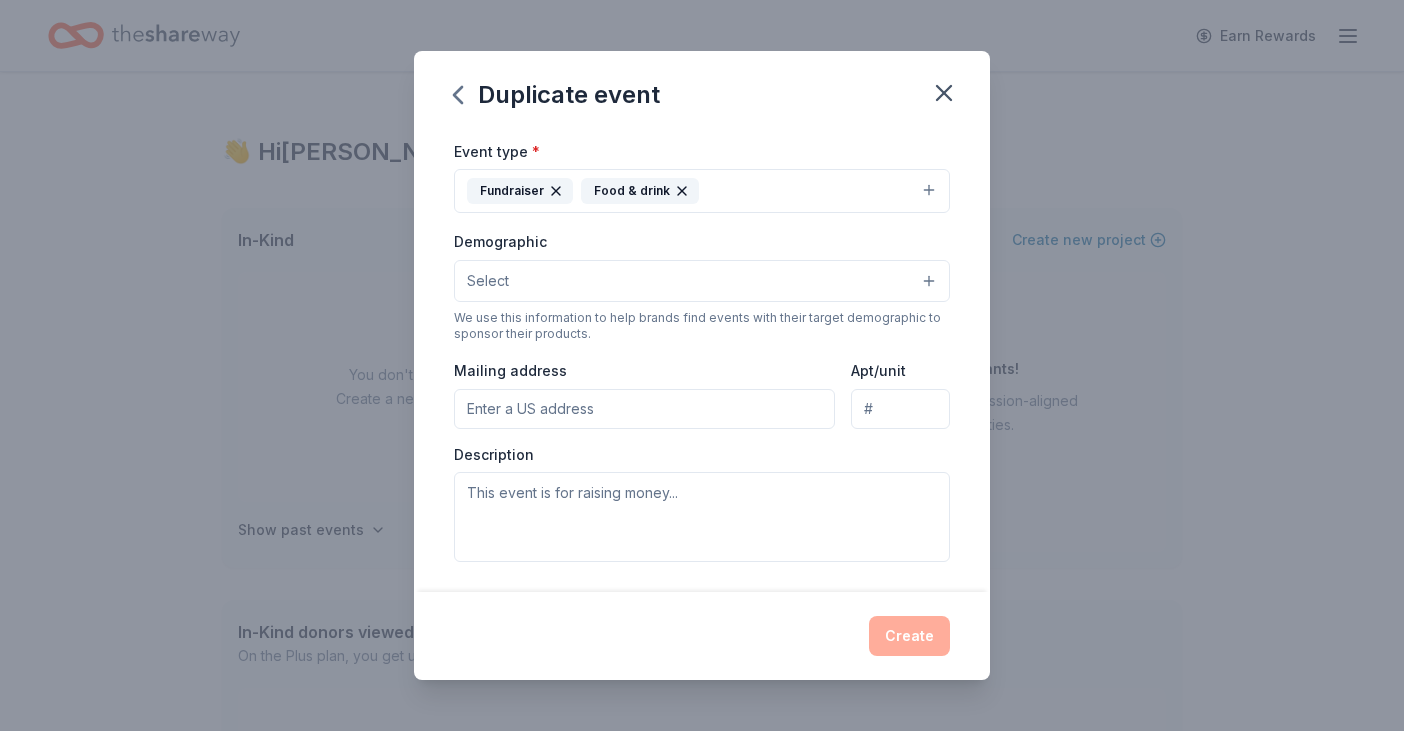 scroll, scrollTop: 253, scrollLeft: 0, axis: vertical 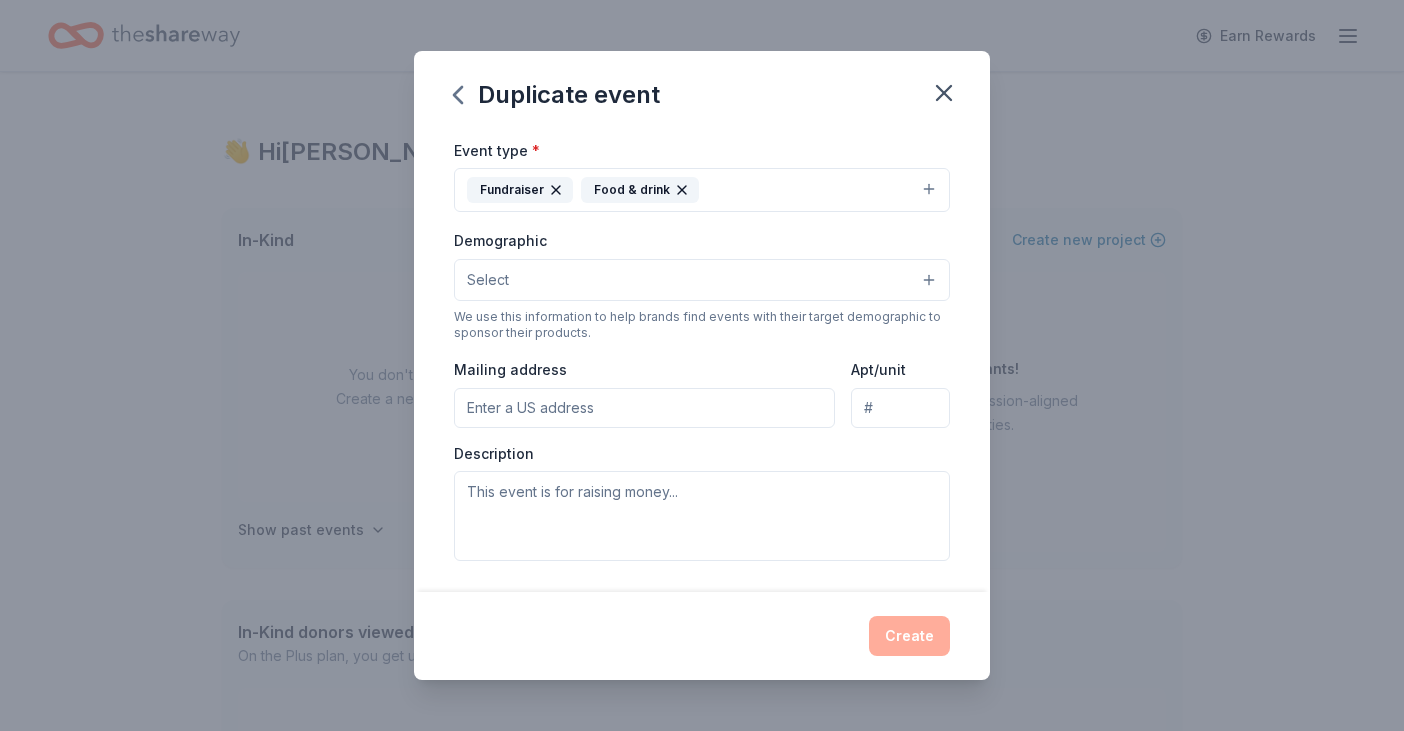 click on "Mailing address" at bounding box center (644, 408) 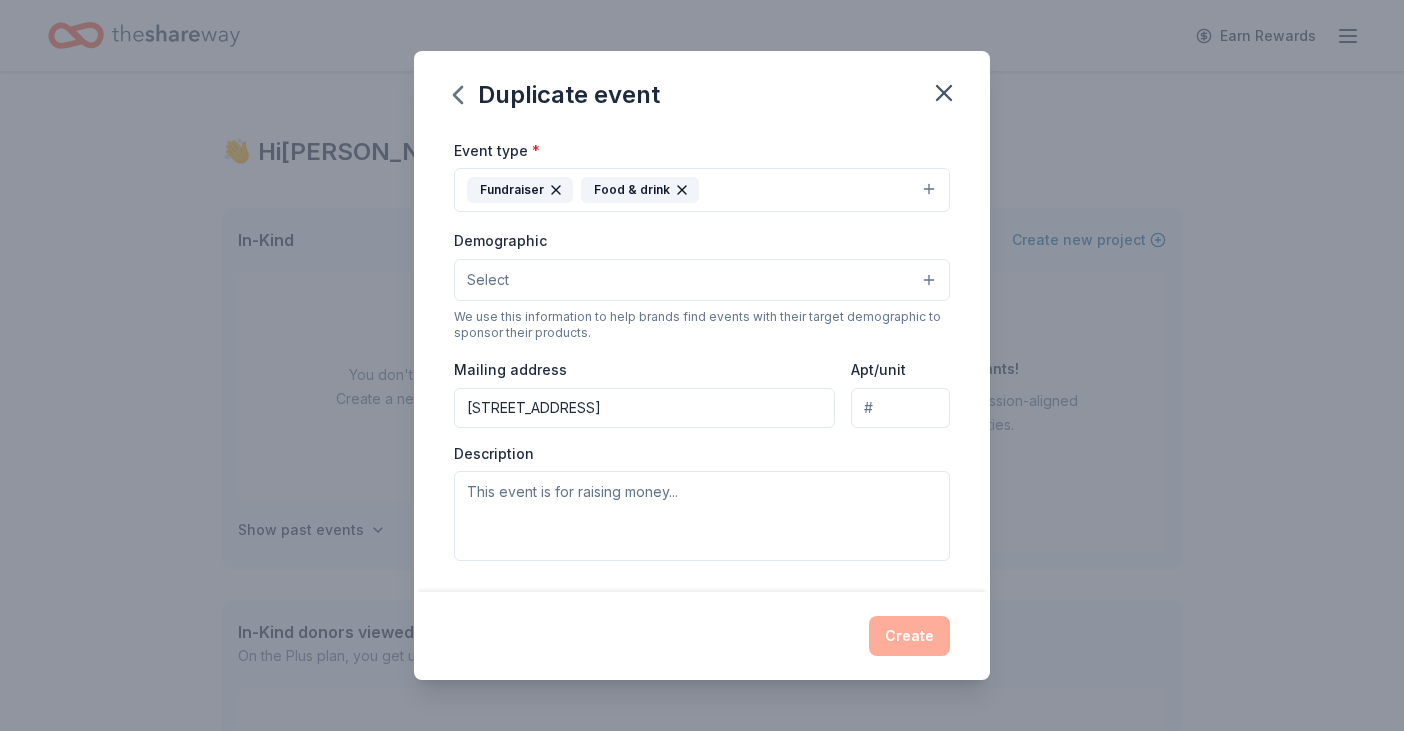type on "[STREET_ADDRESS]" 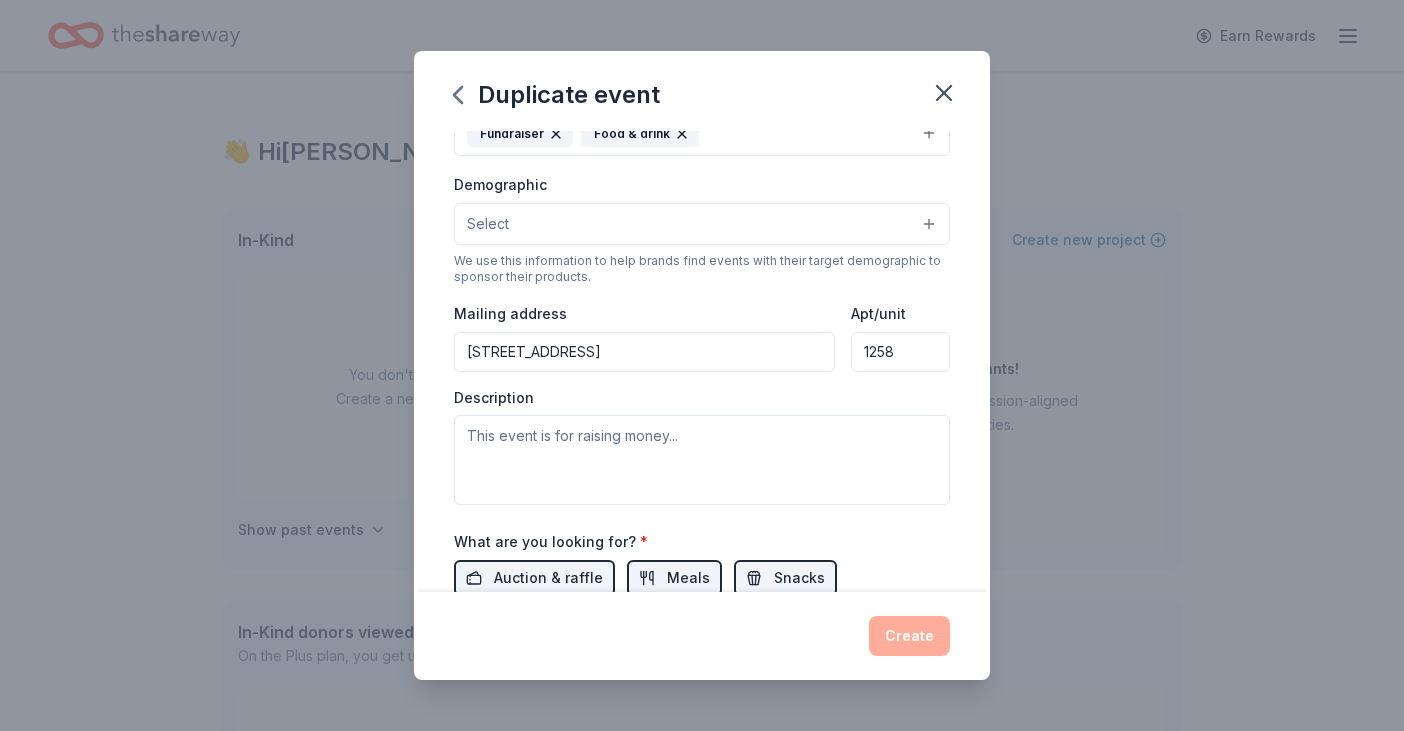 scroll, scrollTop: 313, scrollLeft: 0, axis: vertical 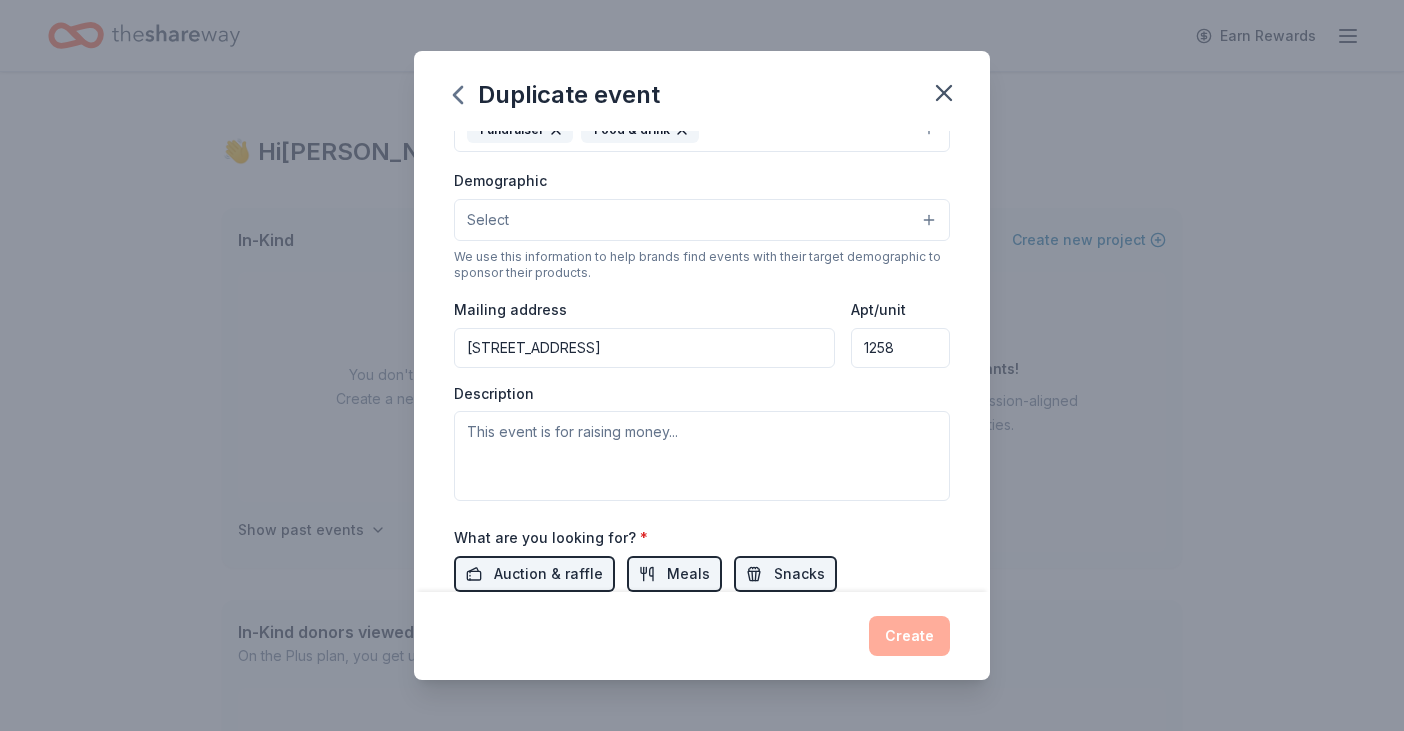 type on "1258" 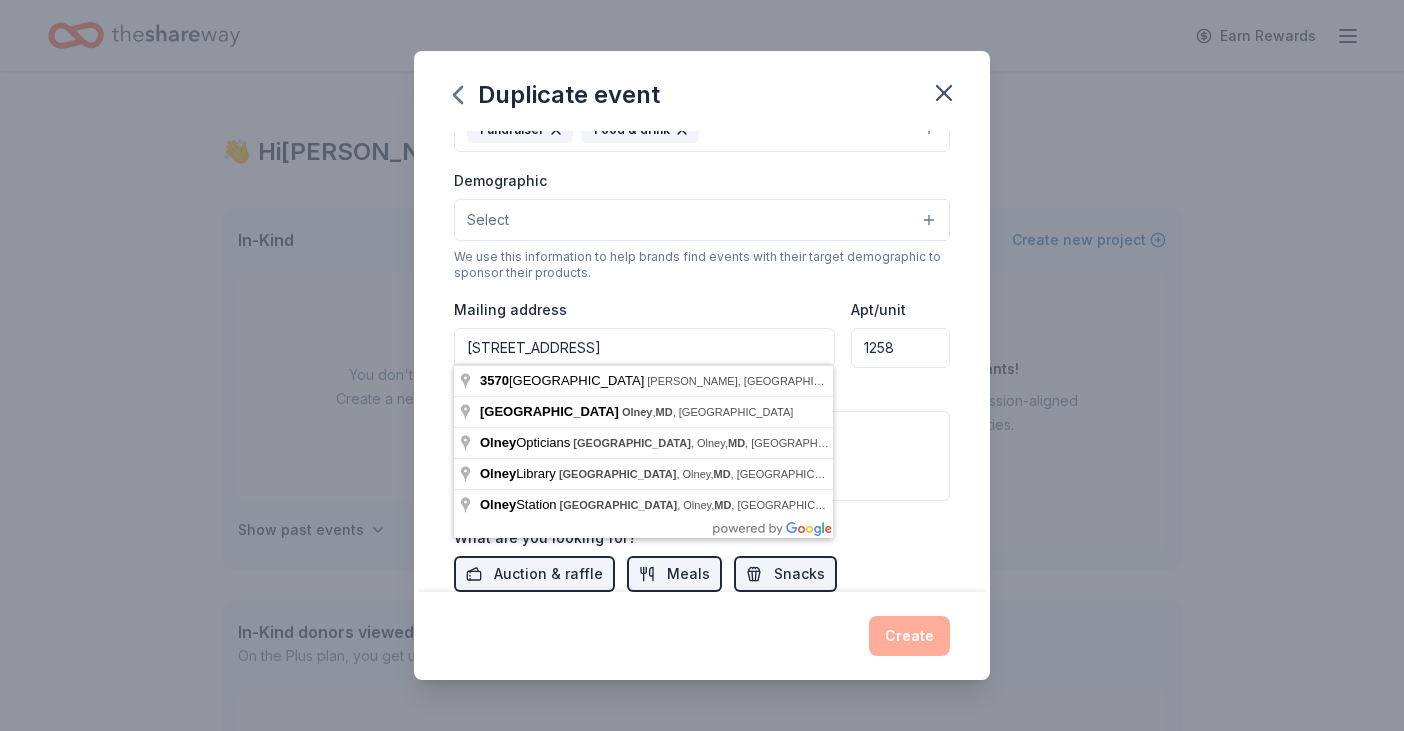 type on "[STREET_ADDRESS]" 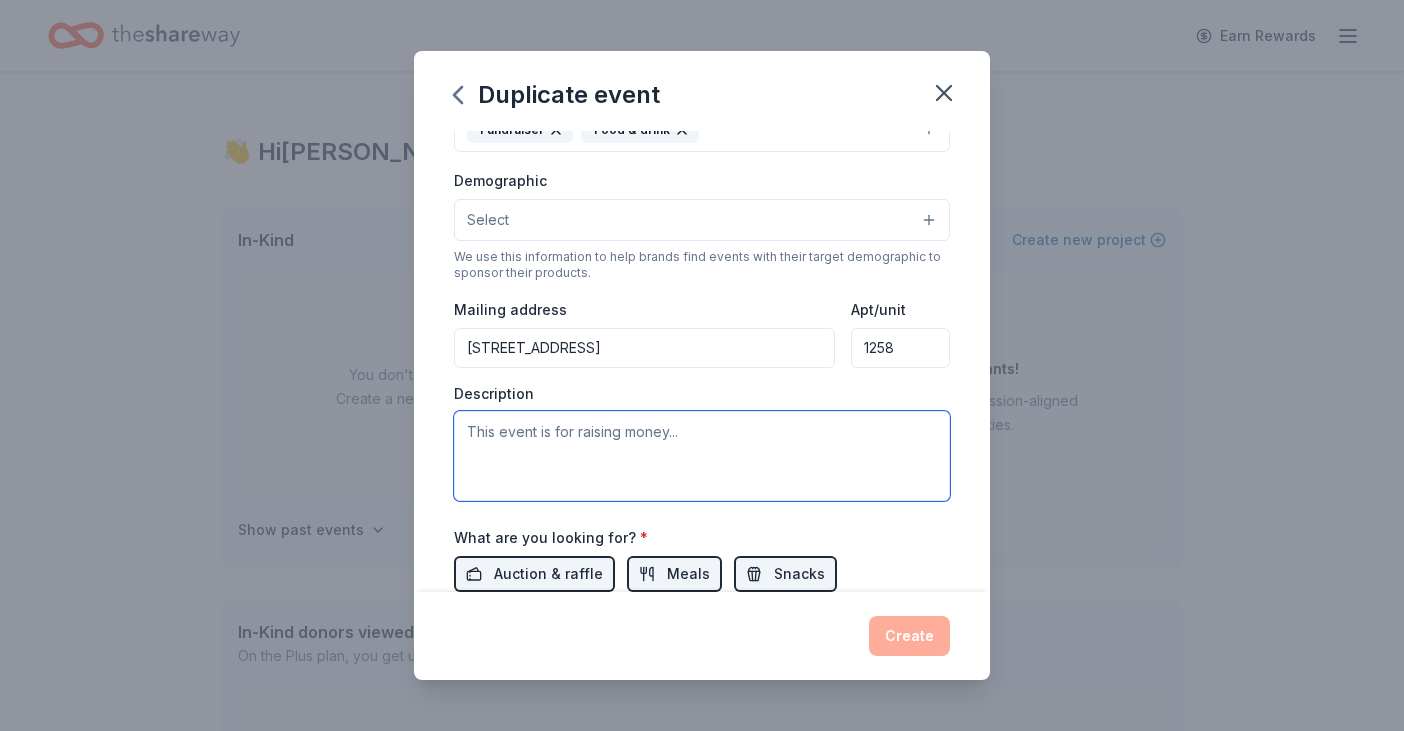 click at bounding box center (702, 456) 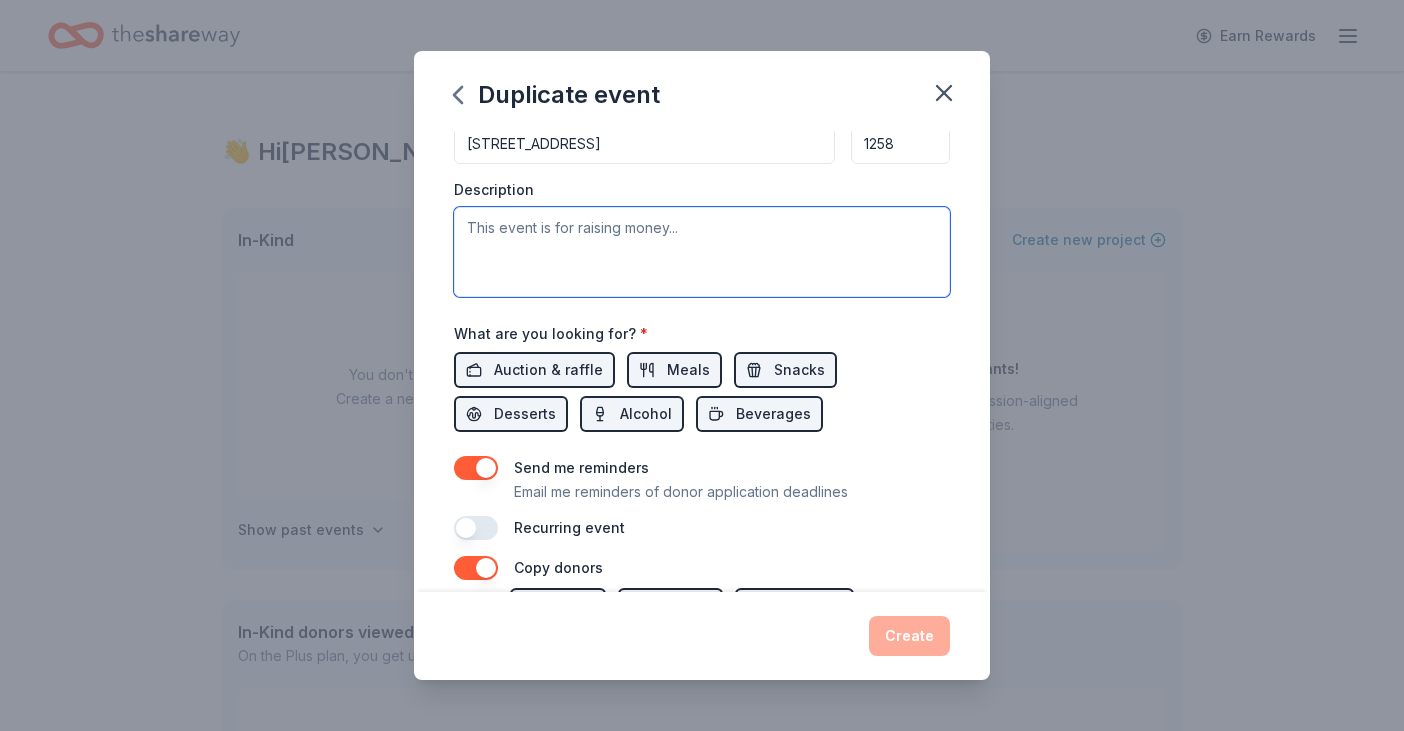 scroll, scrollTop: 518, scrollLeft: 0, axis: vertical 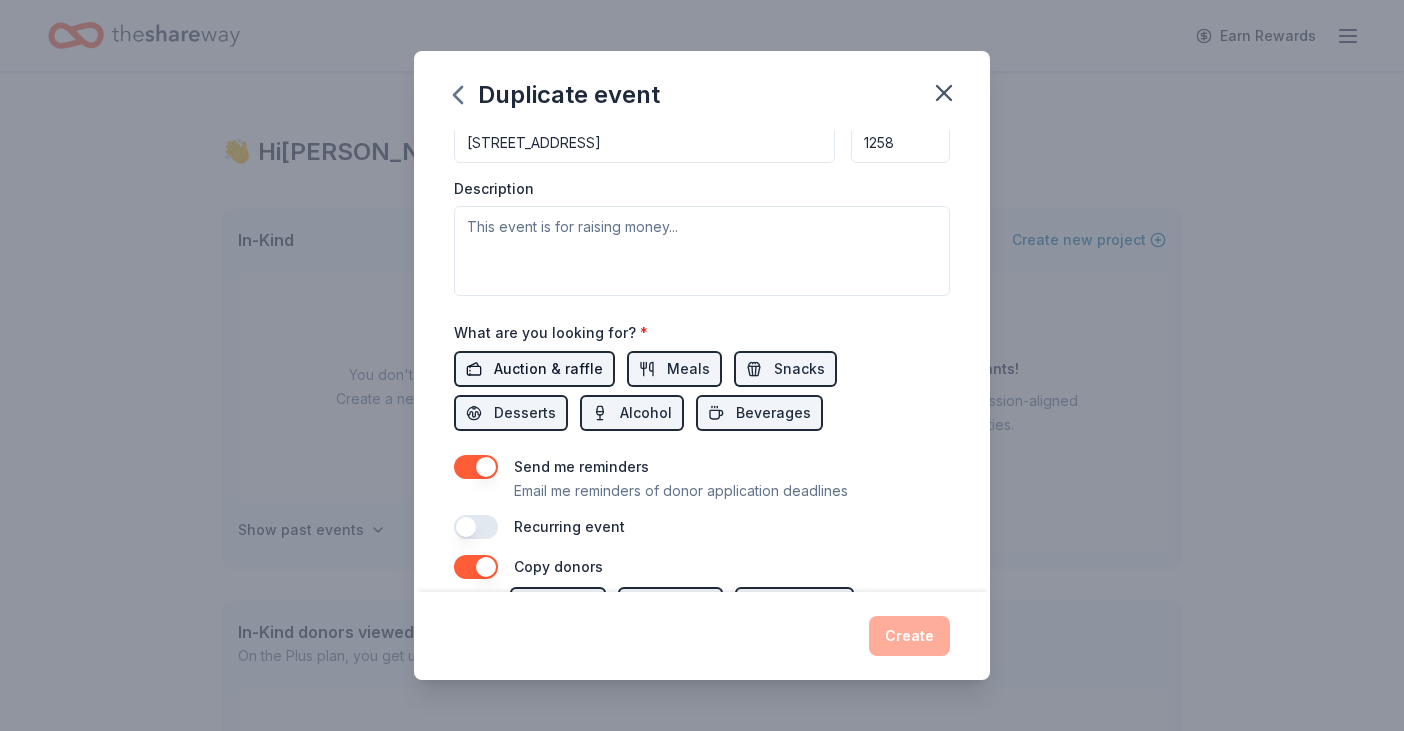click on "Auction & raffle" at bounding box center (548, 369) 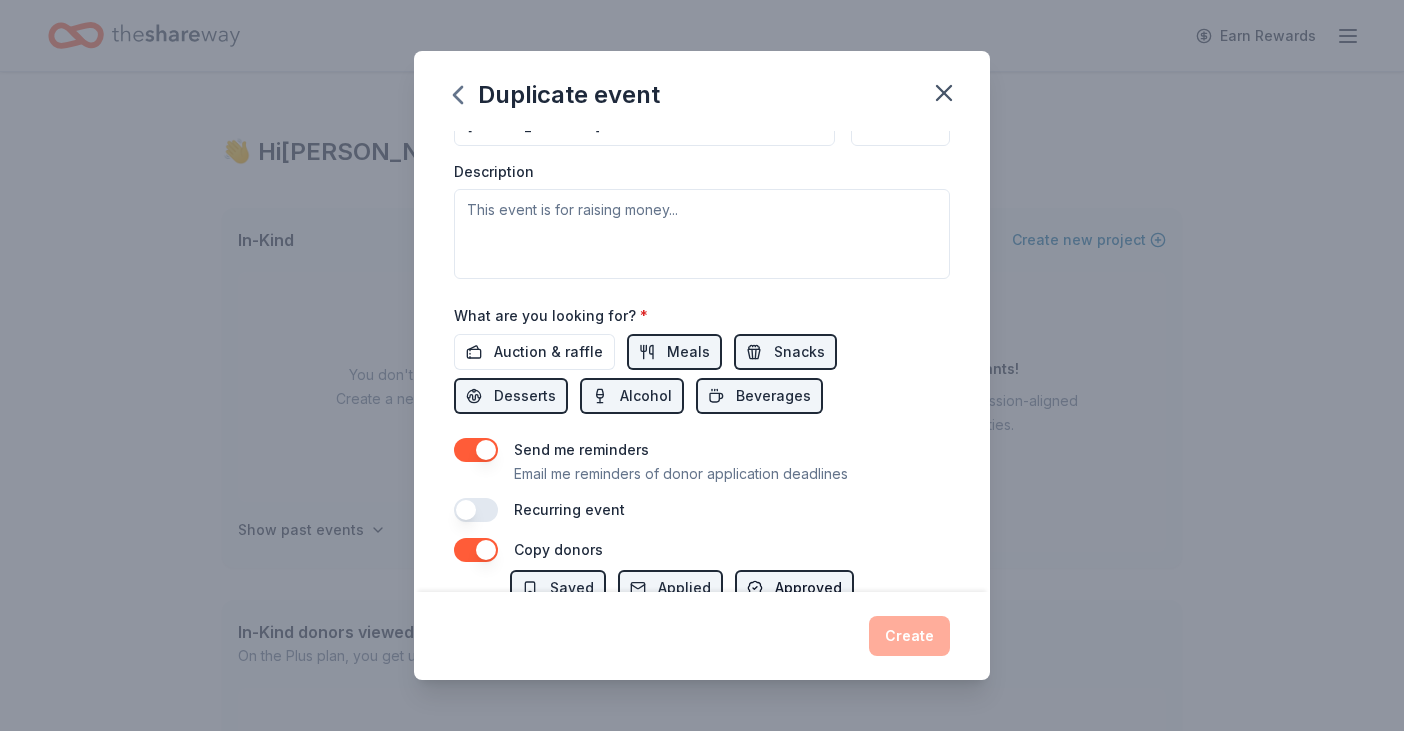 scroll, scrollTop: 508, scrollLeft: 0, axis: vertical 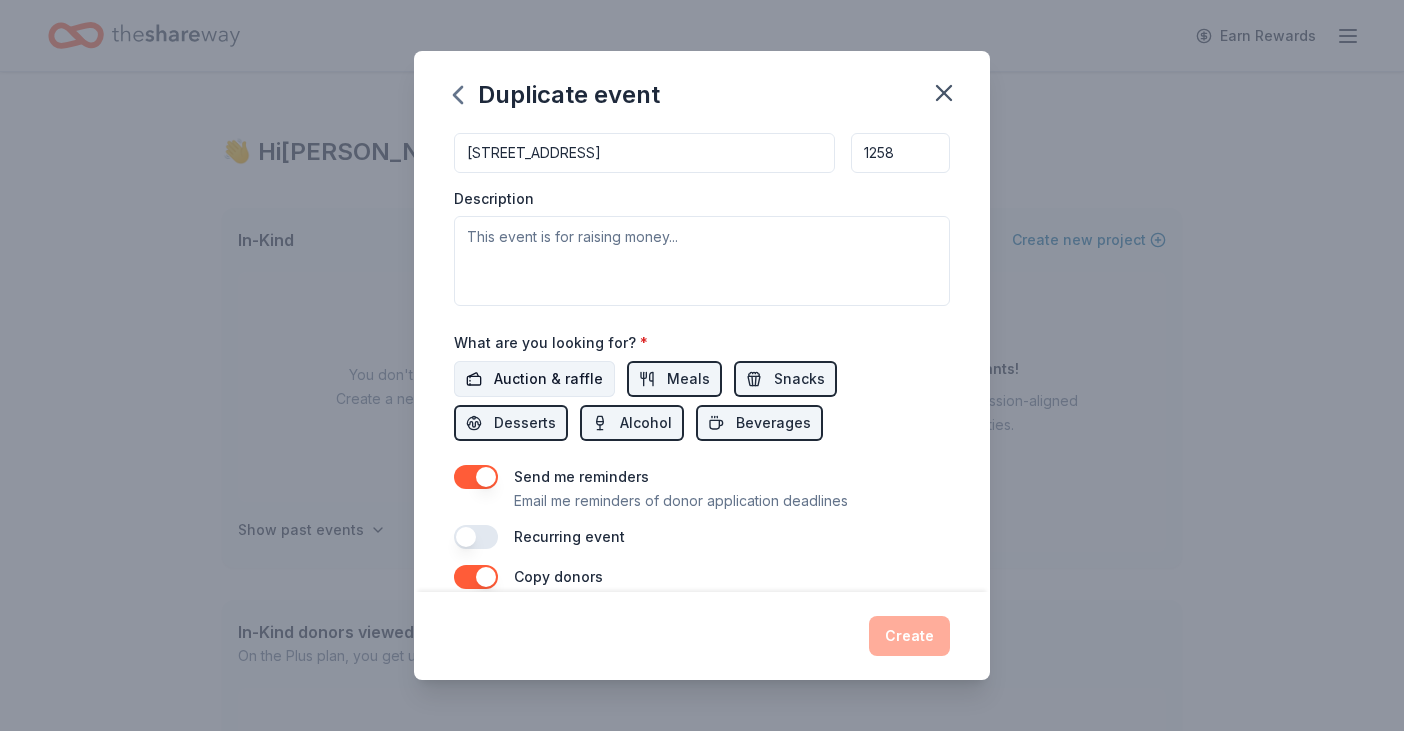 click on "Auction & raffle" at bounding box center [548, 379] 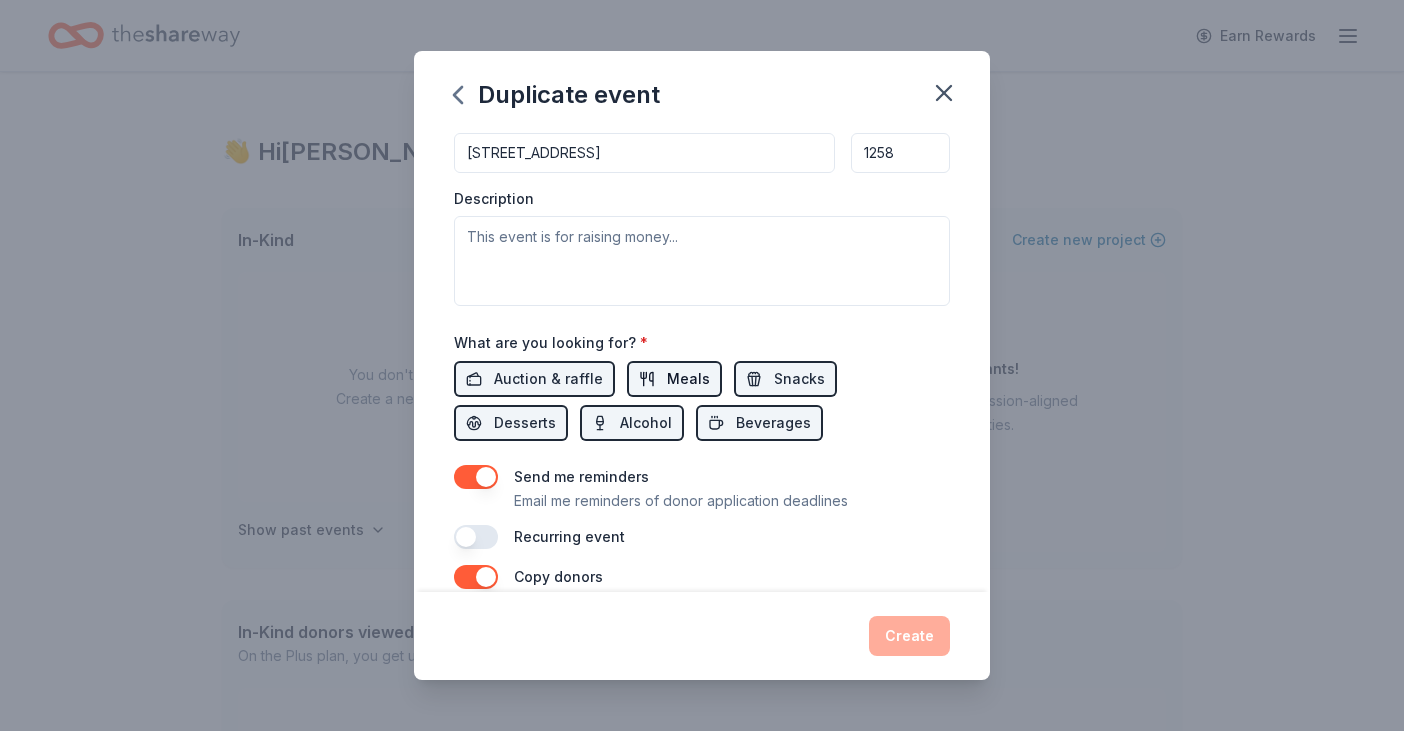 click on "Meals" at bounding box center [688, 379] 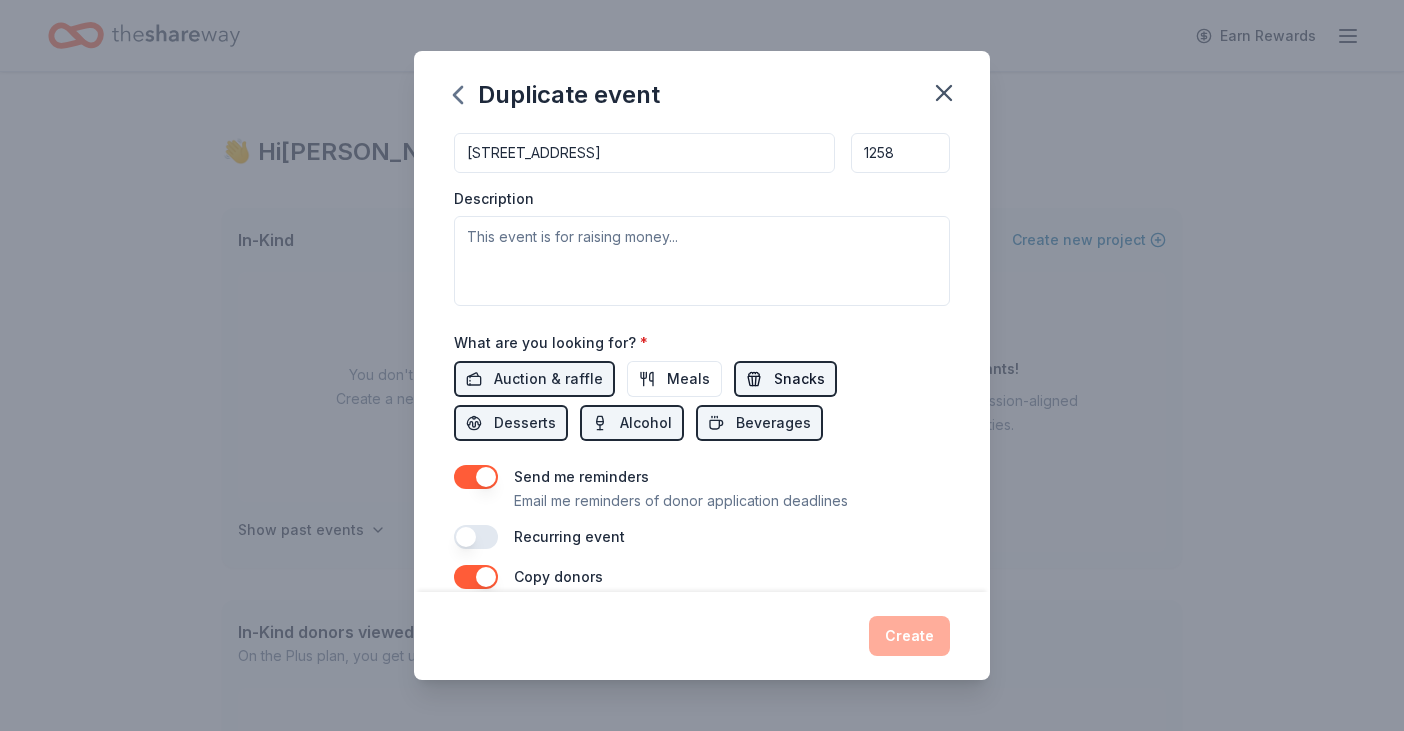 click on "Snacks" at bounding box center (799, 379) 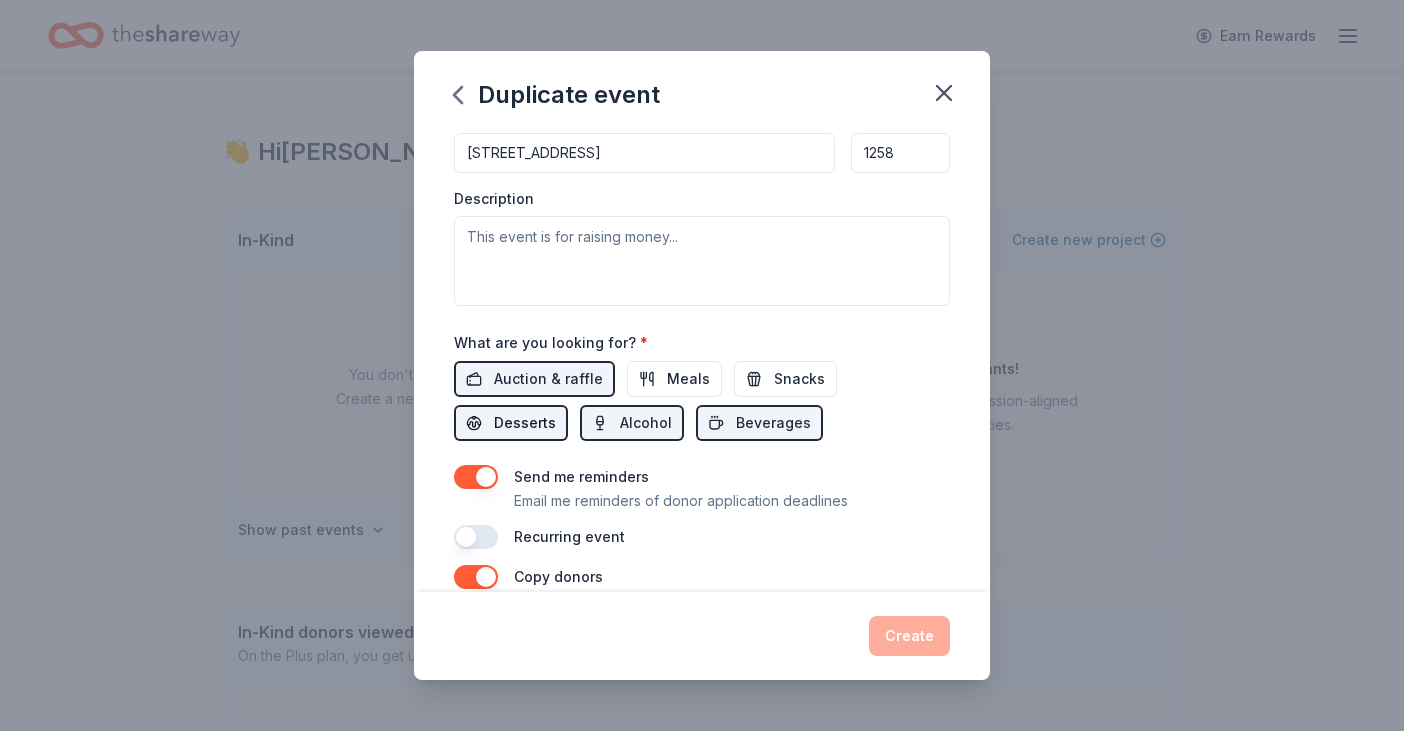 click on "Desserts" at bounding box center (525, 423) 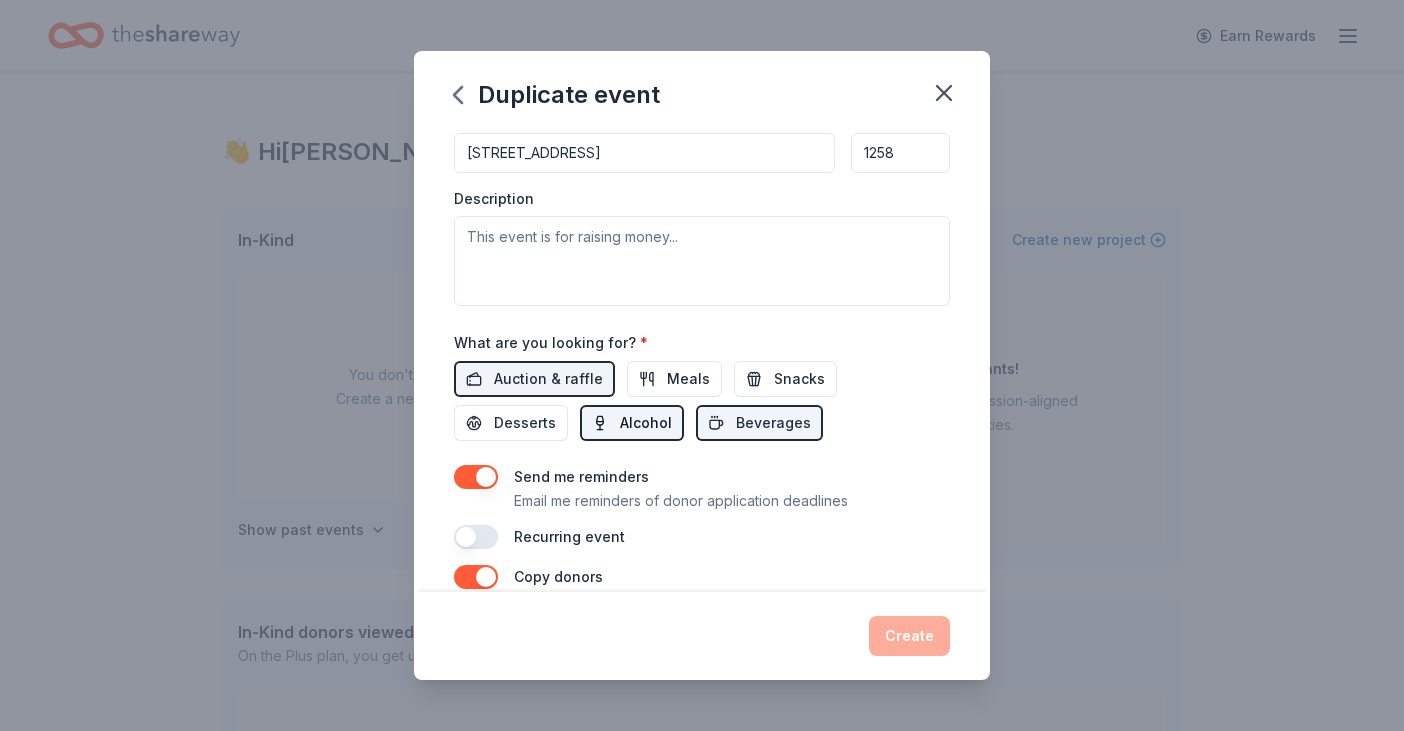 click on "Alcohol" at bounding box center (646, 423) 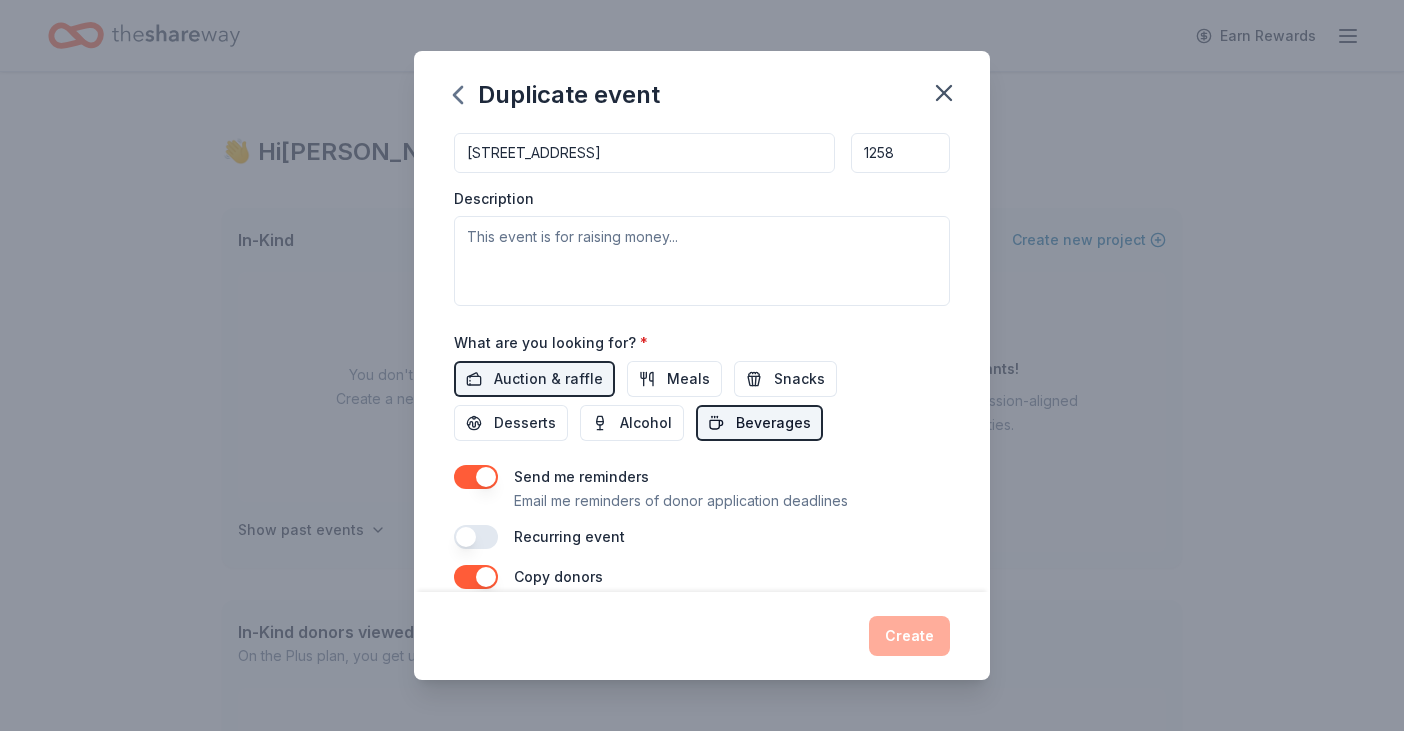 click on "Beverages" at bounding box center (773, 423) 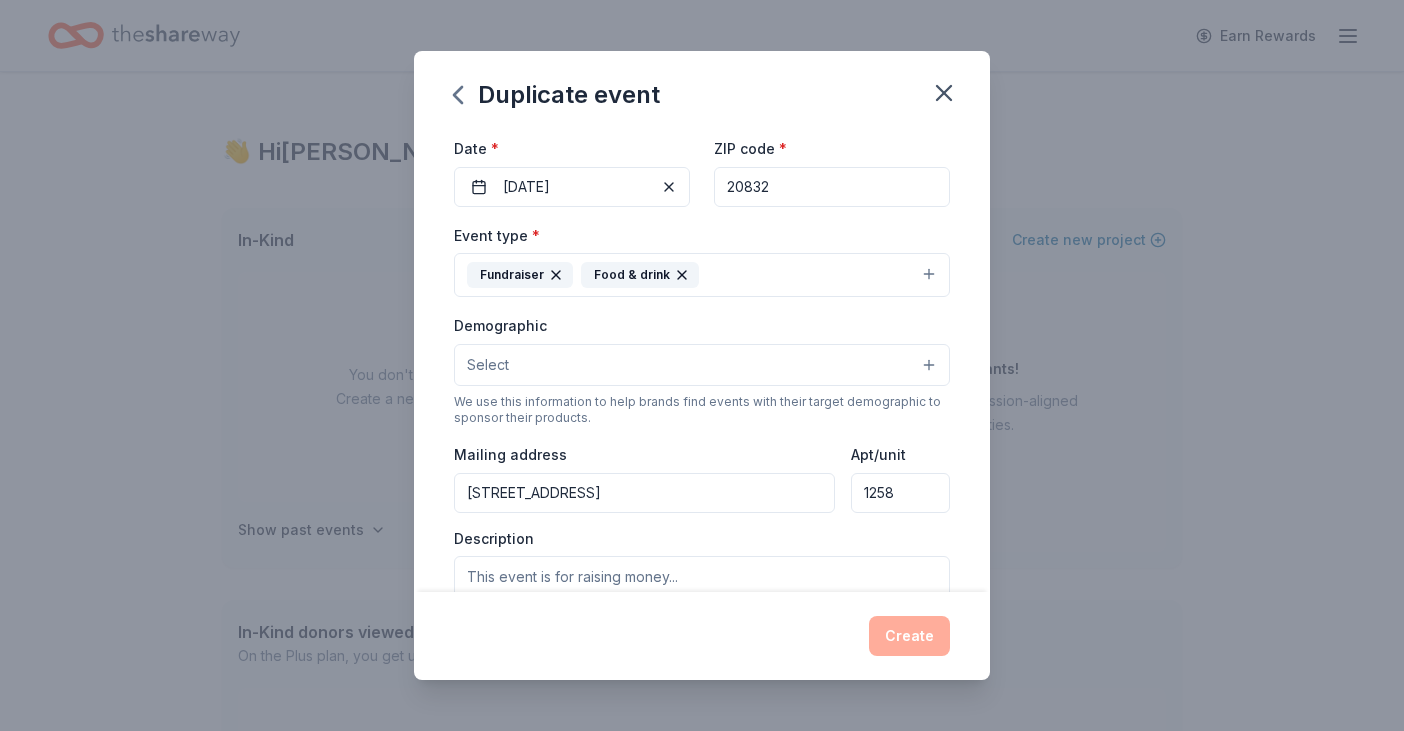 scroll, scrollTop: 155, scrollLeft: 0, axis: vertical 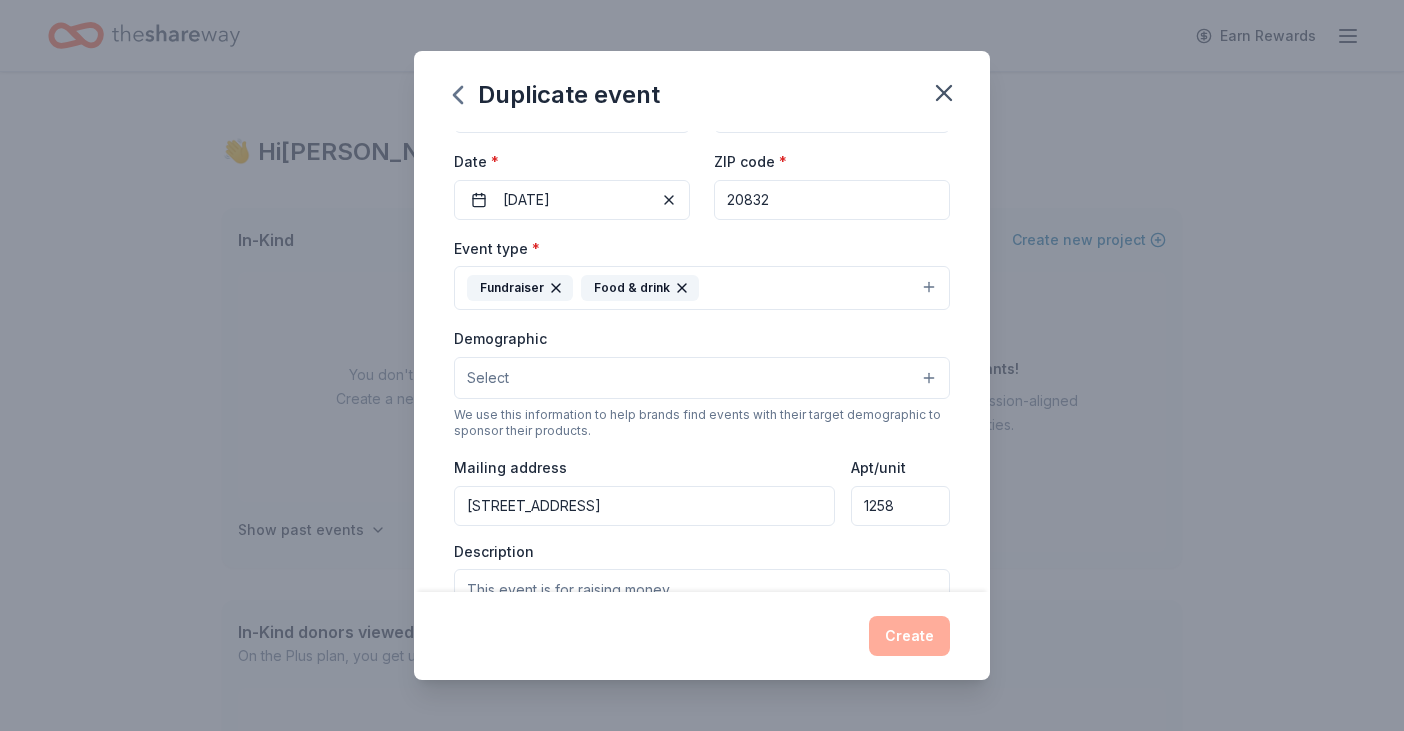 click on "Select" at bounding box center (702, 378) 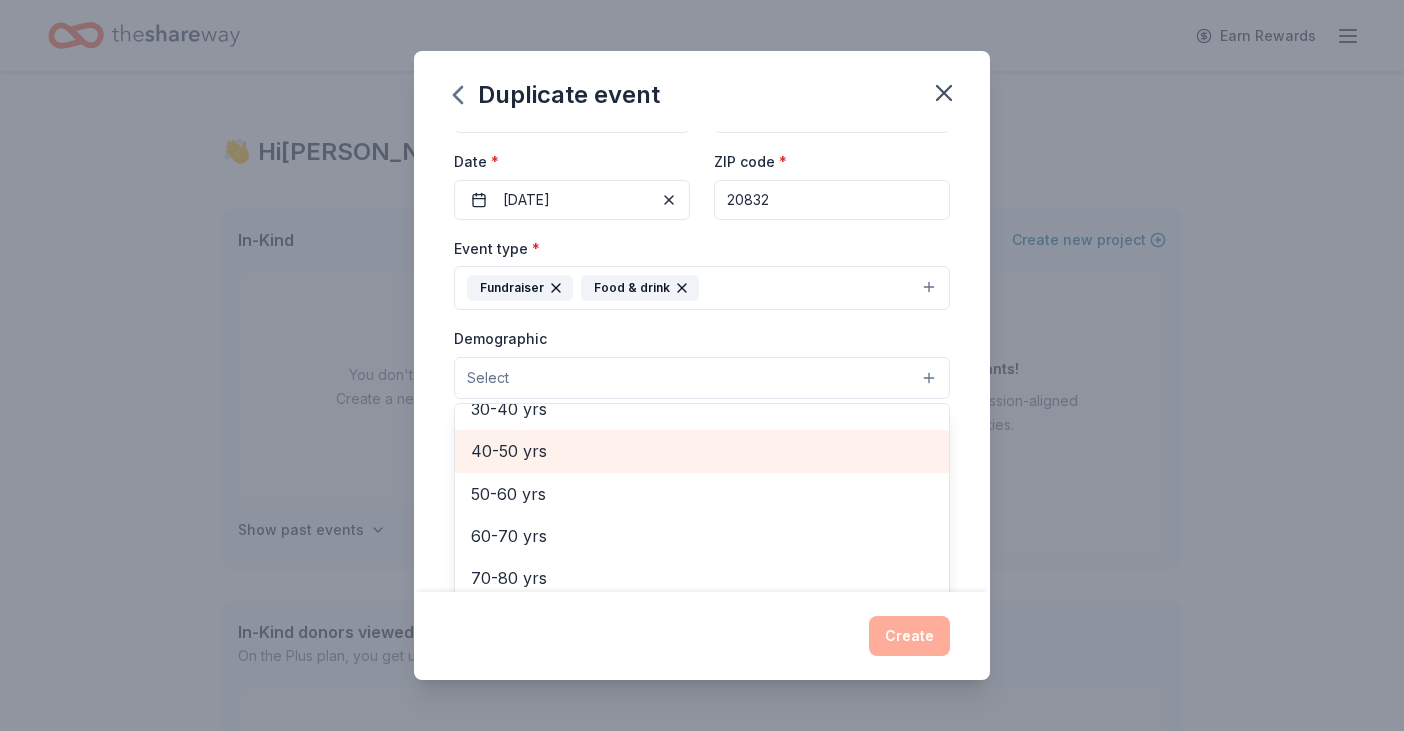 scroll, scrollTop: 316, scrollLeft: 0, axis: vertical 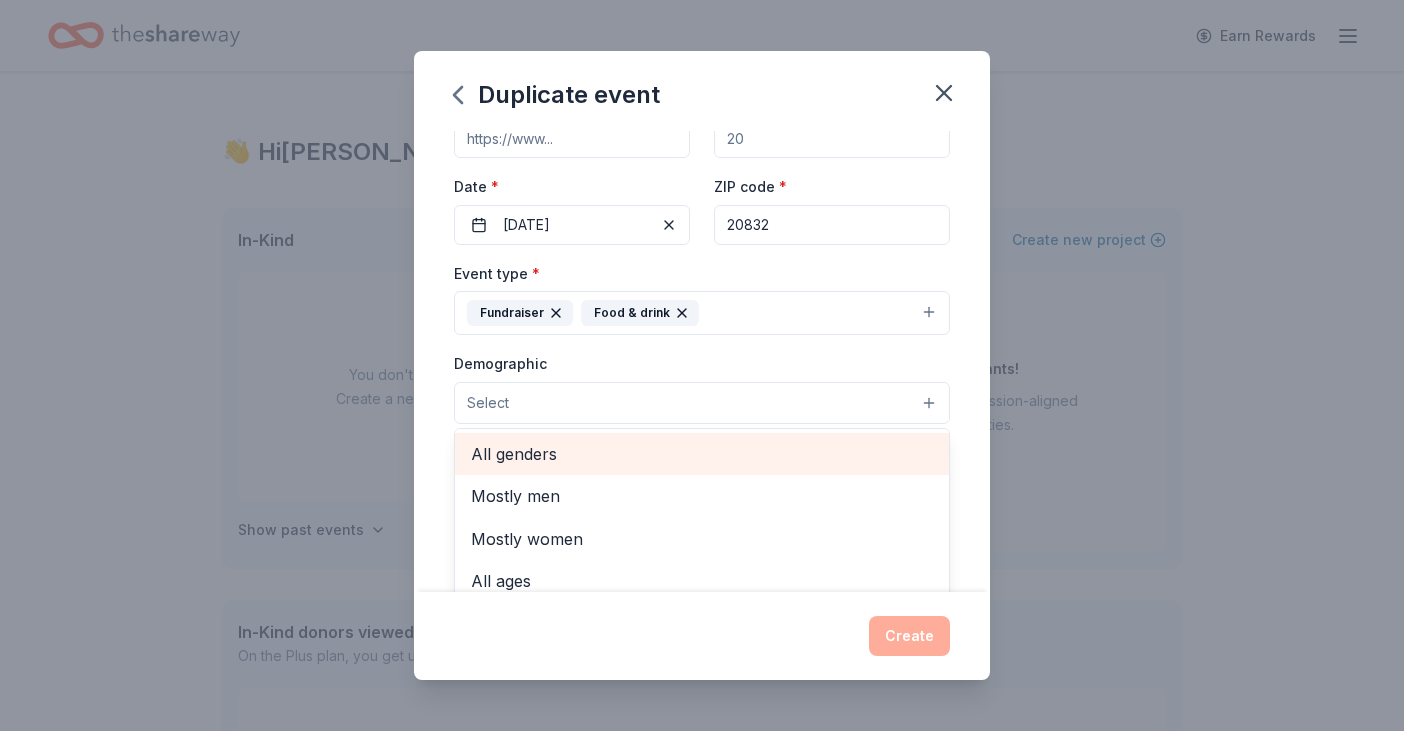 click on "All genders" at bounding box center [702, 454] 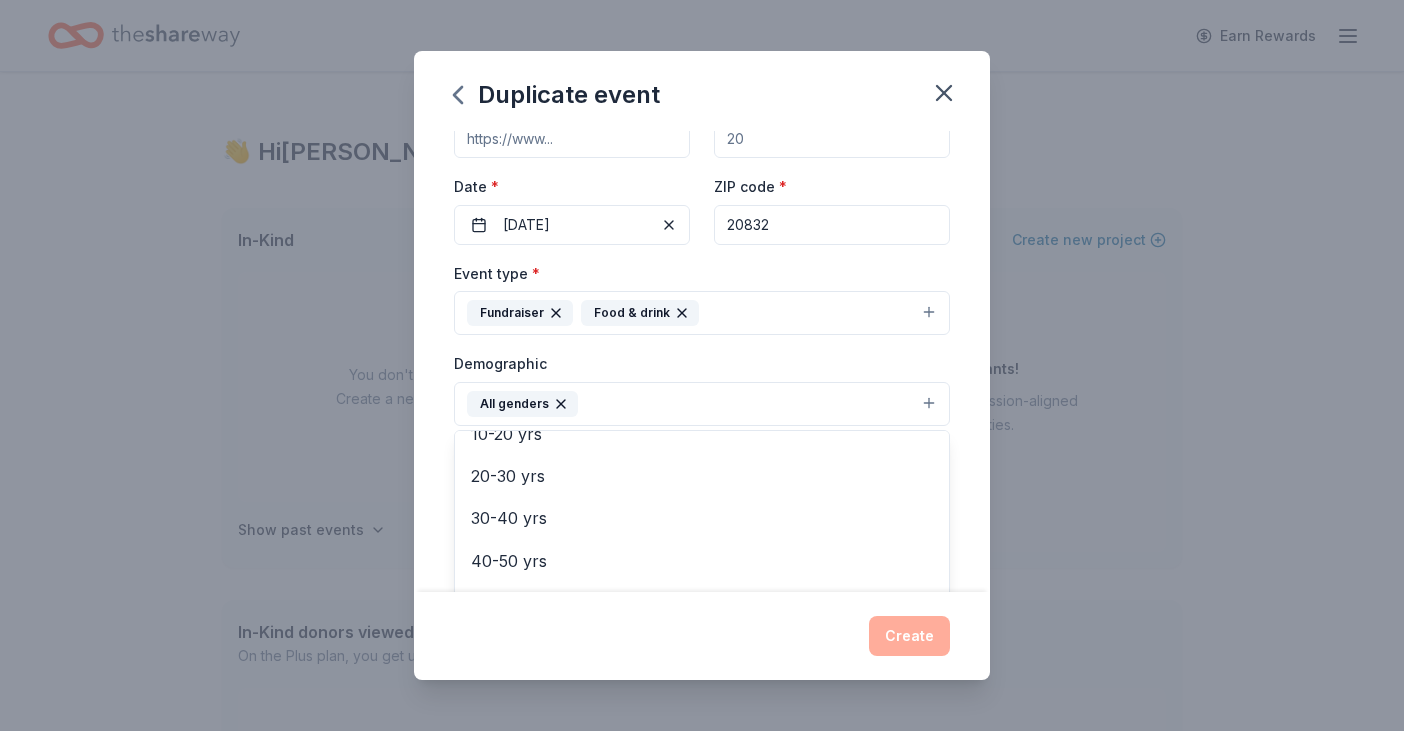 scroll, scrollTop: 194, scrollLeft: 0, axis: vertical 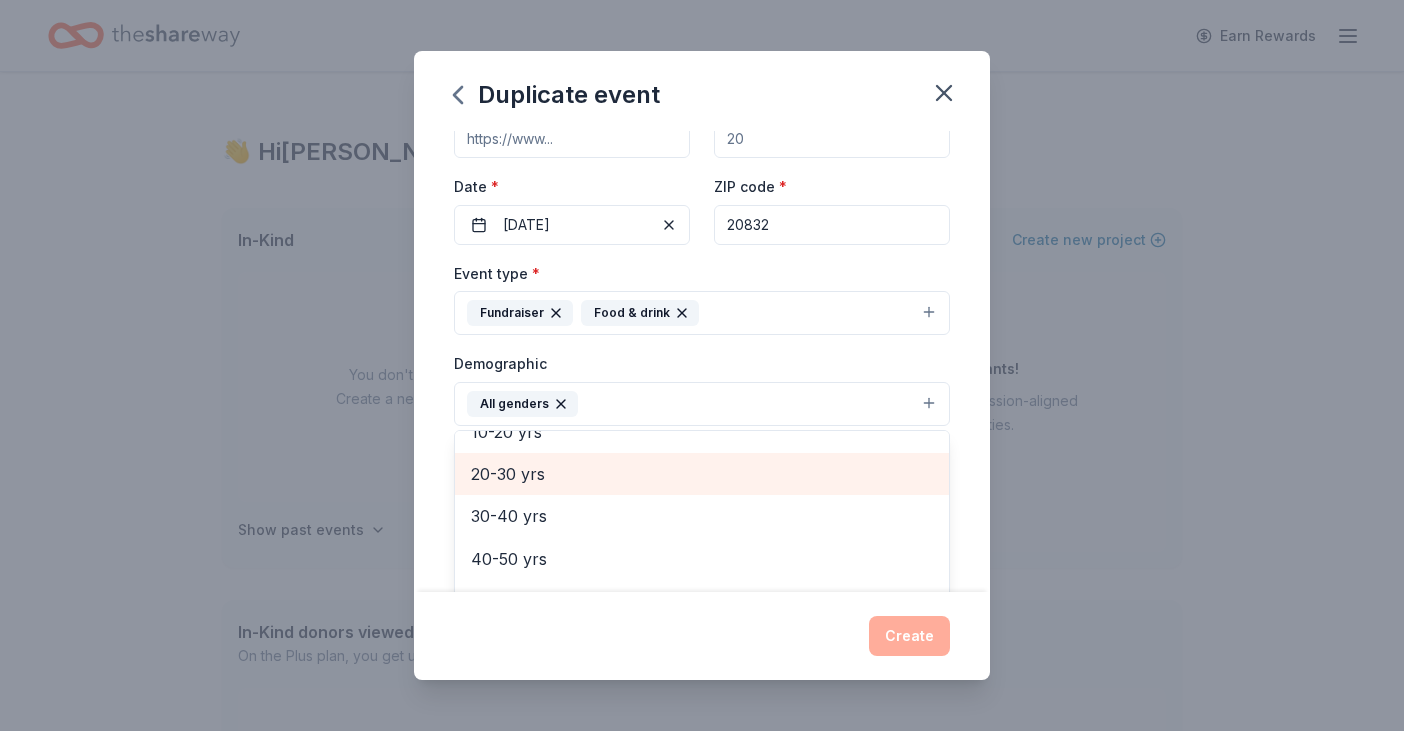 click on "20-30 yrs" at bounding box center (702, 474) 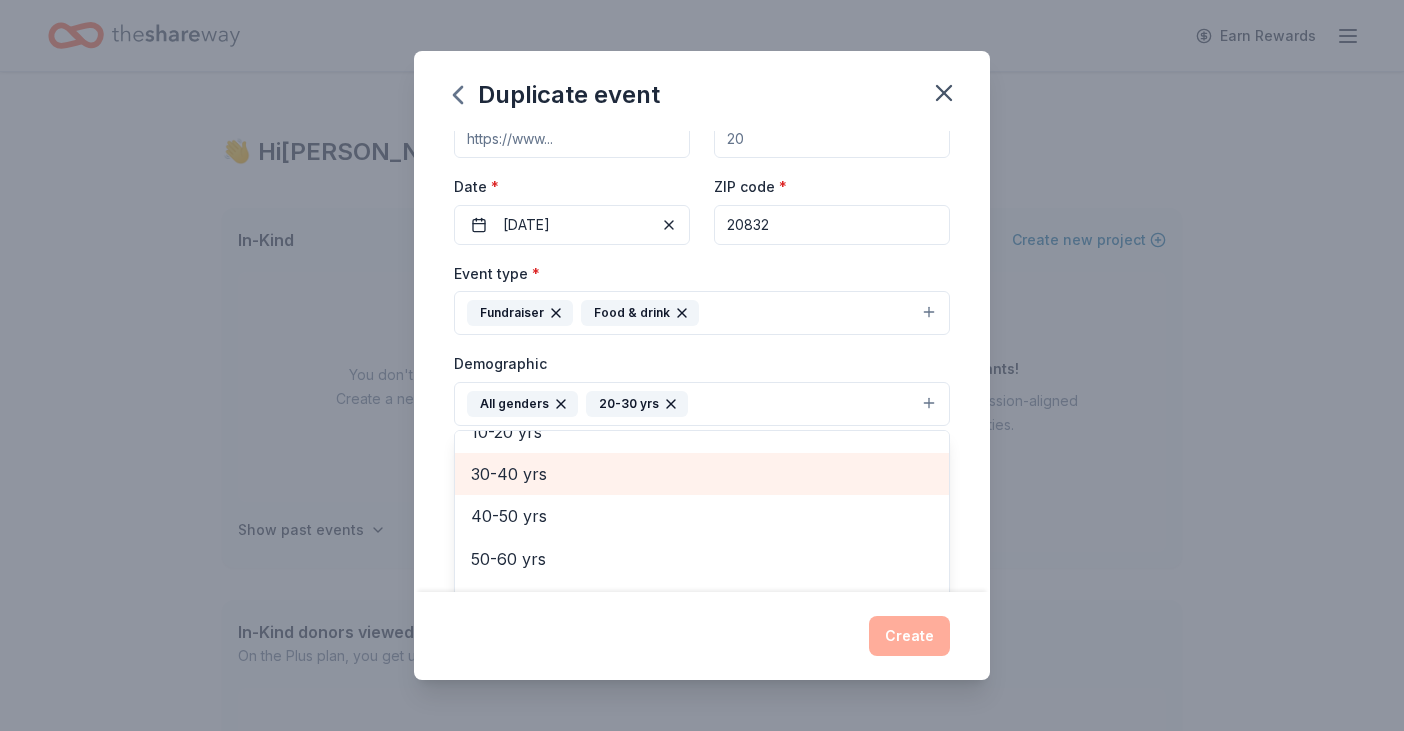 click on "30-40 yrs" at bounding box center (702, 474) 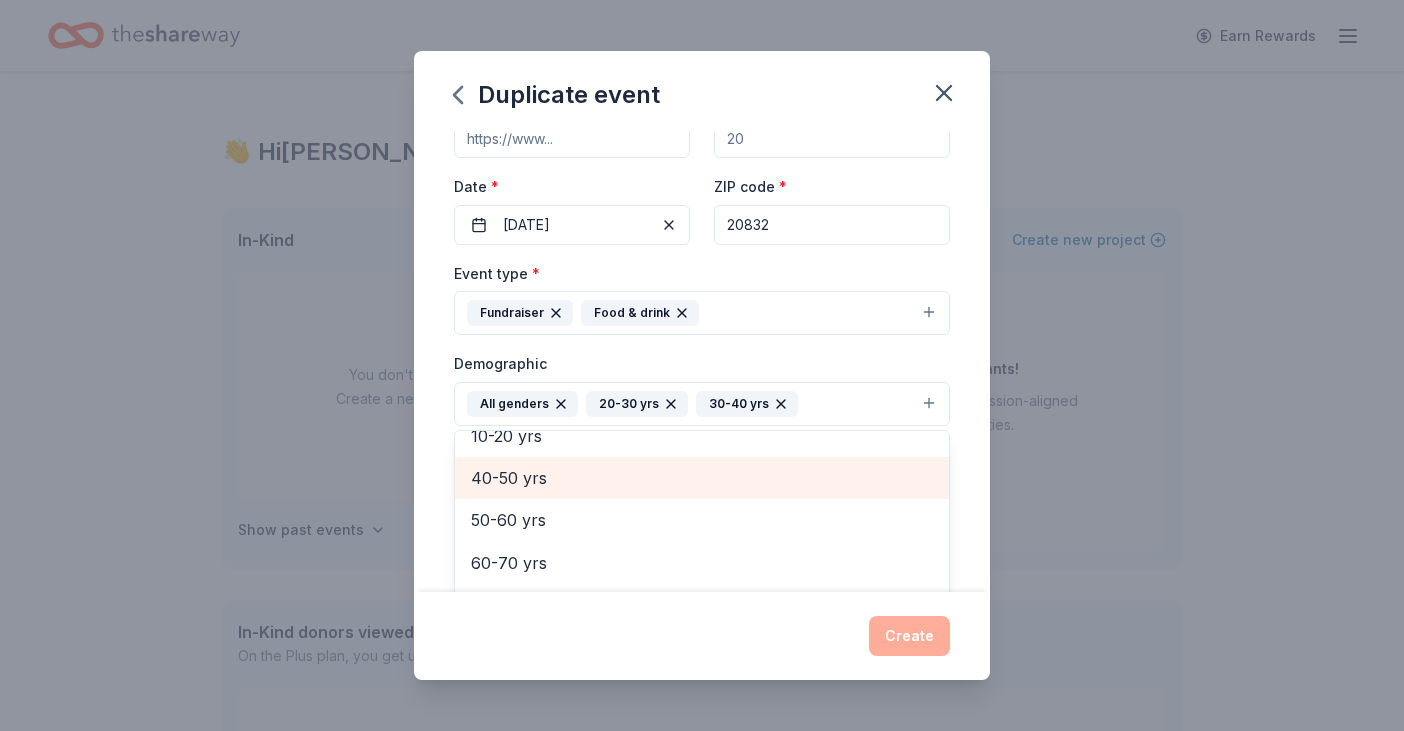click on "40-50 yrs" at bounding box center [702, 478] 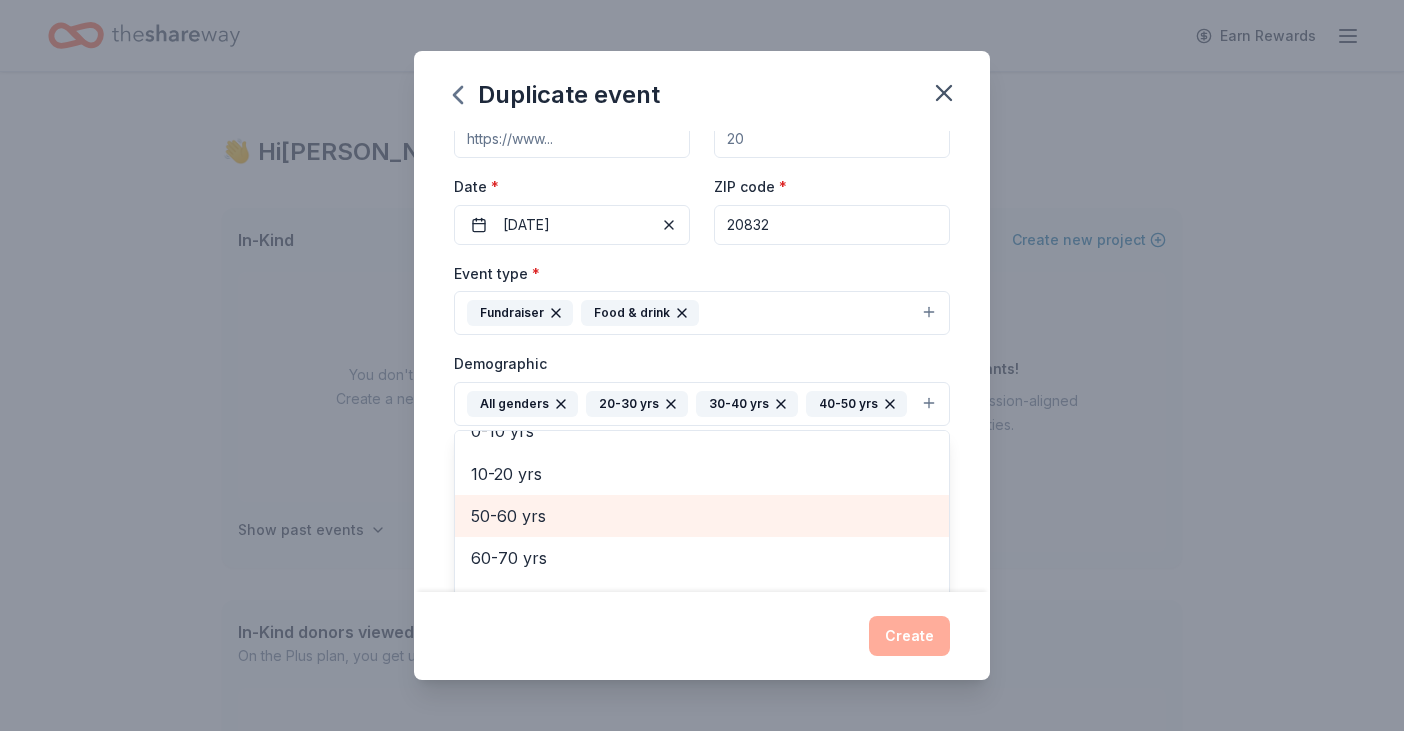 scroll, scrollTop: 148, scrollLeft: 0, axis: vertical 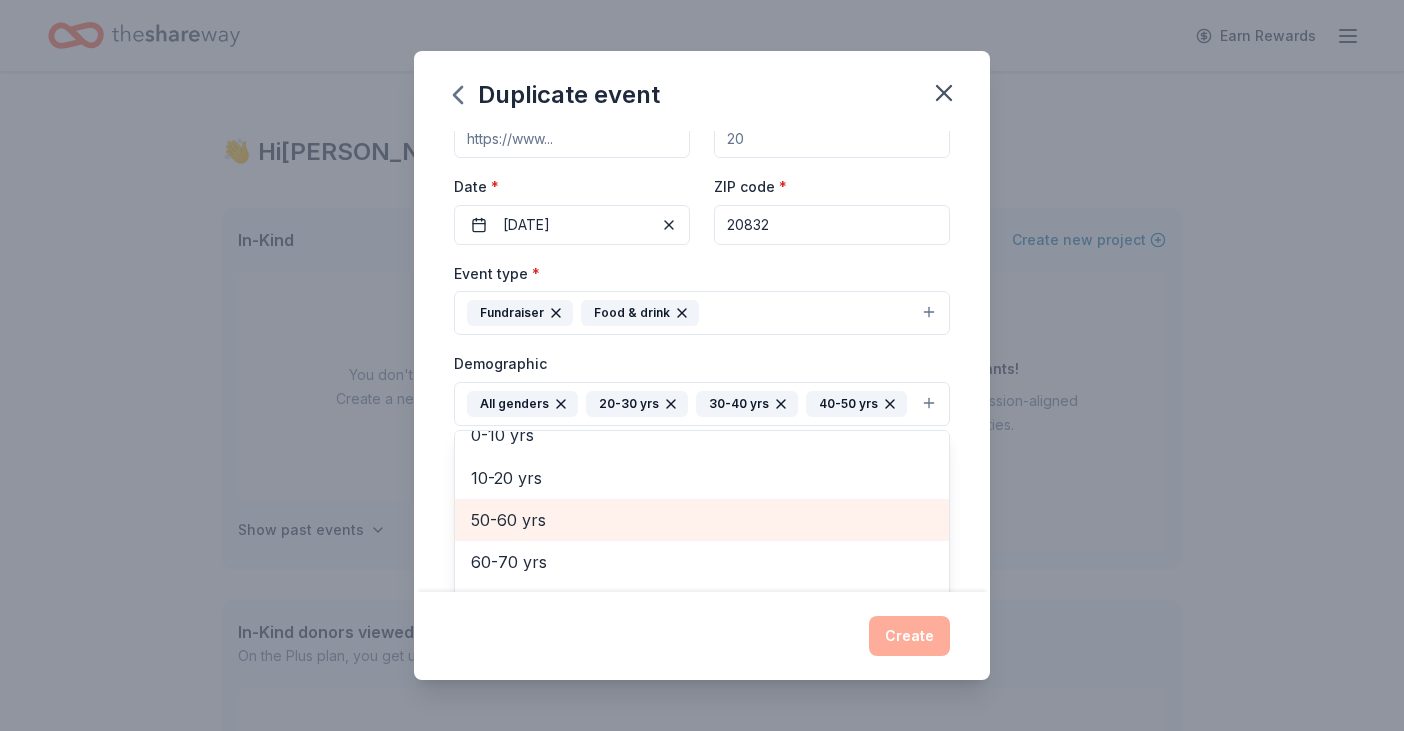 click on "50-60 yrs" at bounding box center (702, 520) 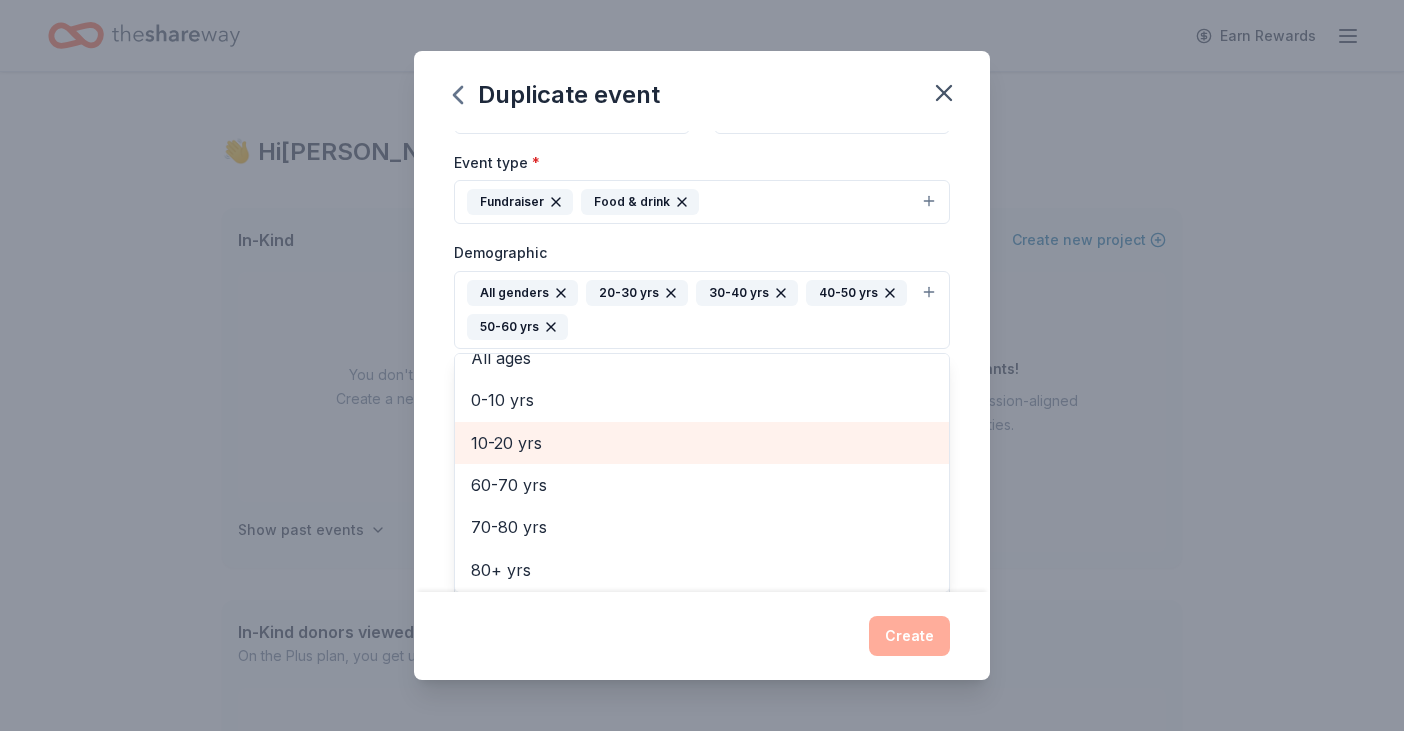 scroll, scrollTop: 243, scrollLeft: 0, axis: vertical 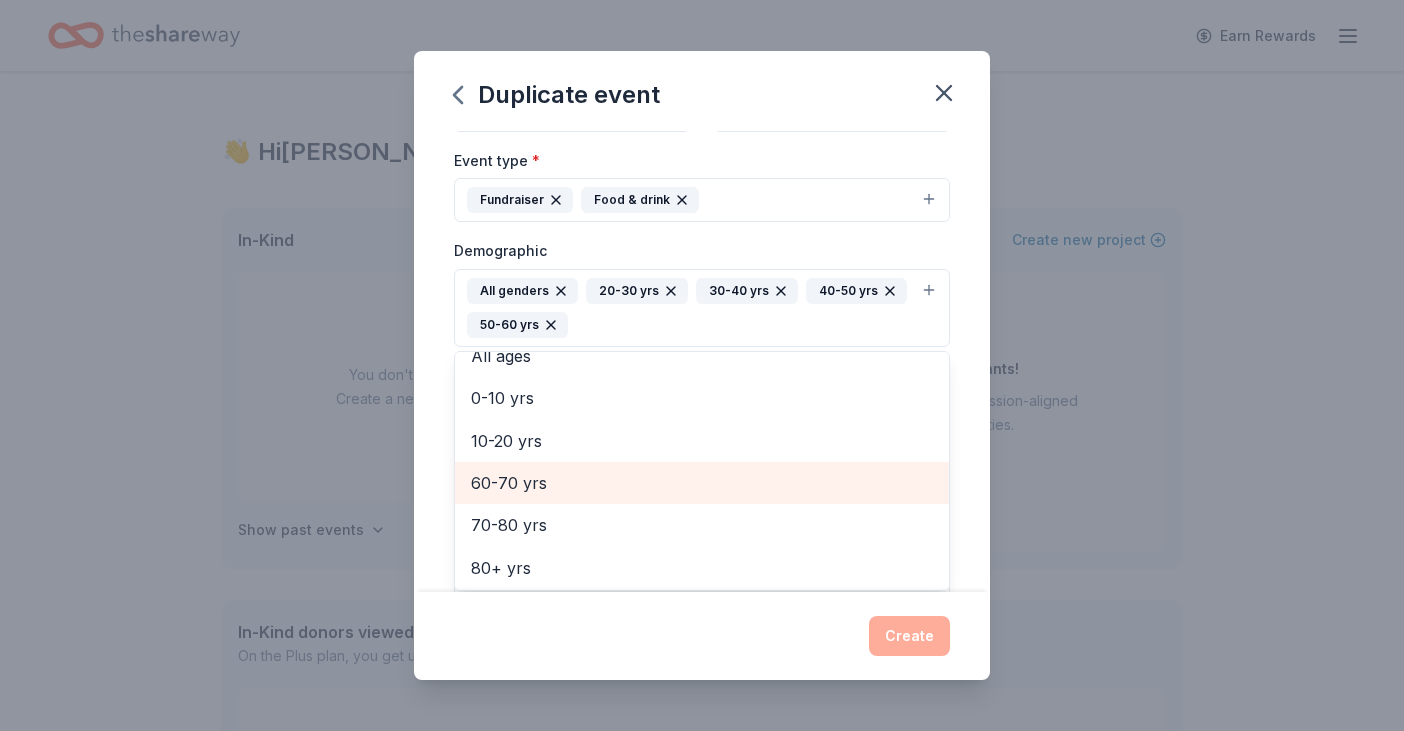 click on "60-70 yrs" at bounding box center (702, 483) 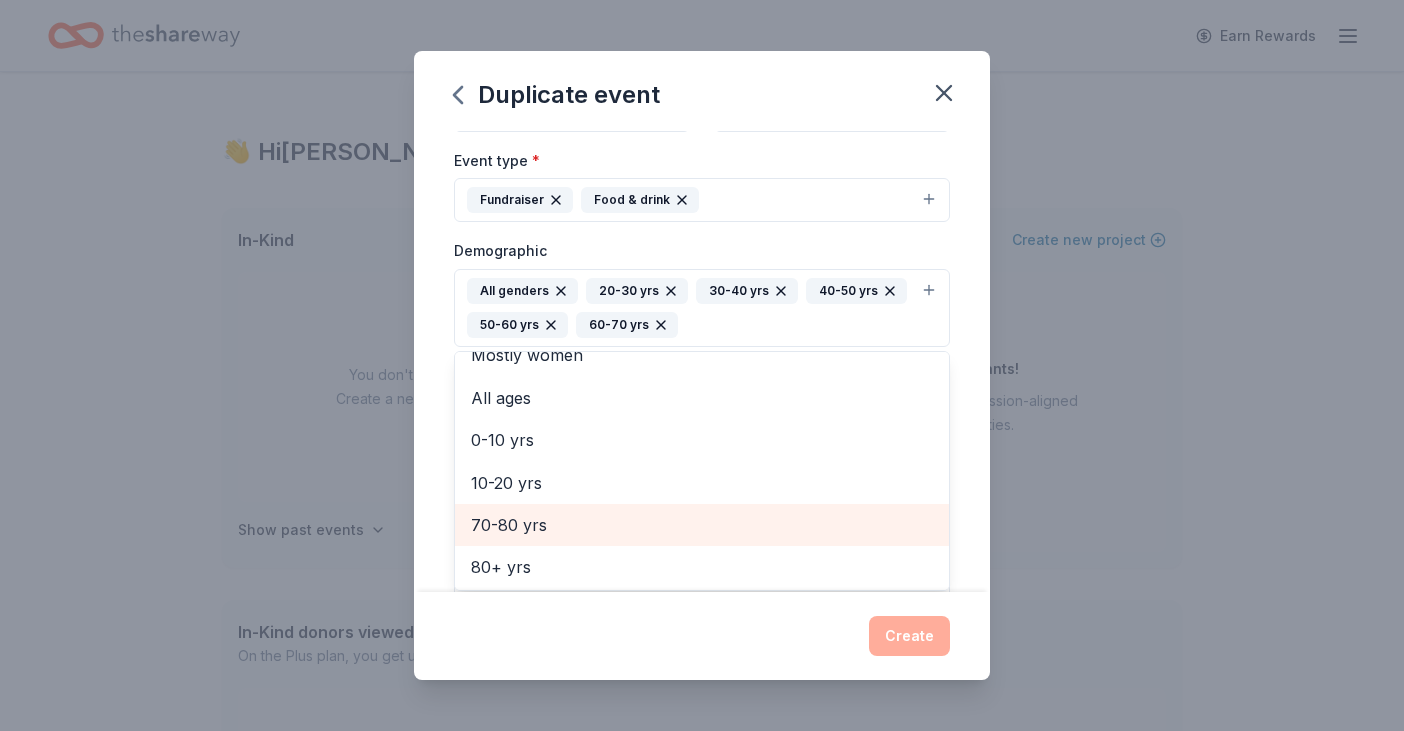 click on "70-80 yrs" at bounding box center [702, 525] 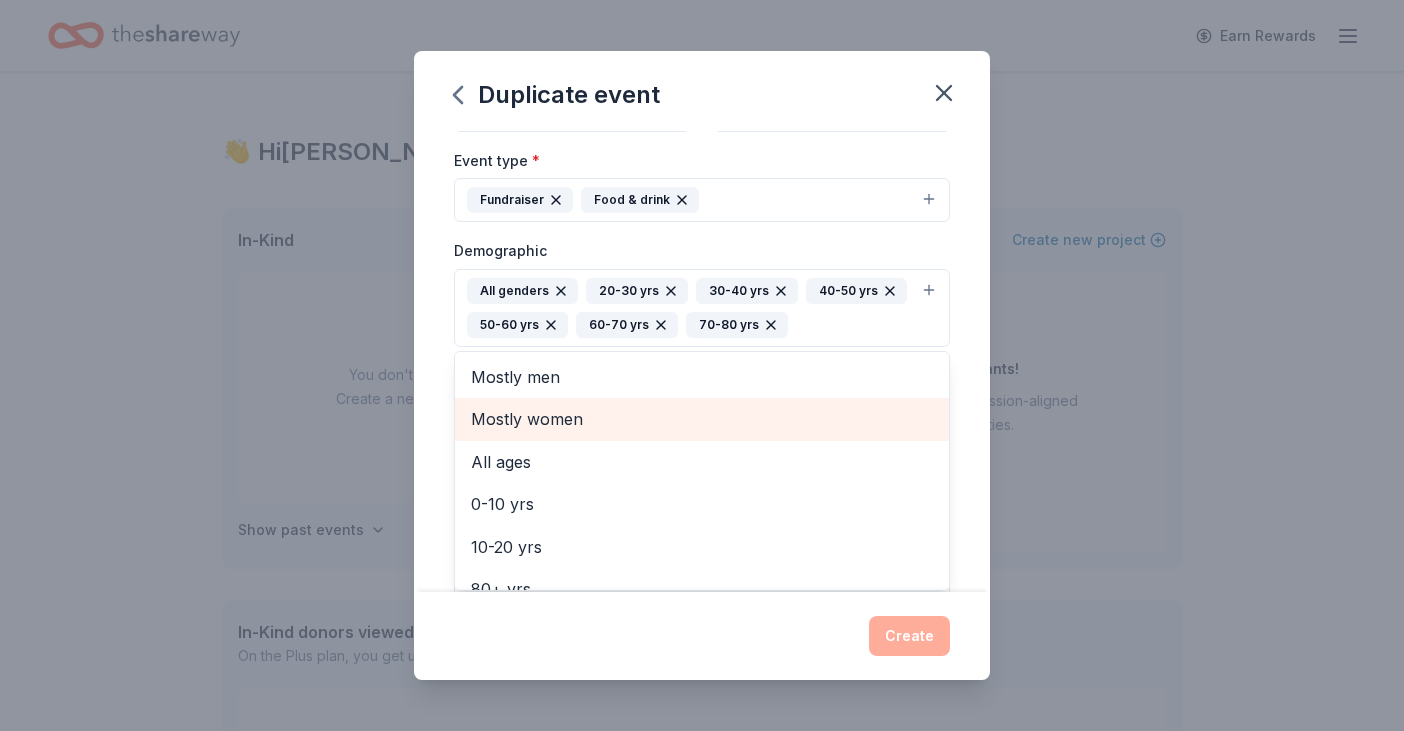 scroll, scrollTop: 0, scrollLeft: 0, axis: both 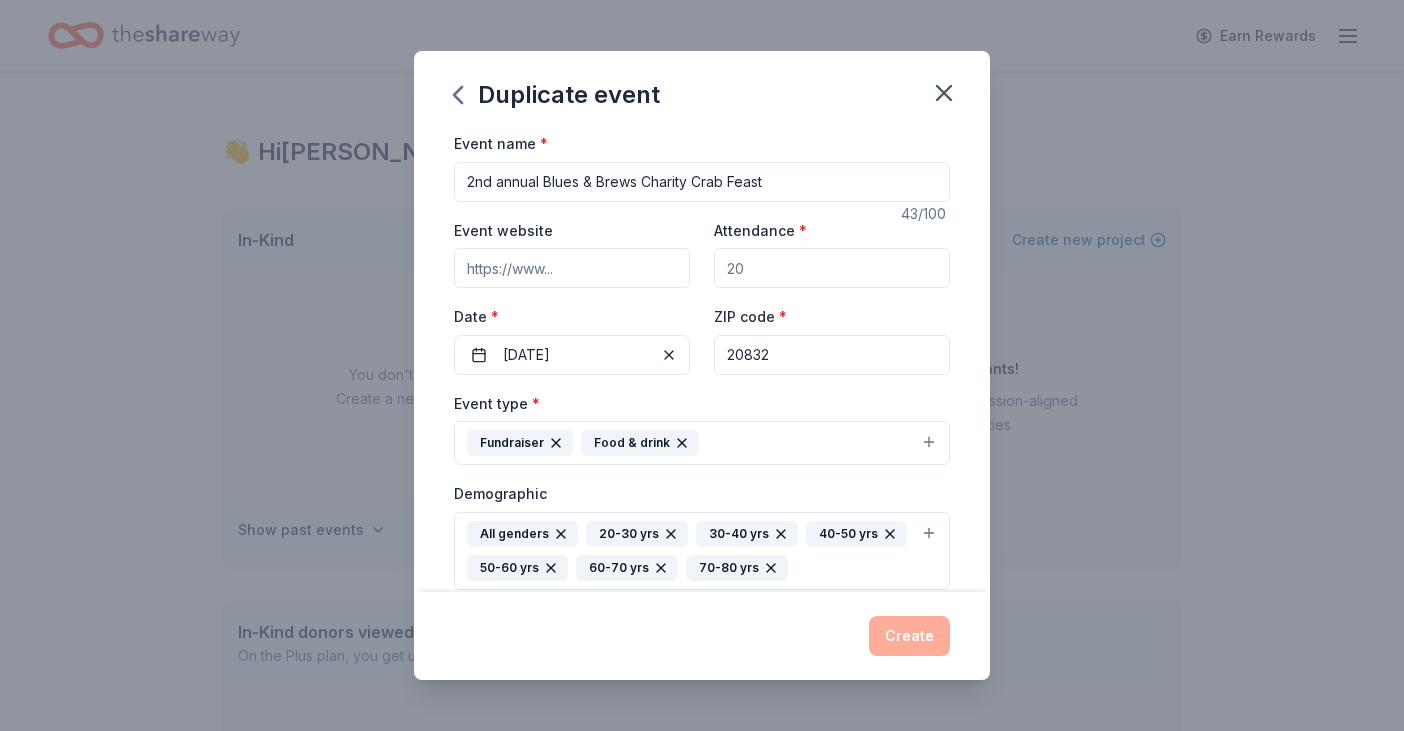 click on "Event name * 2nd annual Blues & Brews Charity Crab Feast 43 /100 Event website Attendance * Date * [DATE] ZIP code * 20832 Event type * Fundraiser Food & drink Demographic All genders 20-30 yrs 30-40 yrs 40-50 yrs 50-60 yrs 60-70 yrs 70-80 yrs Mostly men Mostly women All ages [DEMOGRAPHIC_DATA] yrs 10-20 yrs 80+ yrs We use this information to help brands find events with their target demographic to sponsor their products. Mailing address [STREET_ADDRESS] Description What are you looking for? * Auction & raffle Meals Snacks Desserts Alcohol Beverages Send me reminders Email me reminders of donor application deadlines Recurring event" at bounding box center [702, 612] 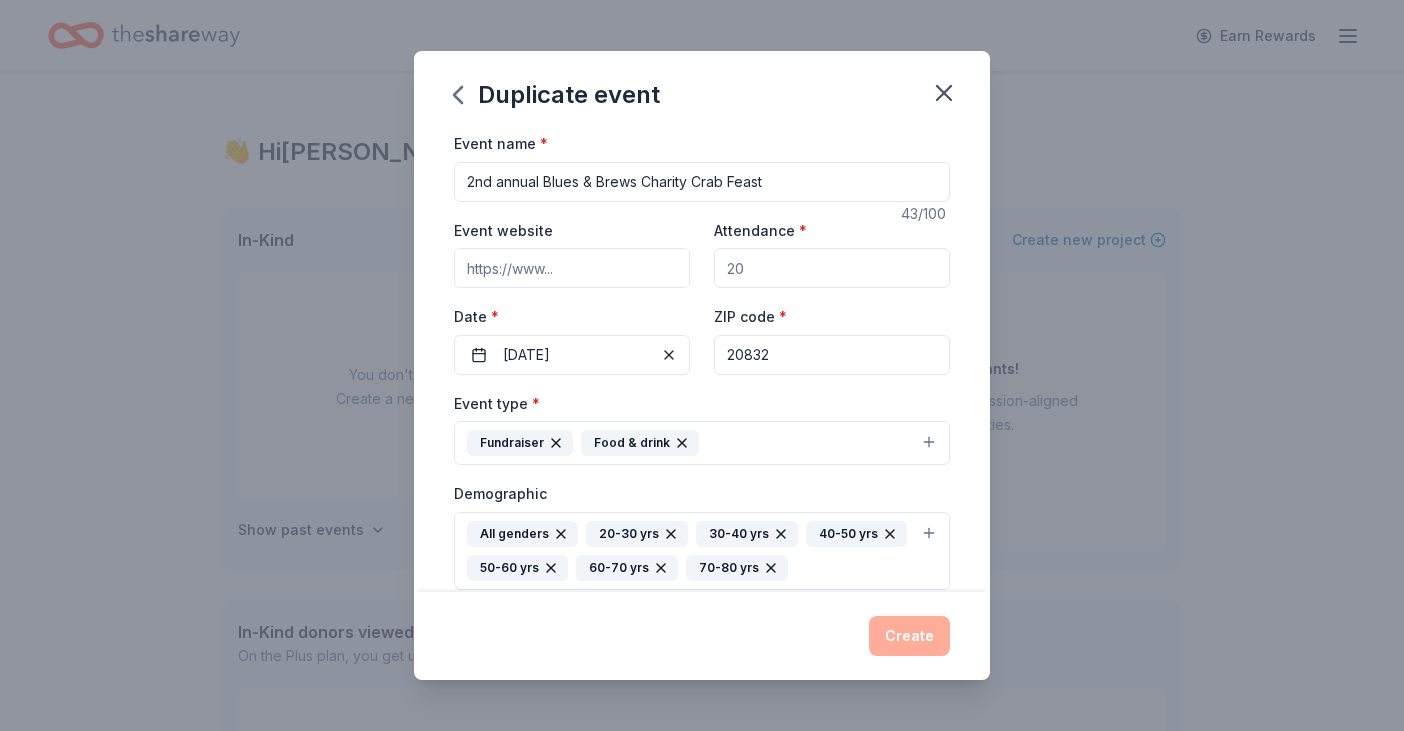 click on "Attendance *" at bounding box center [832, 268] 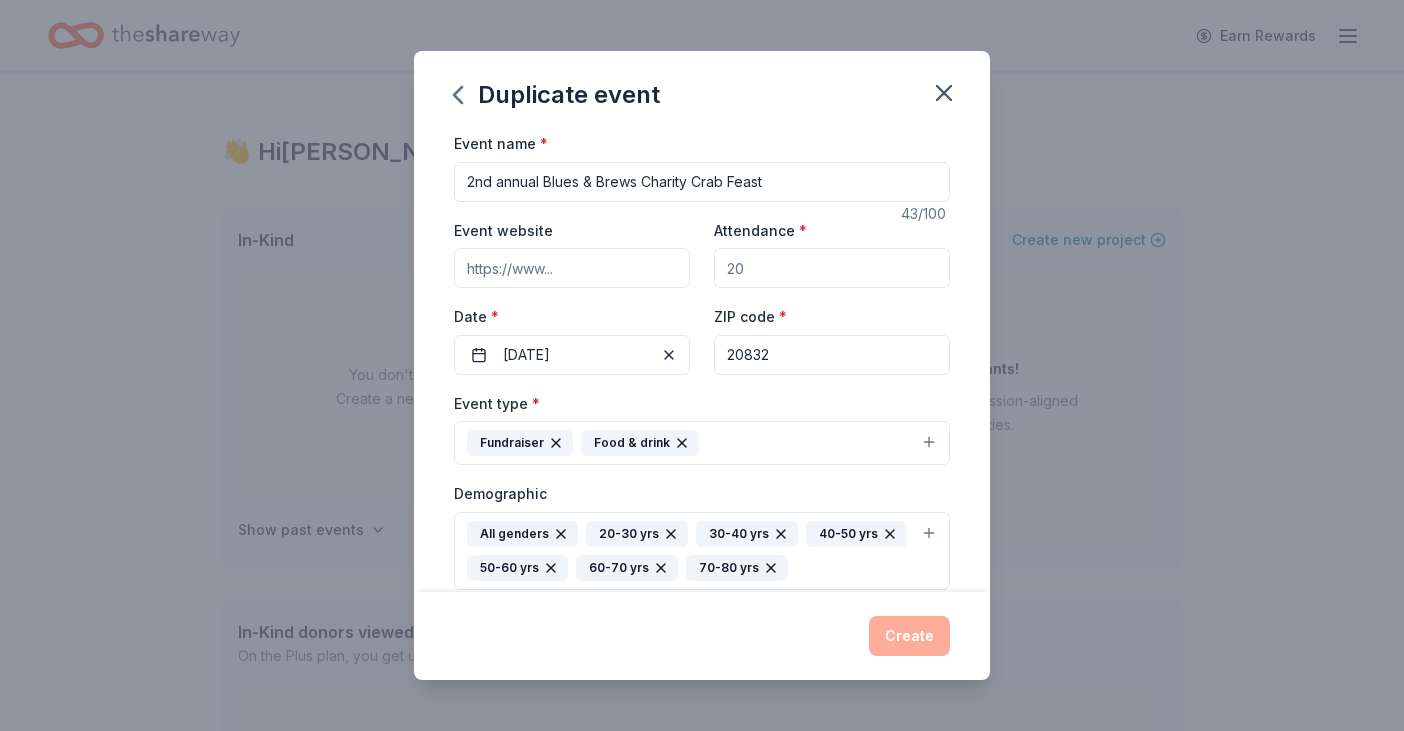click on "Attendance *" at bounding box center [832, 268] 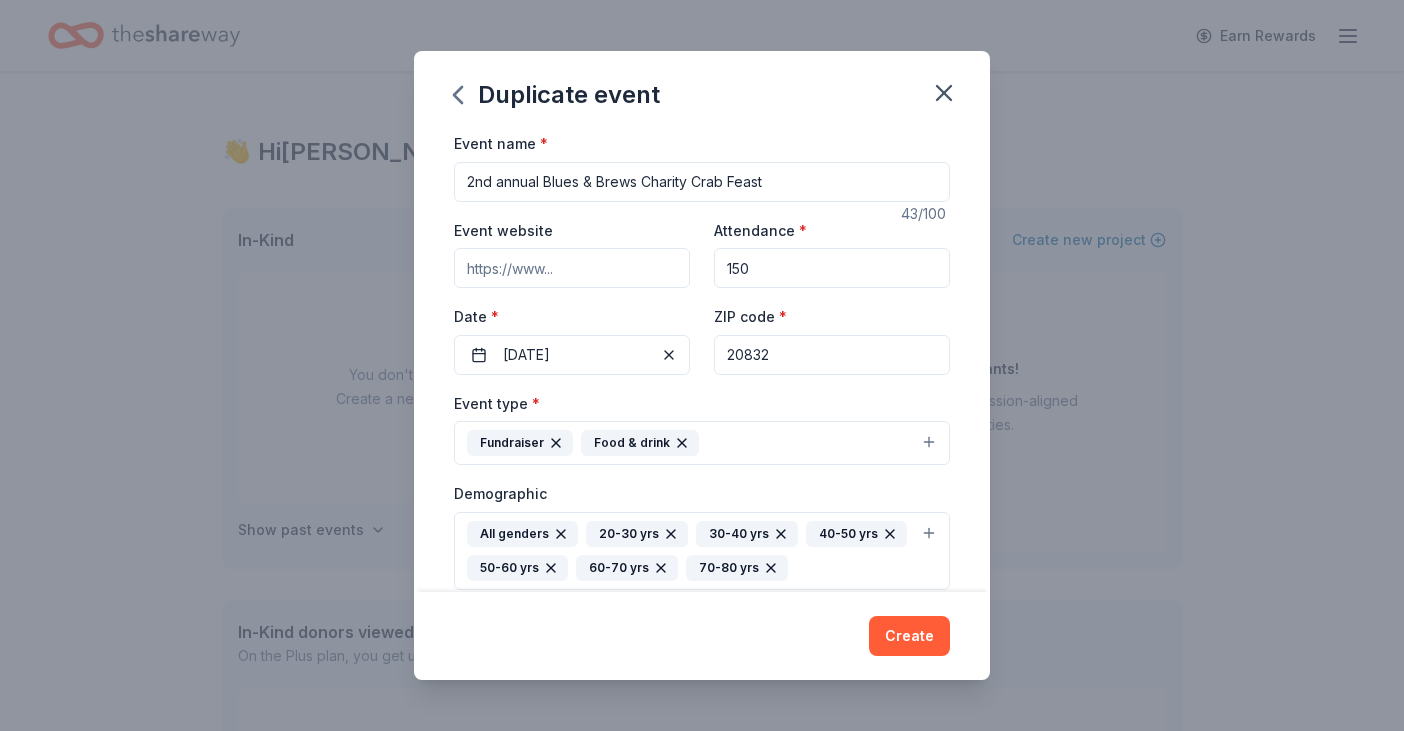 type on "150" 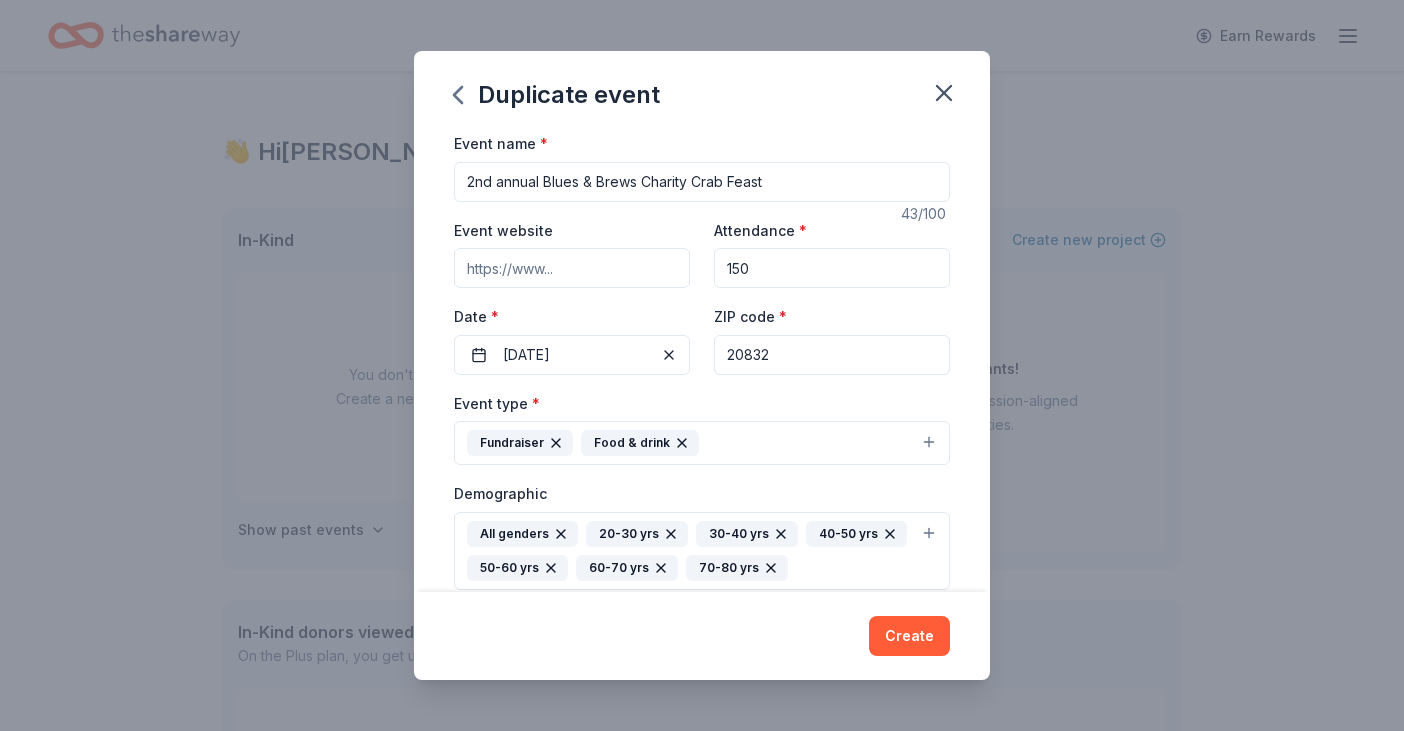 click on "Event website" at bounding box center [572, 268] 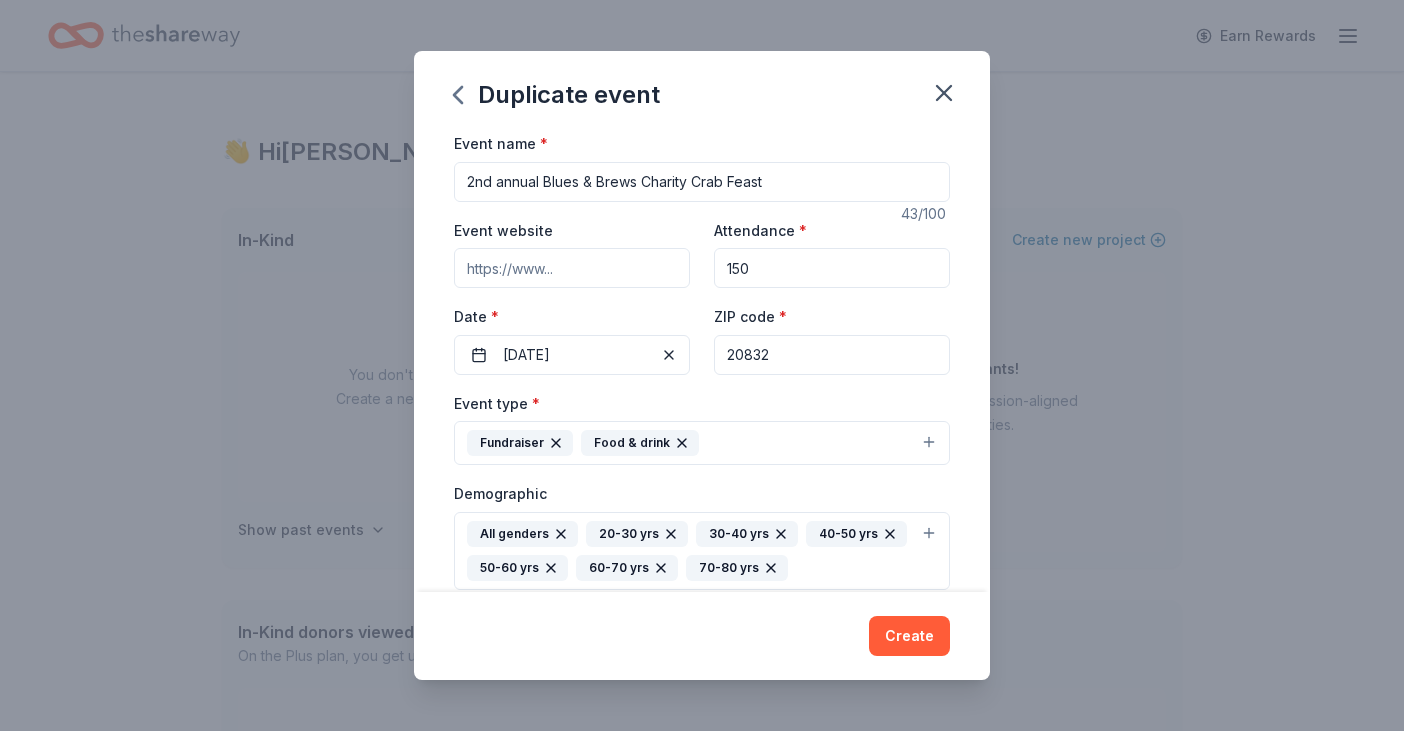 paste on "[URL][DOMAIN_NAME]" 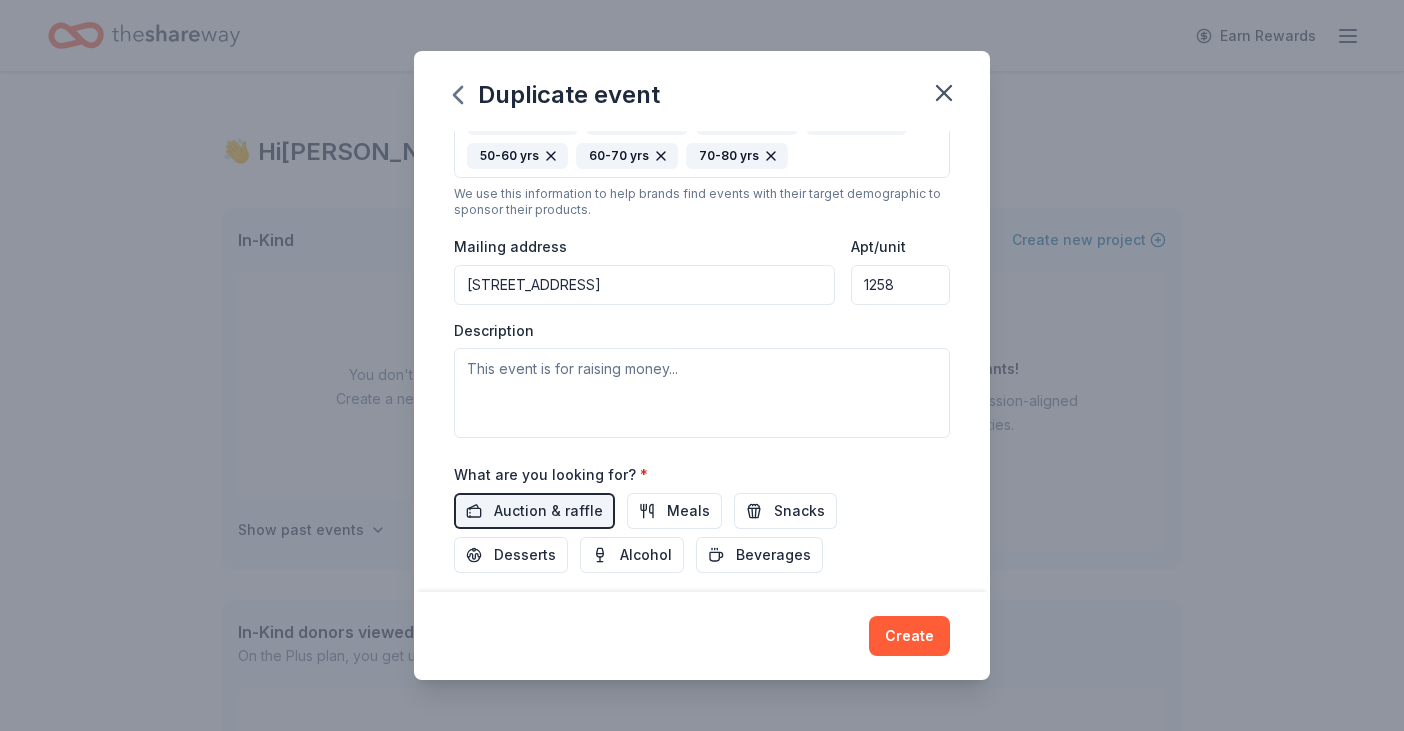 scroll, scrollTop: 453, scrollLeft: 0, axis: vertical 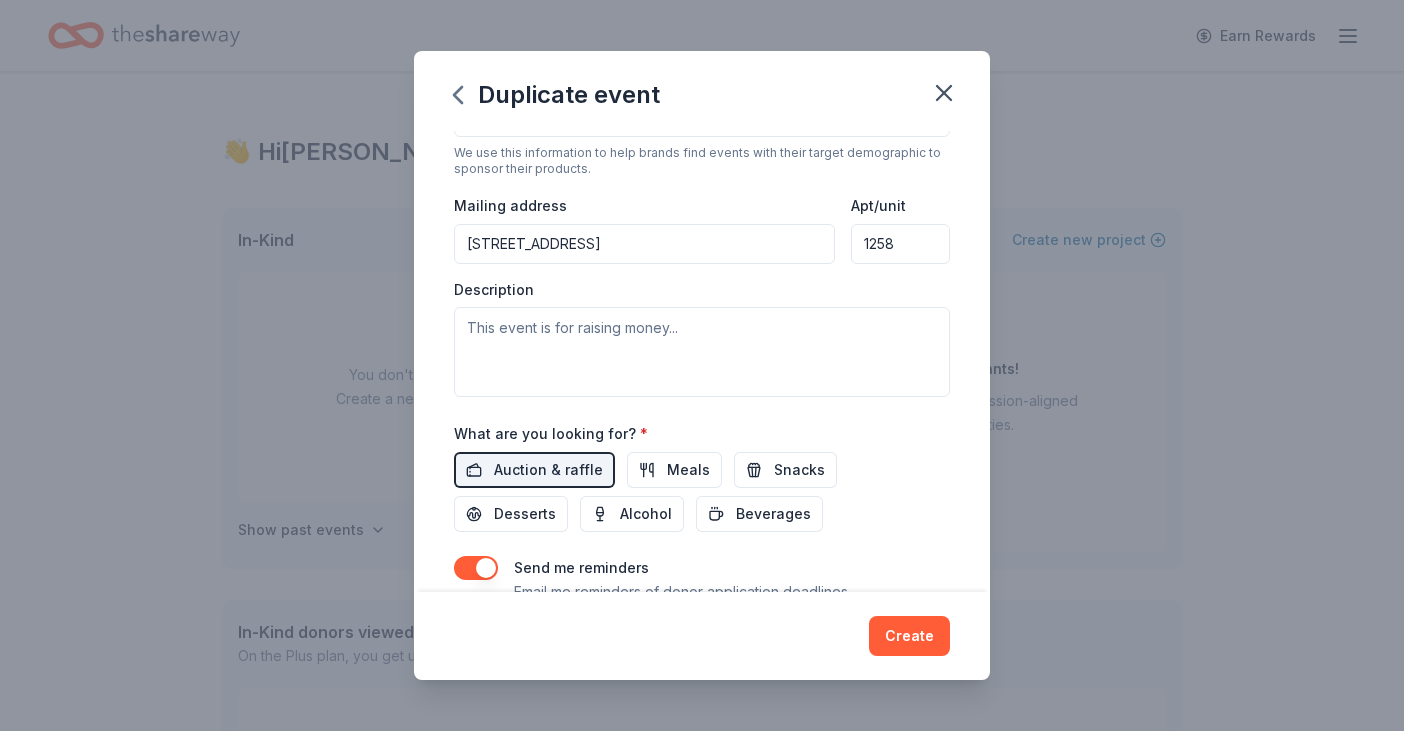 type on "[URL][DOMAIN_NAME]" 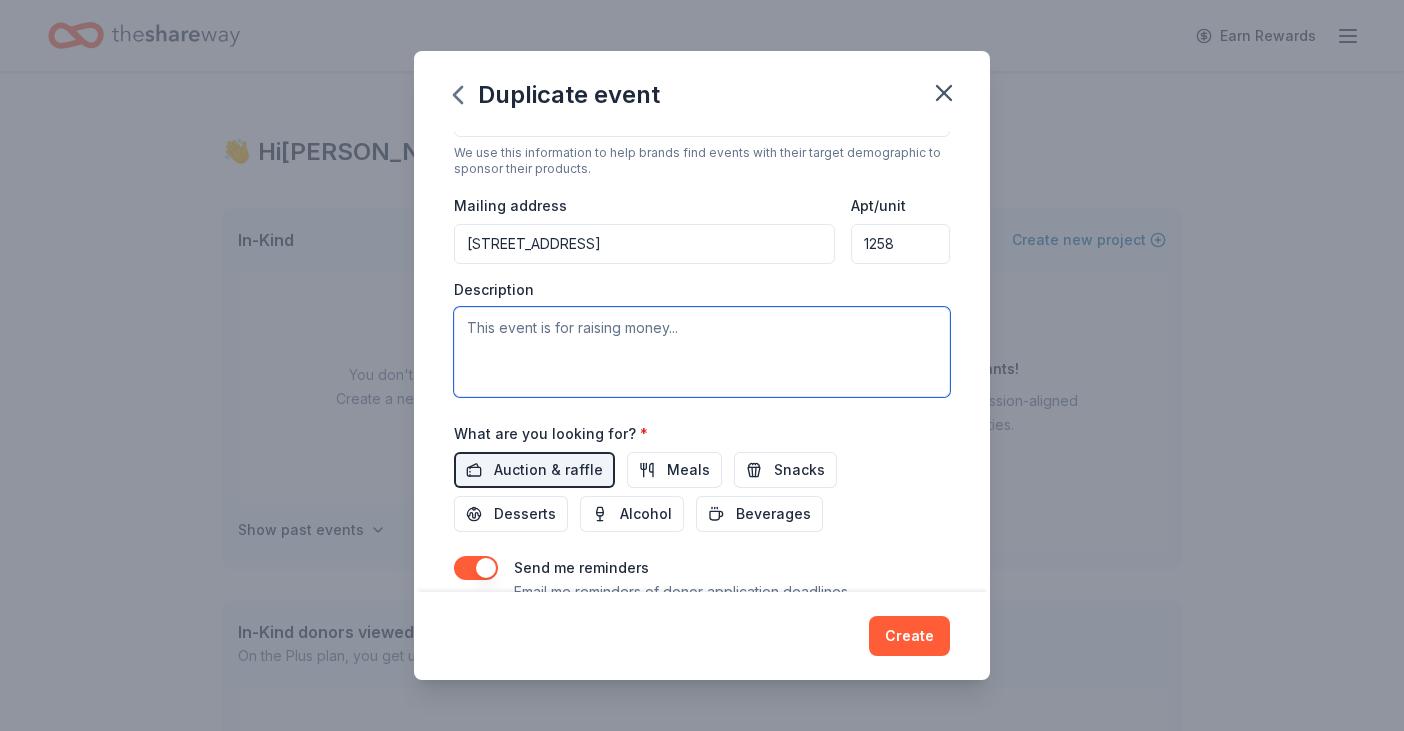 click at bounding box center [702, 352] 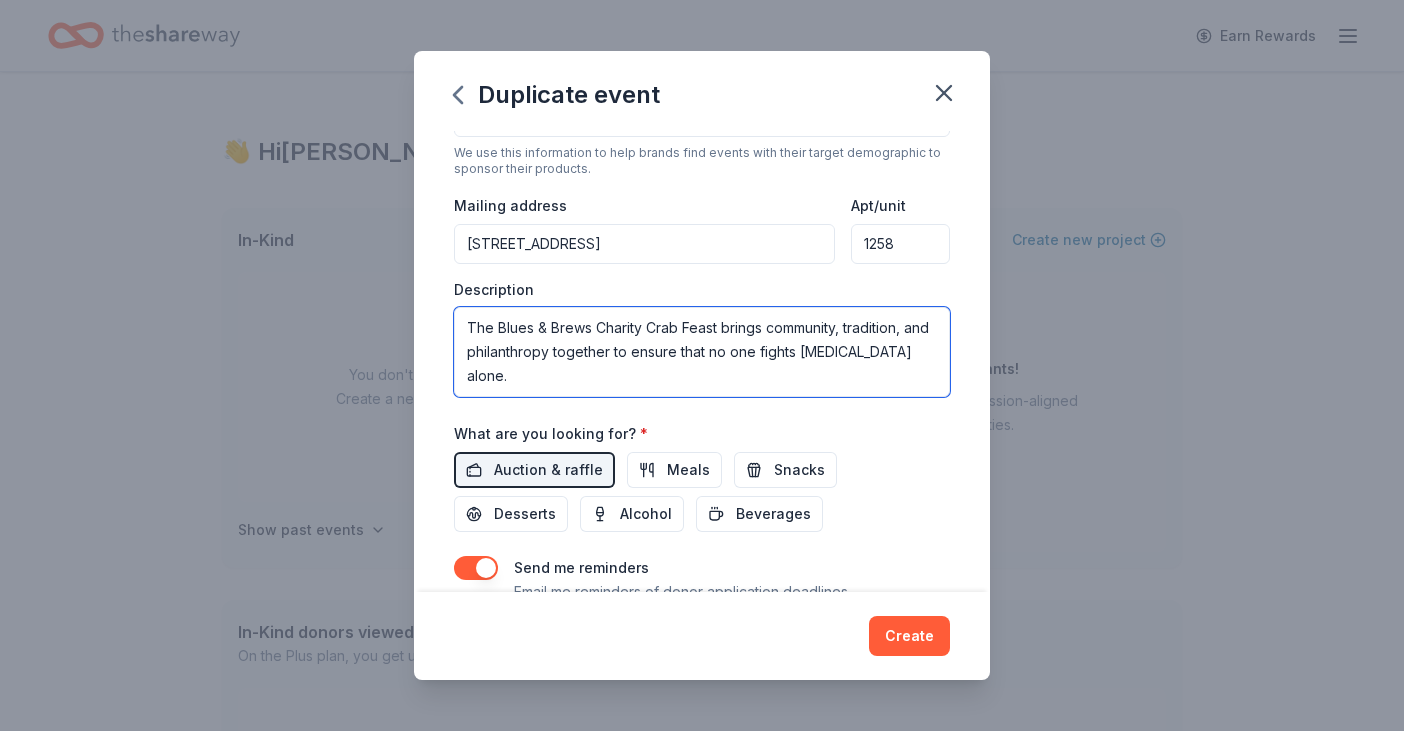 paste on "Featuring a menu of all-you-can-eat Chesapeake Bay blue crabs & BBQ, craft beer, VIP seating, the best blues rock & southern rock tunes, an extensive silent auction, and more, the Blues & Brews Charity Crab Feast raises critical funds needed to alleviate burdens for people affected by [MEDICAL_DATA]." 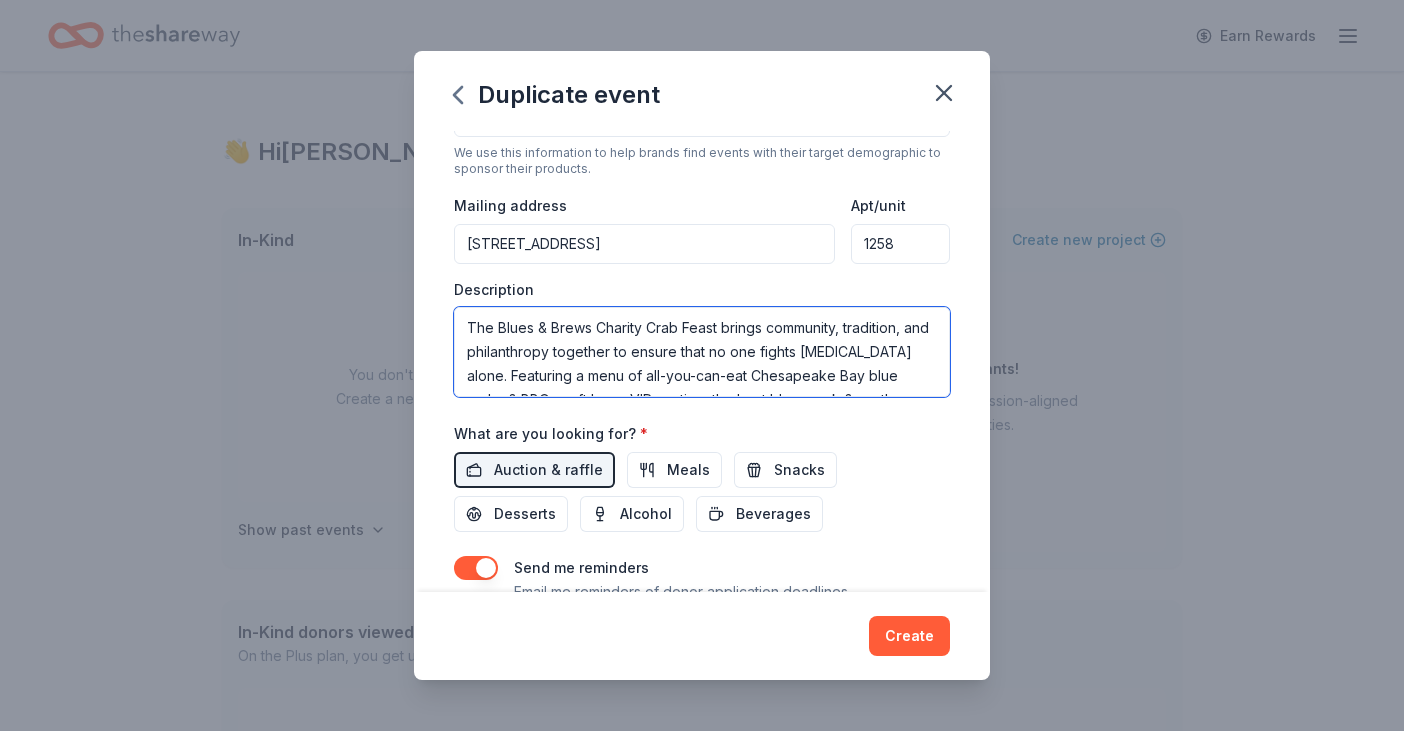 scroll, scrollTop: 96, scrollLeft: 0, axis: vertical 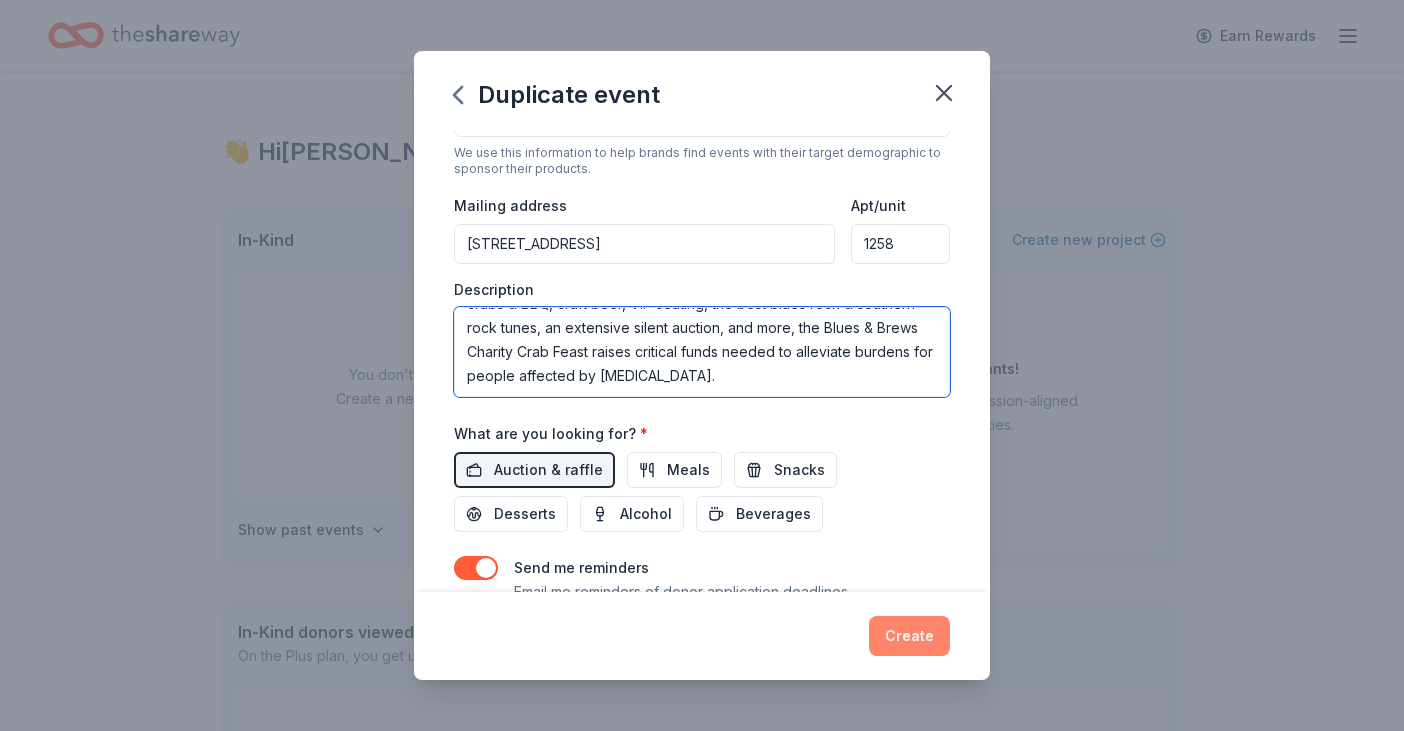 type on "The Blues & Brews Charity Crab Feast brings community, tradition, and philanthropy together to ensure that no one fights [MEDICAL_DATA] alone. Featuring a menu of all-you-can-eat Chesapeake Bay blue crabs & BBQ, craft beer, VIP seating, the best blues rock & southern rock tunes, an extensive silent auction, and more, the Blues & Brews Charity Crab Feast raises critical funds needed to alleviate burdens for people affected by [MEDICAL_DATA]." 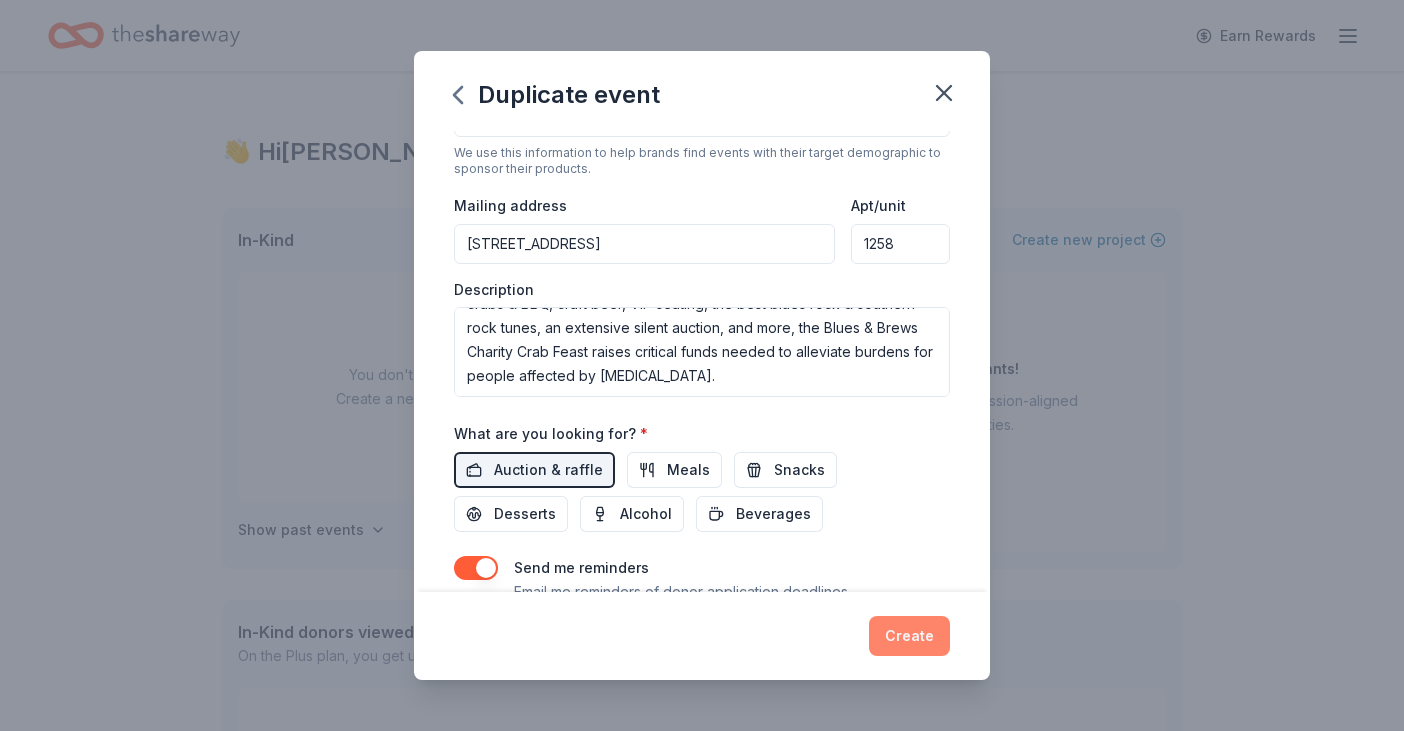 click on "Create" at bounding box center (909, 636) 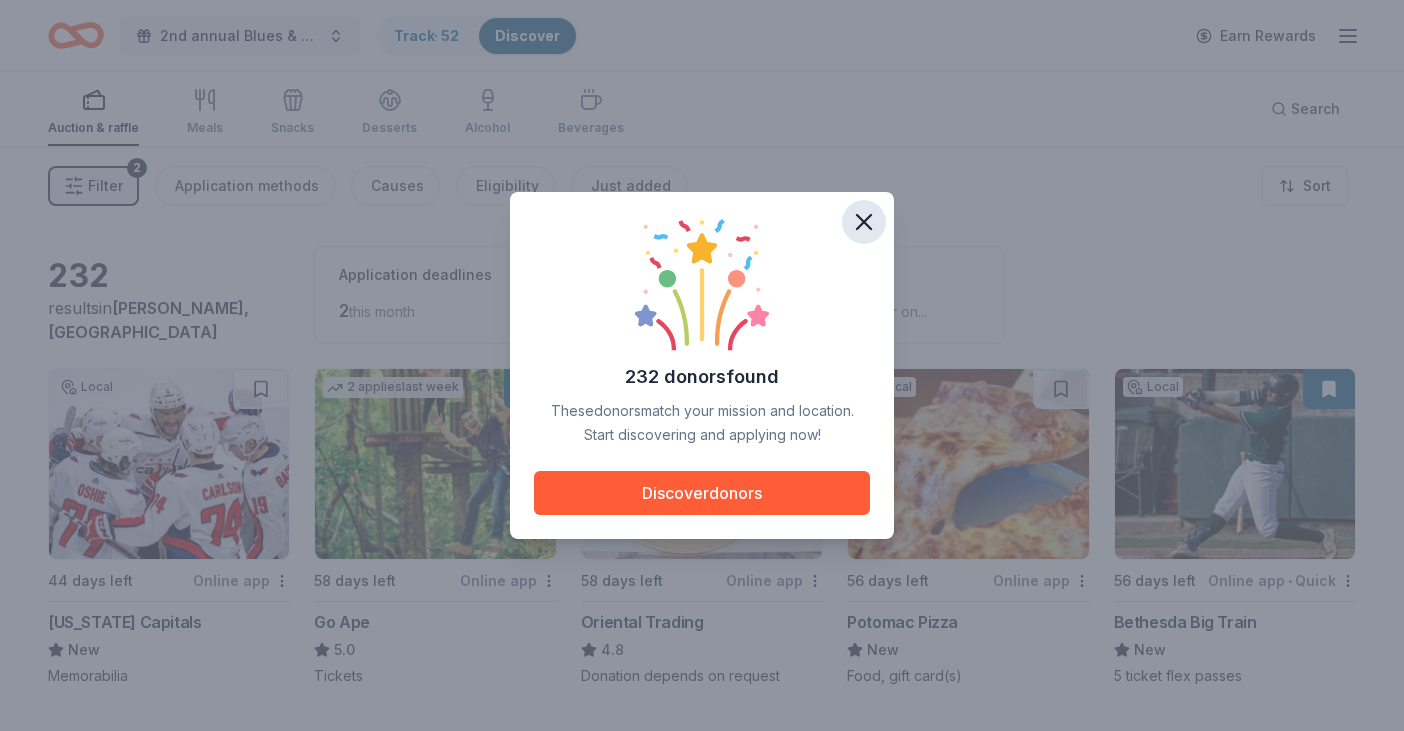 click 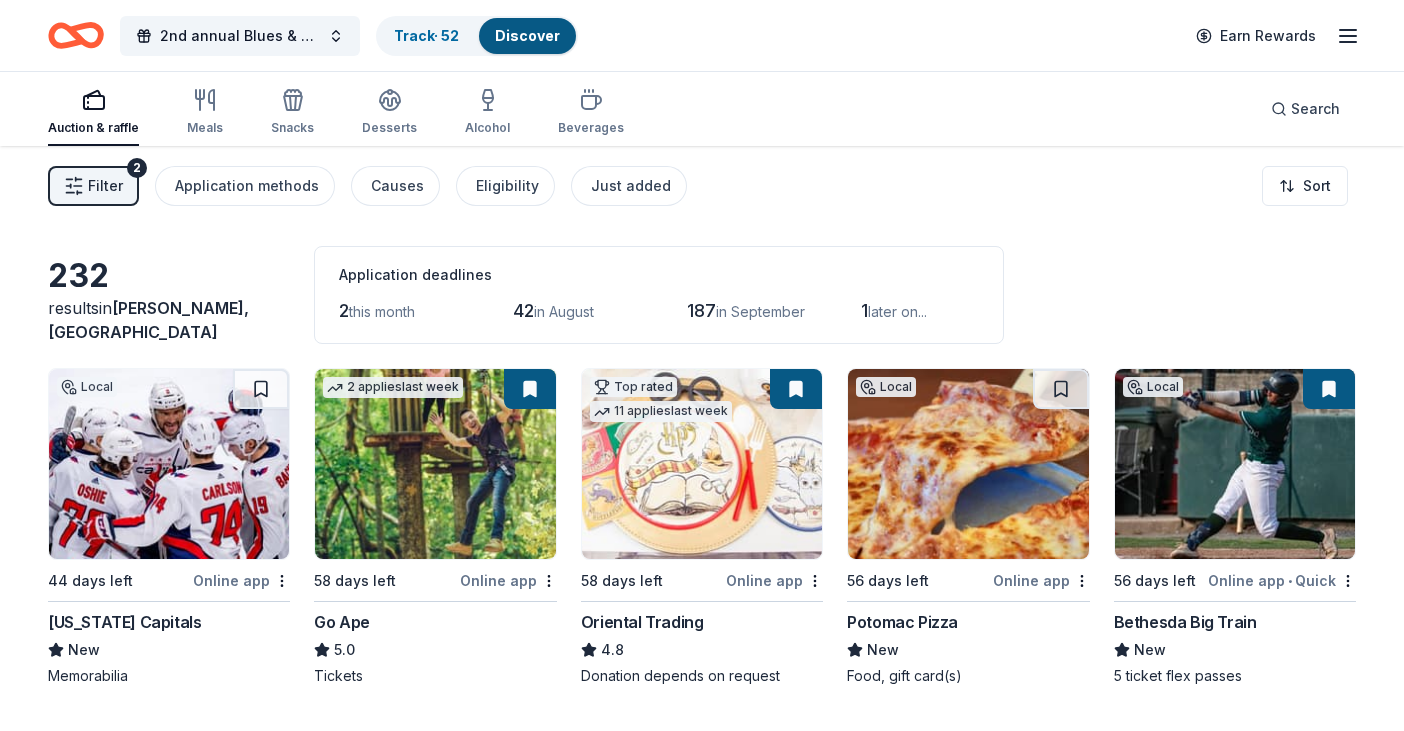 scroll, scrollTop: 0, scrollLeft: 0, axis: both 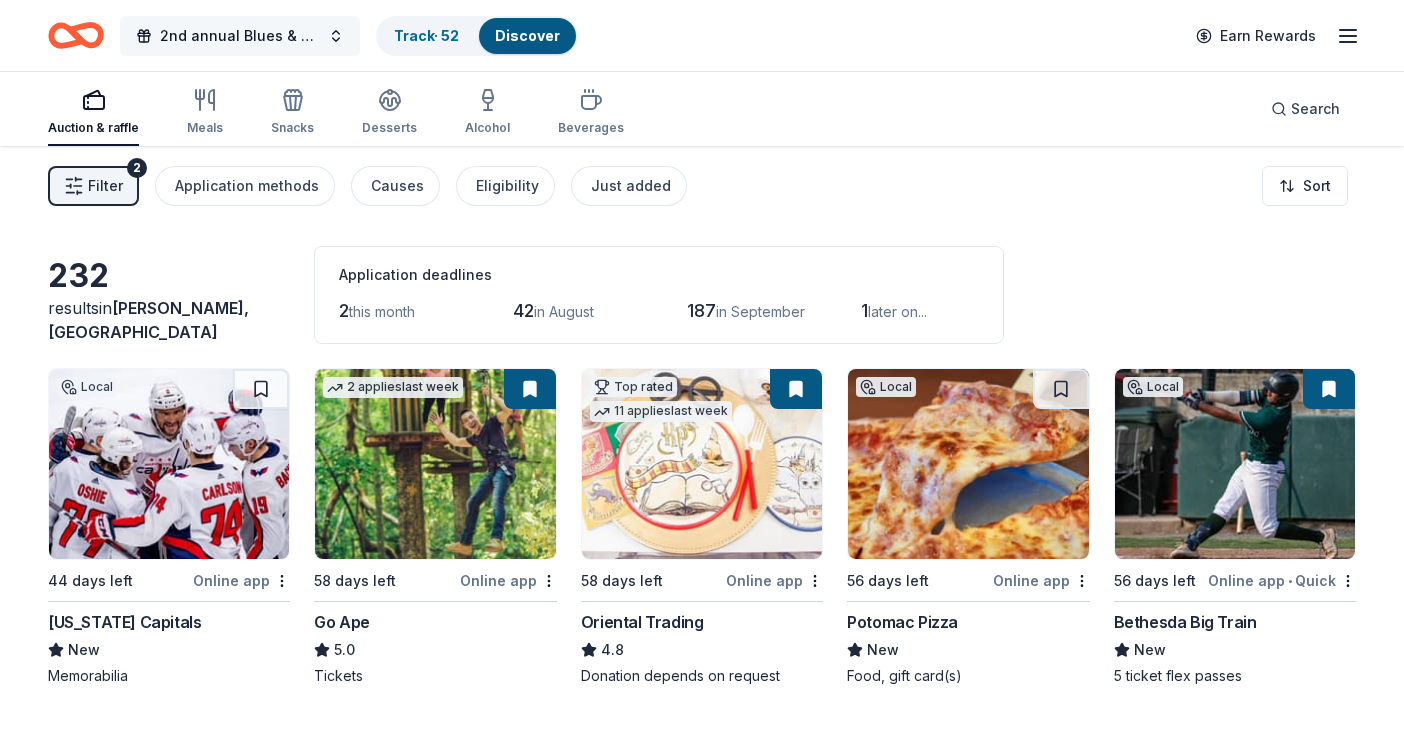 click on "2nd annual Blues & Brews Charity Crab Feast" at bounding box center [240, 36] 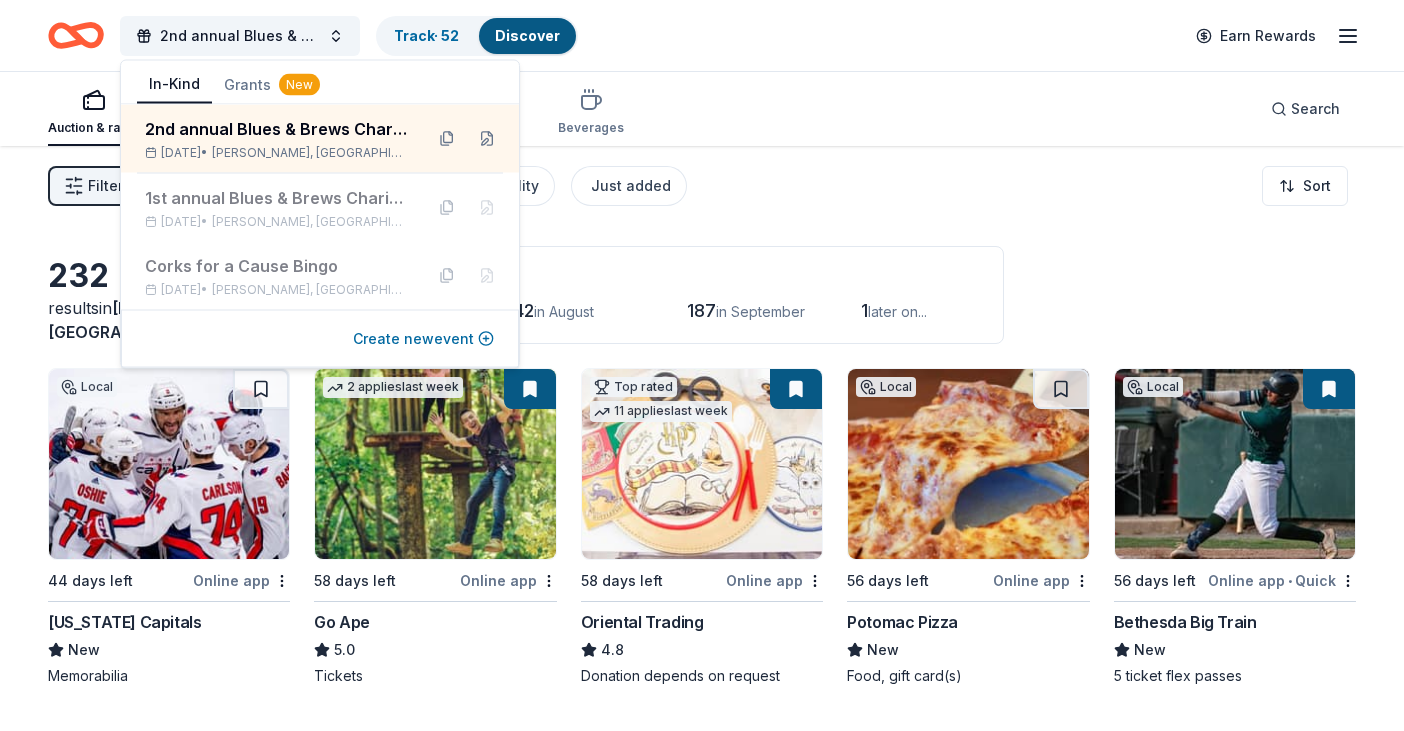 click on "Create new  event" at bounding box center [423, 339] 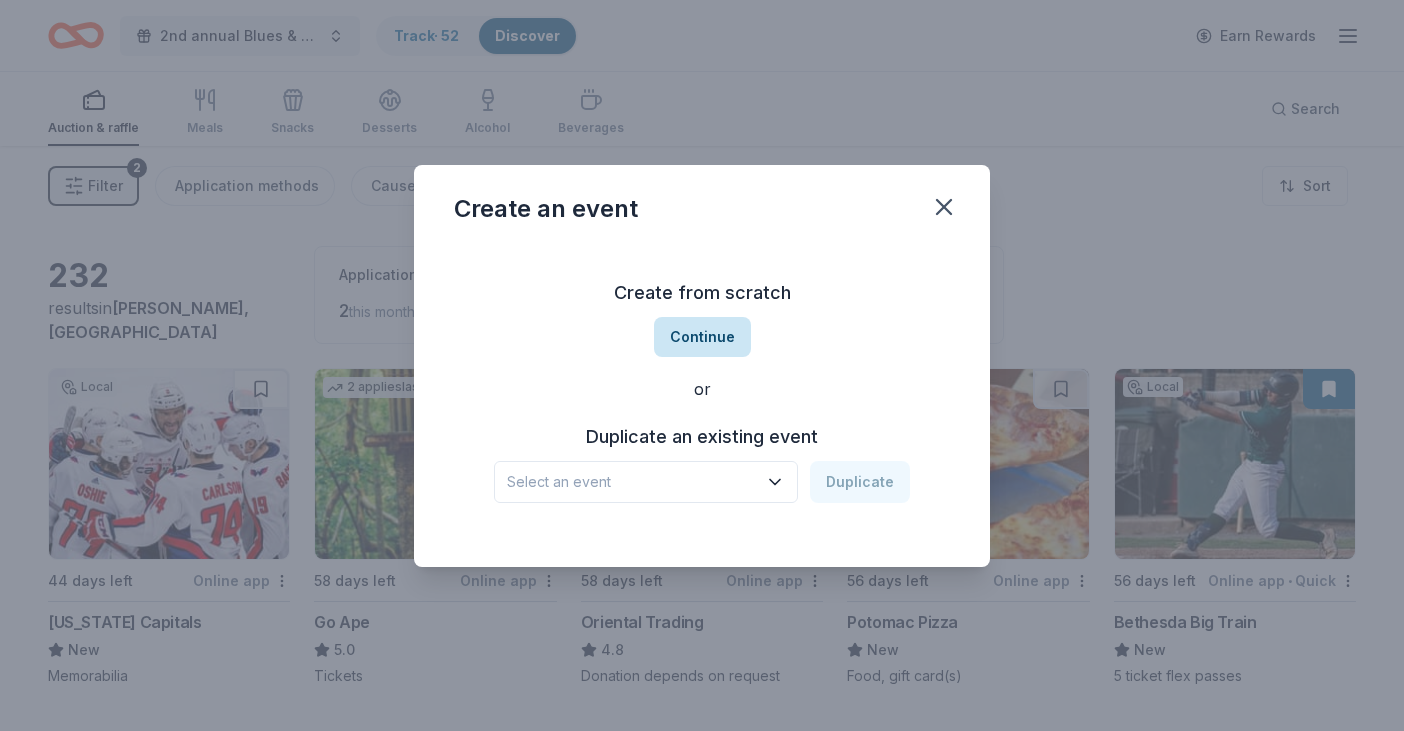 click on "Continue" at bounding box center [702, 337] 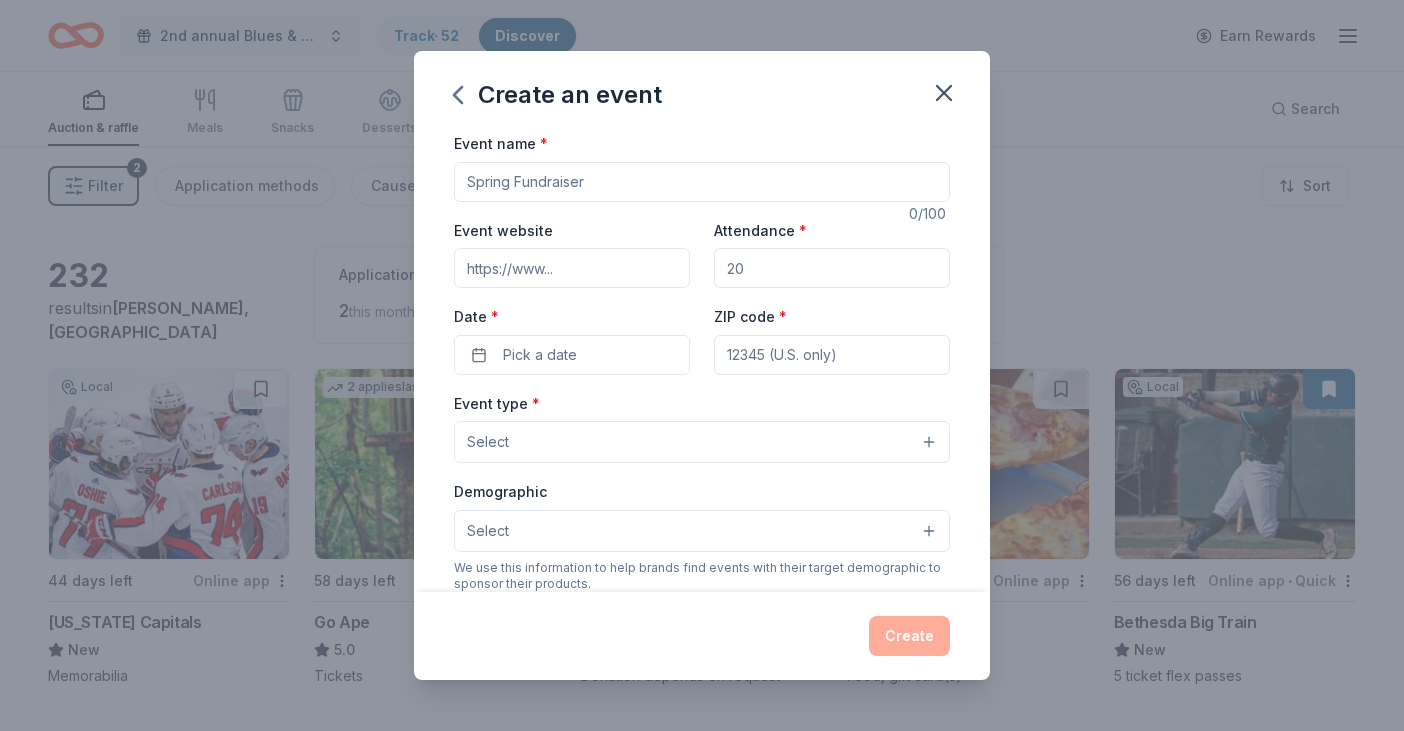 click on "Event name *" at bounding box center [702, 182] 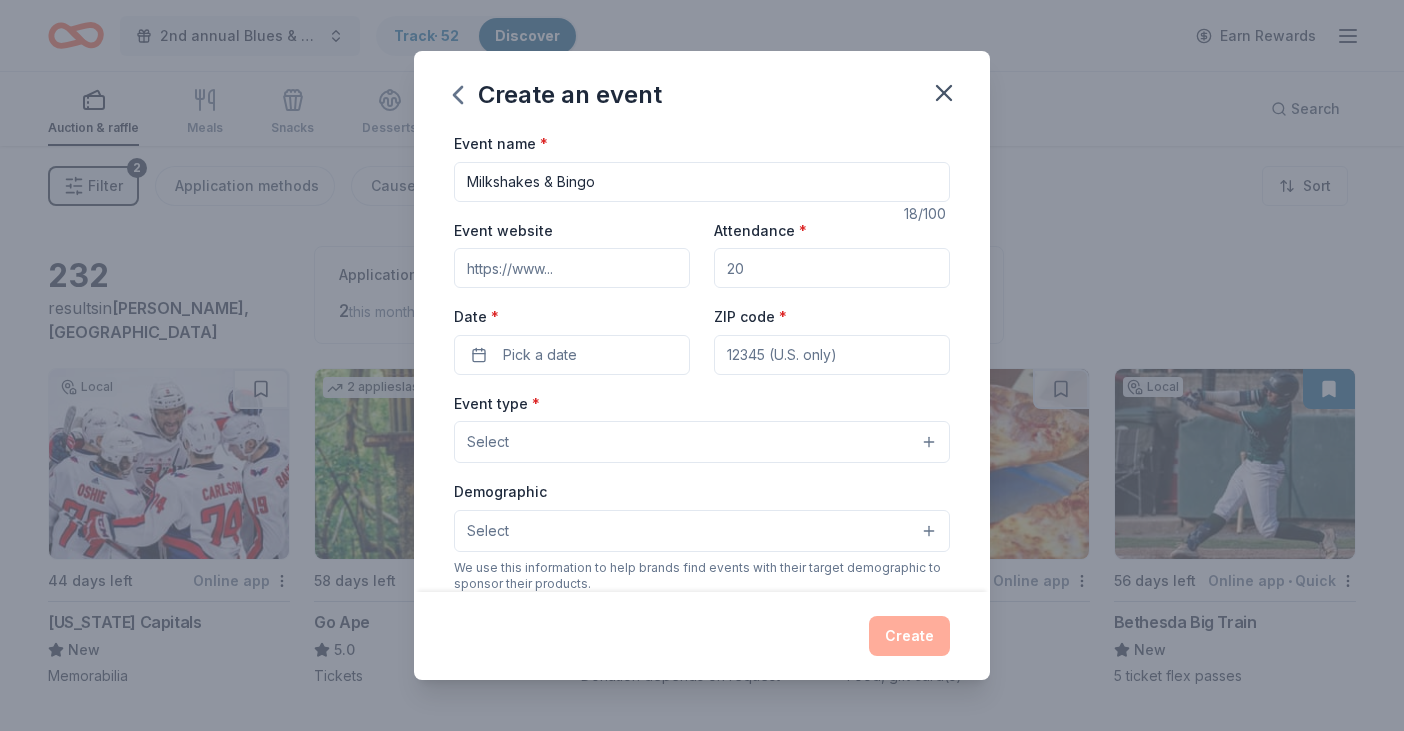type on "Milkshakes & Bingo" 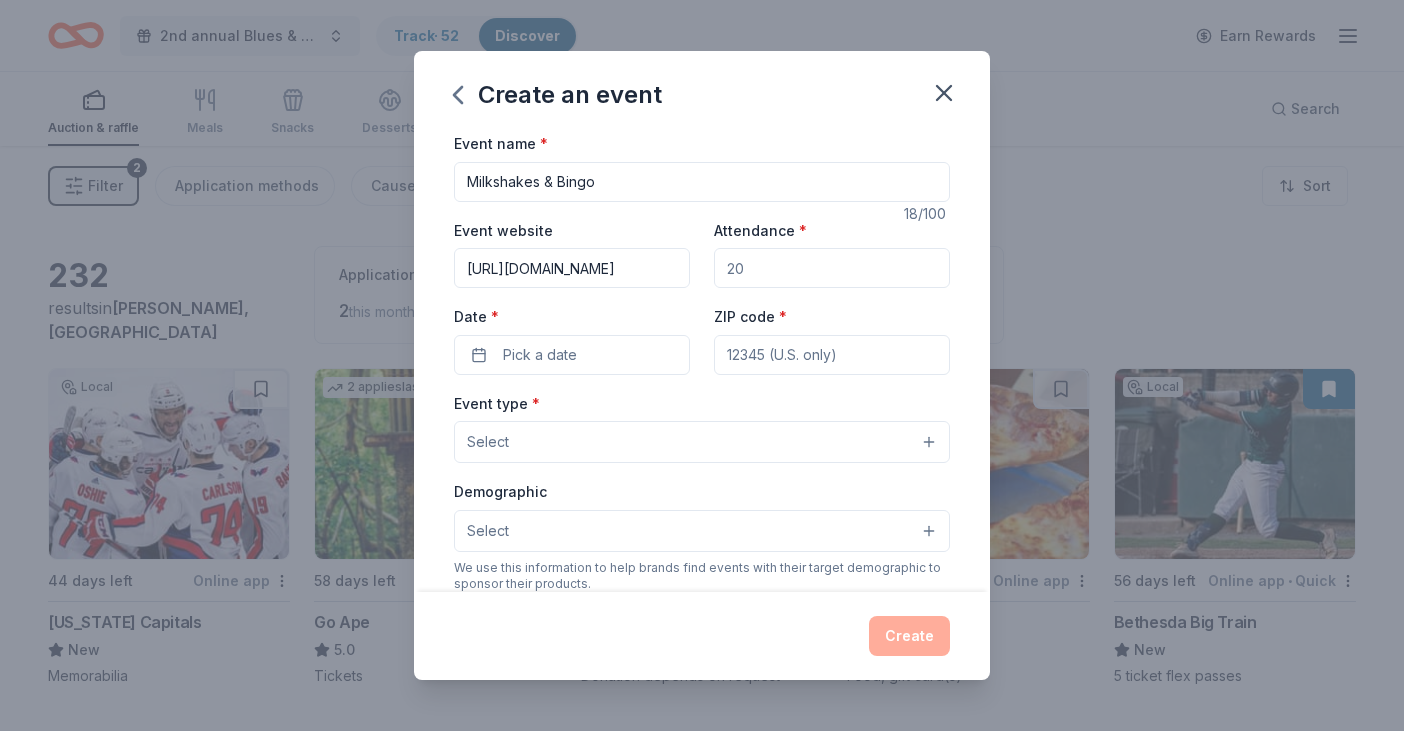 type on "[URL][DOMAIN_NAME]" 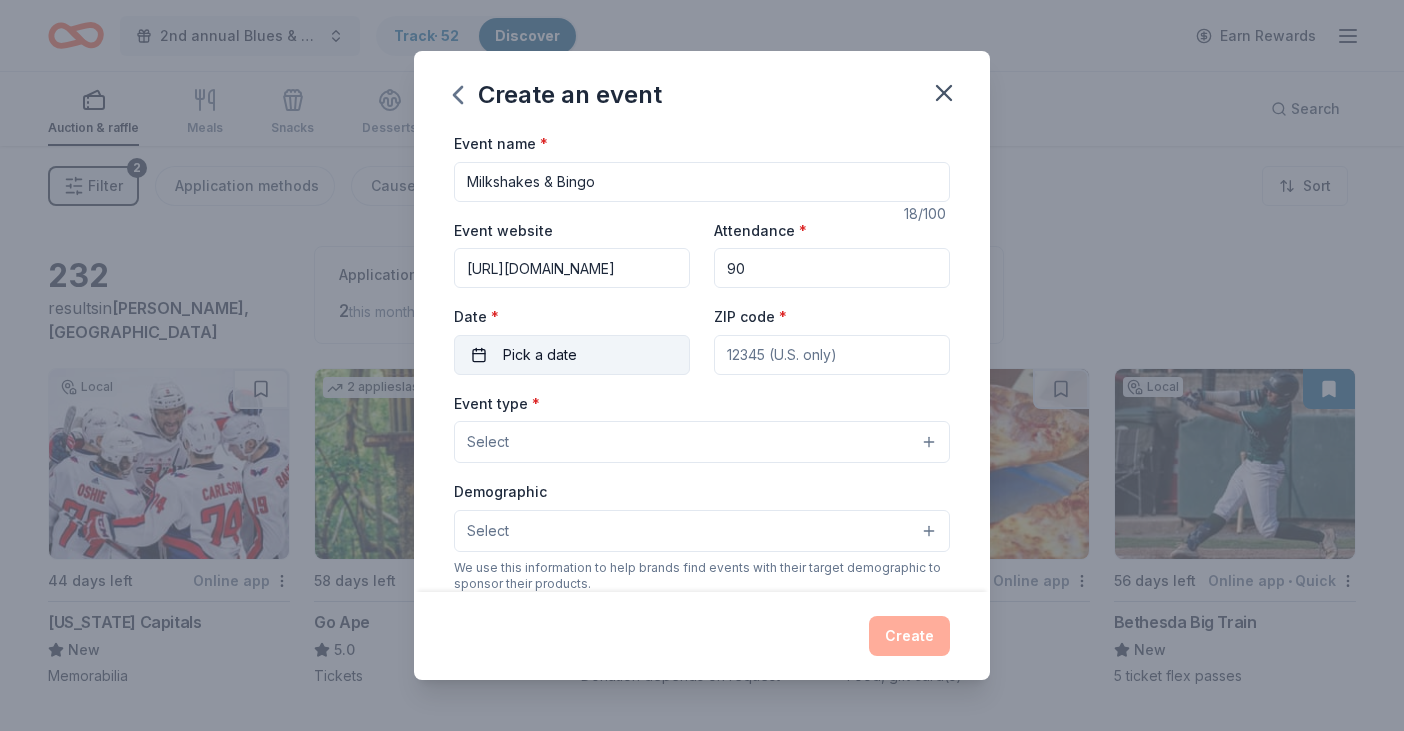 type on "90" 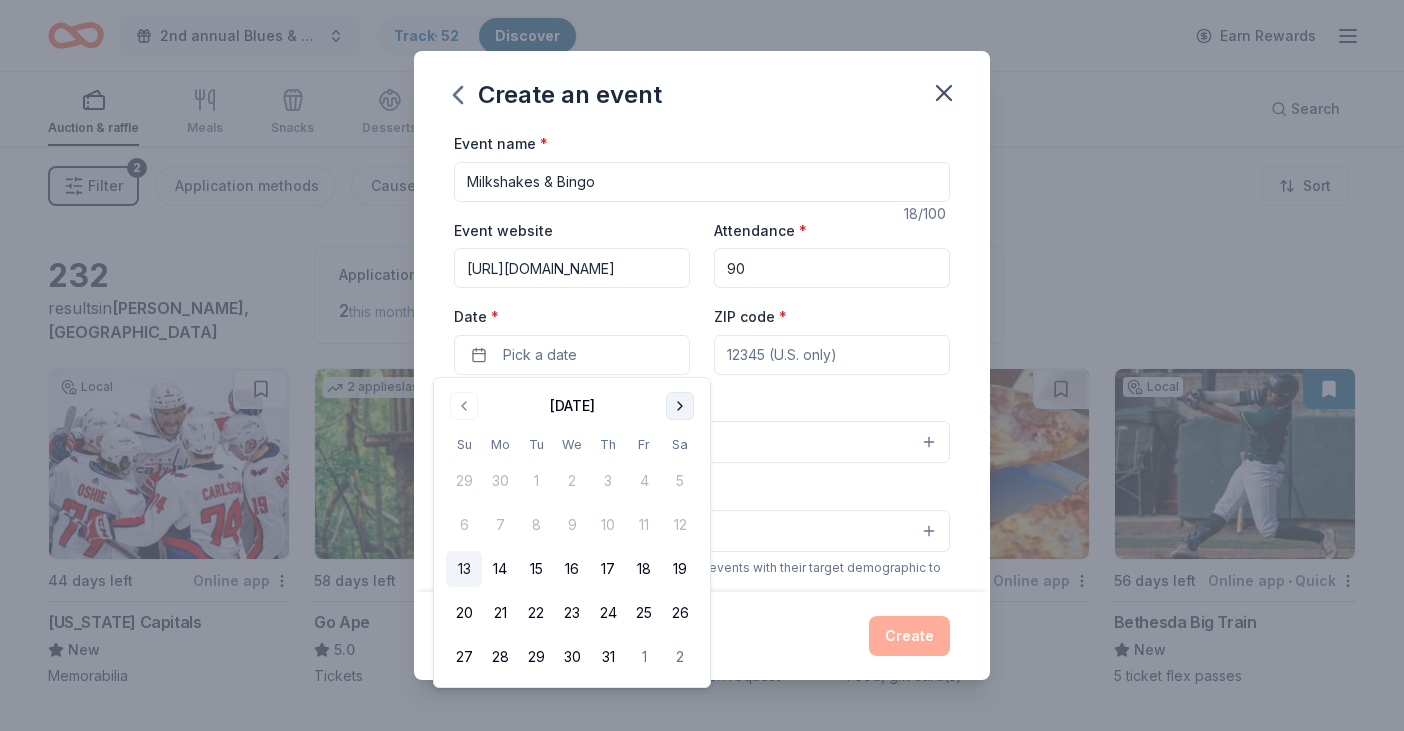 click at bounding box center [680, 406] 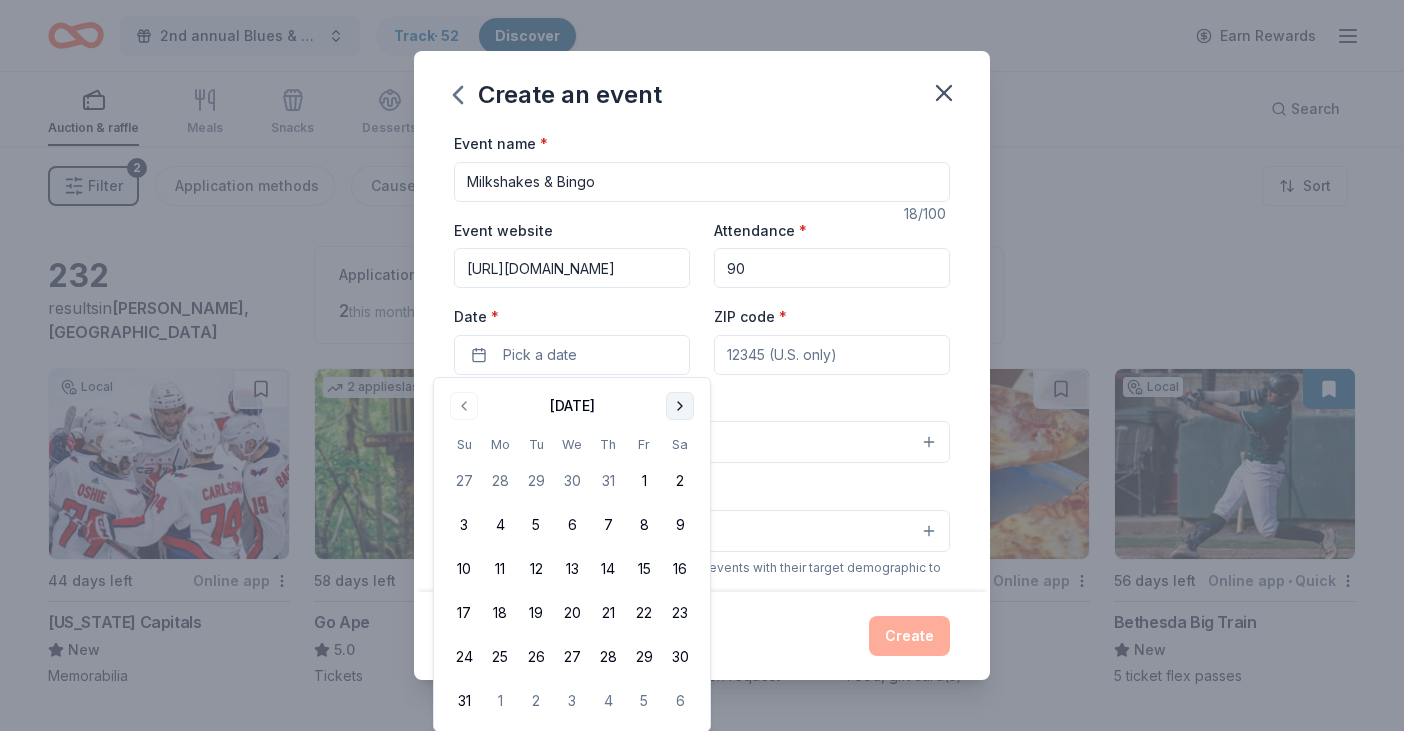click at bounding box center [680, 406] 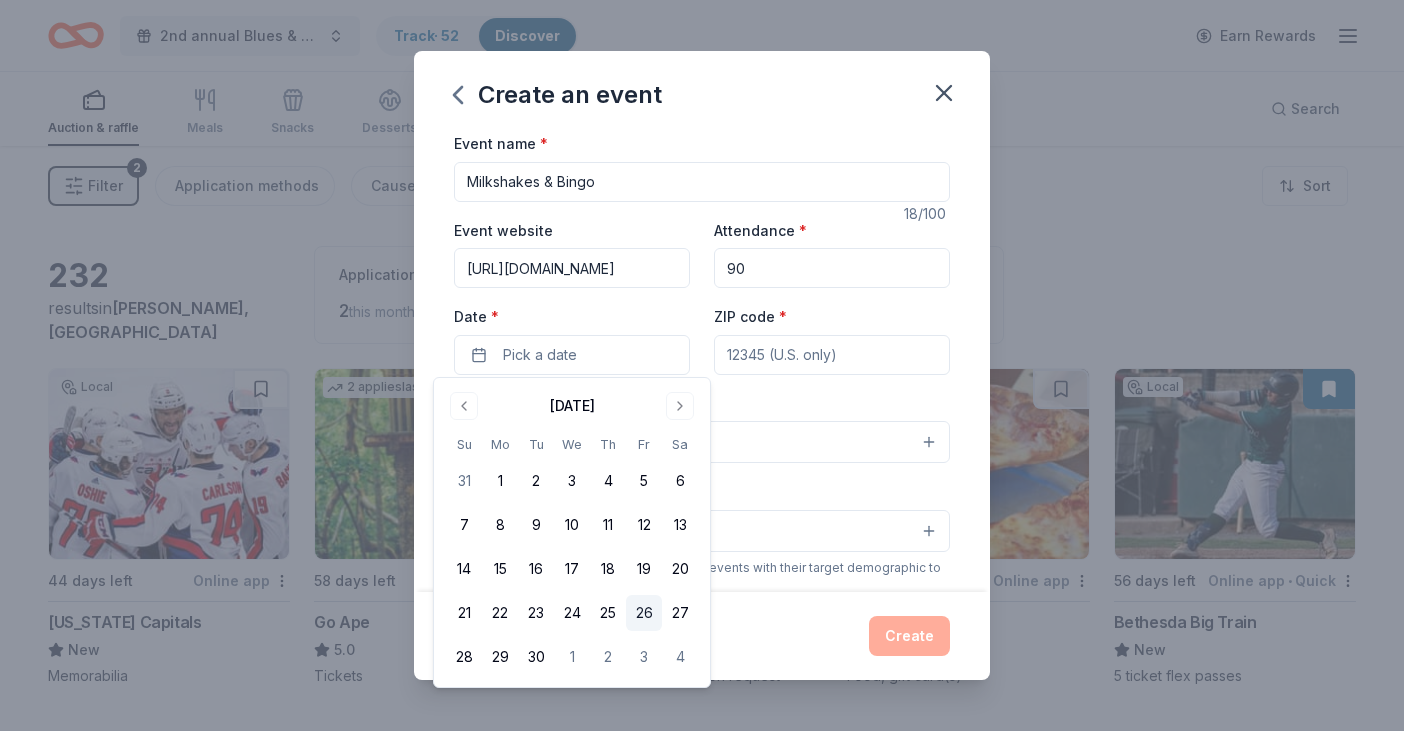 click on "26" at bounding box center (644, 613) 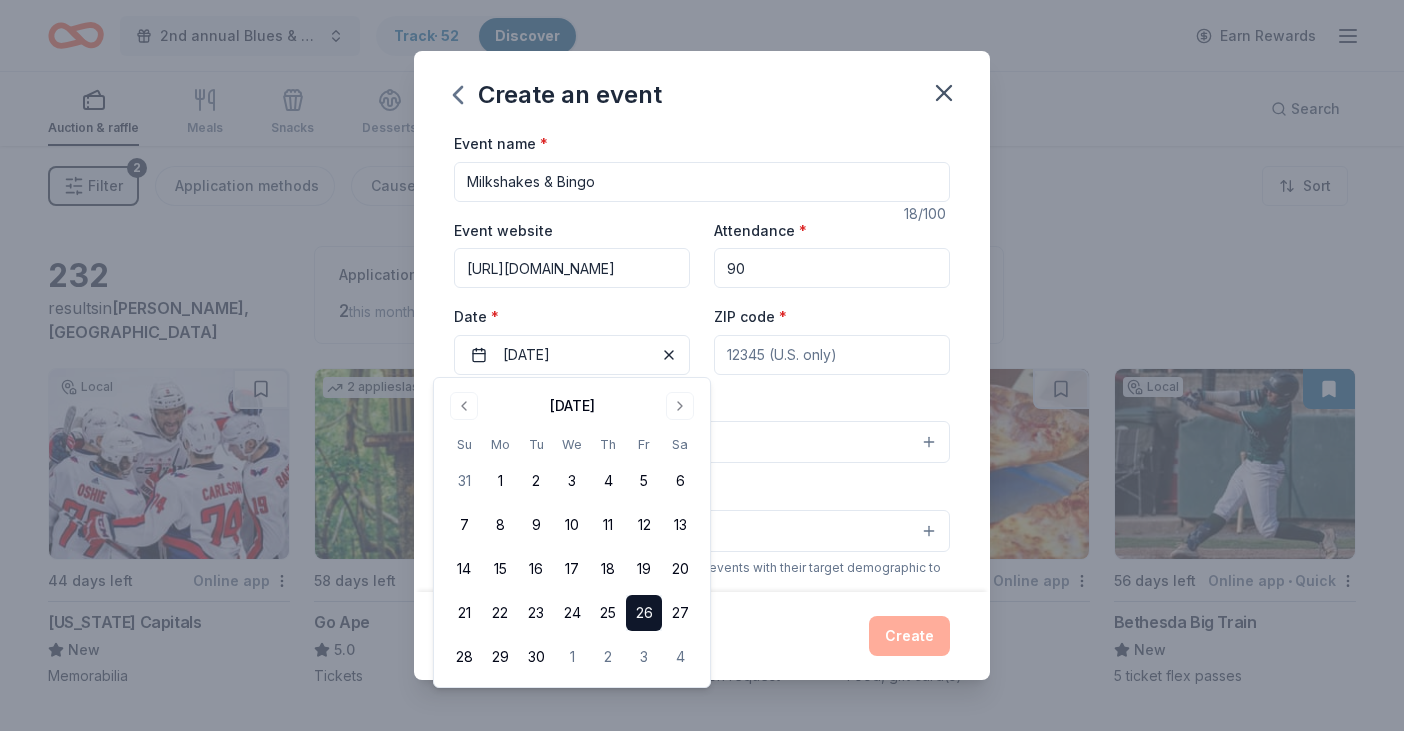 click on "ZIP code *" at bounding box center [832, 355] 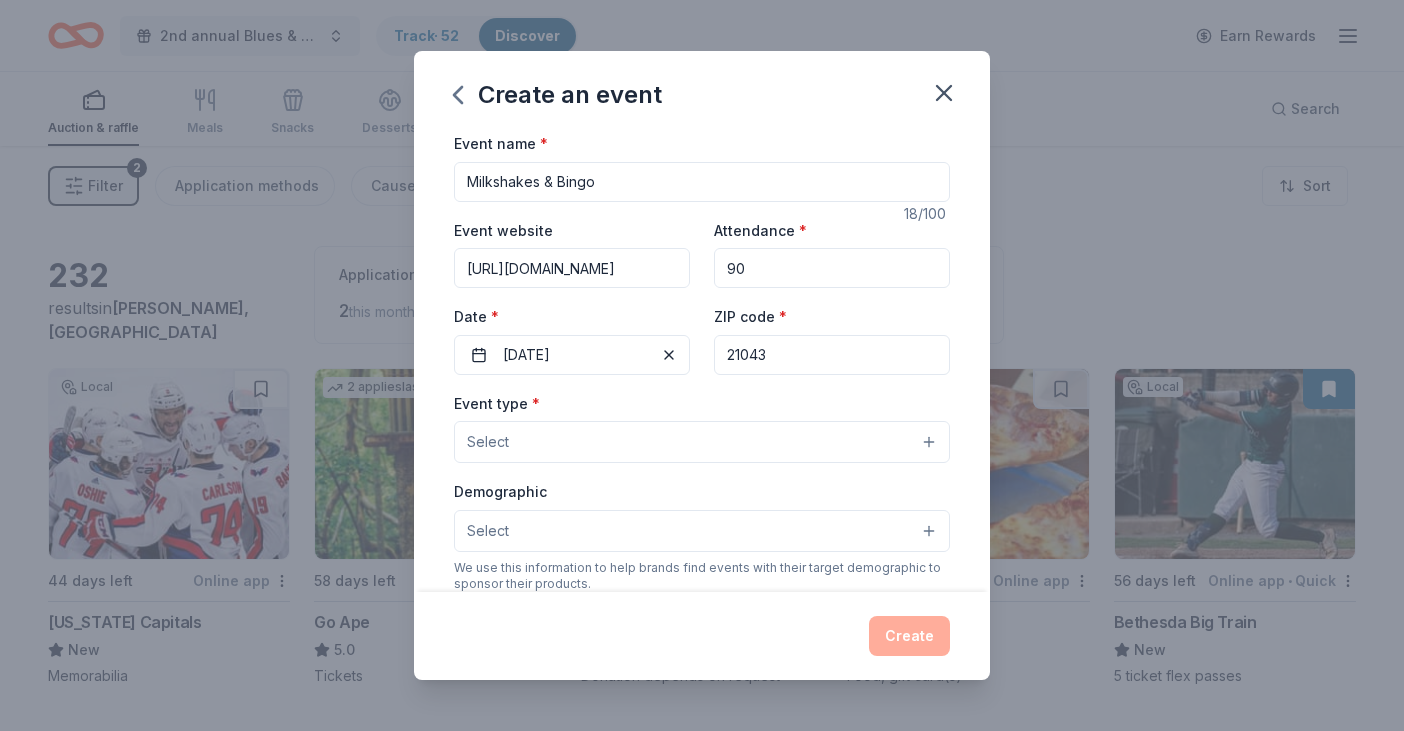 type on "21043" 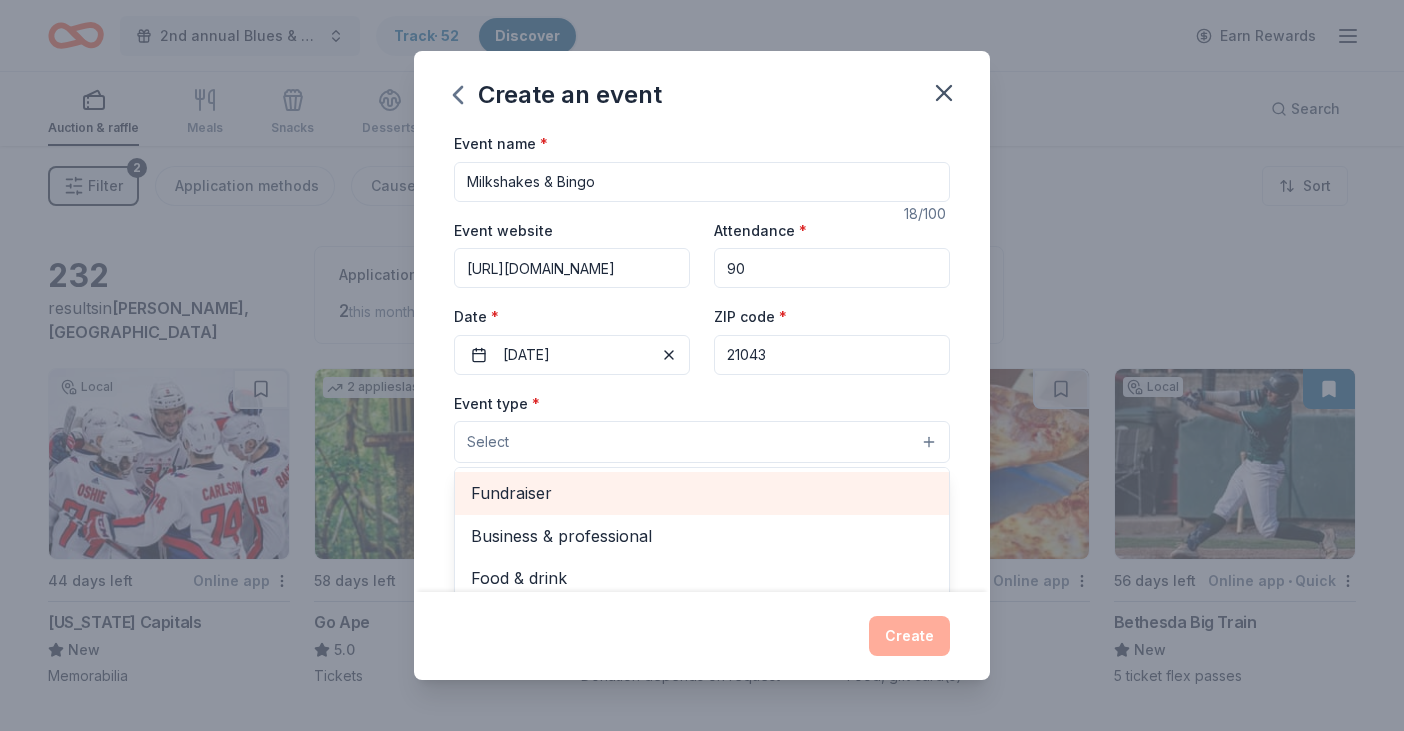 click on "Fundraiser" at bounding box center [702, 493] 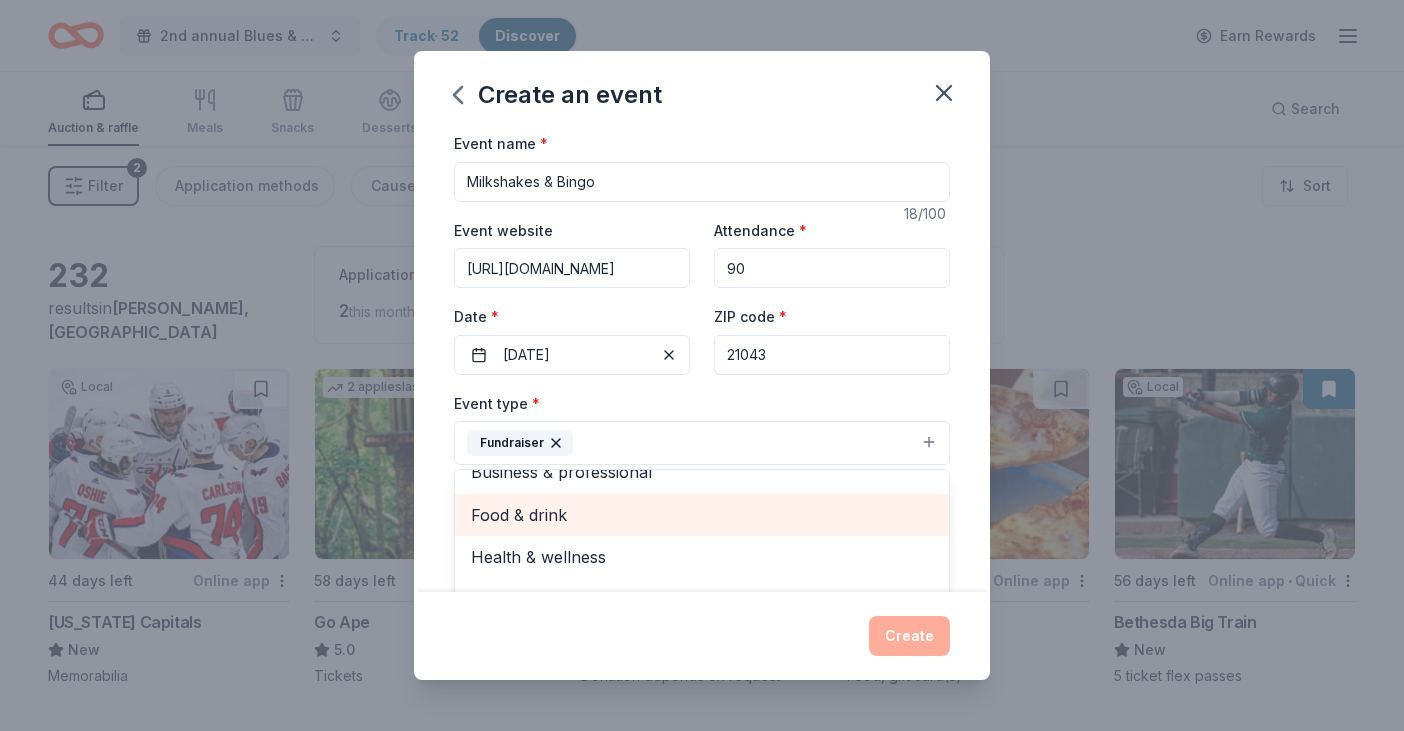 scroll, scrollTop: 22, scrollLeft: 0, axis: vertical 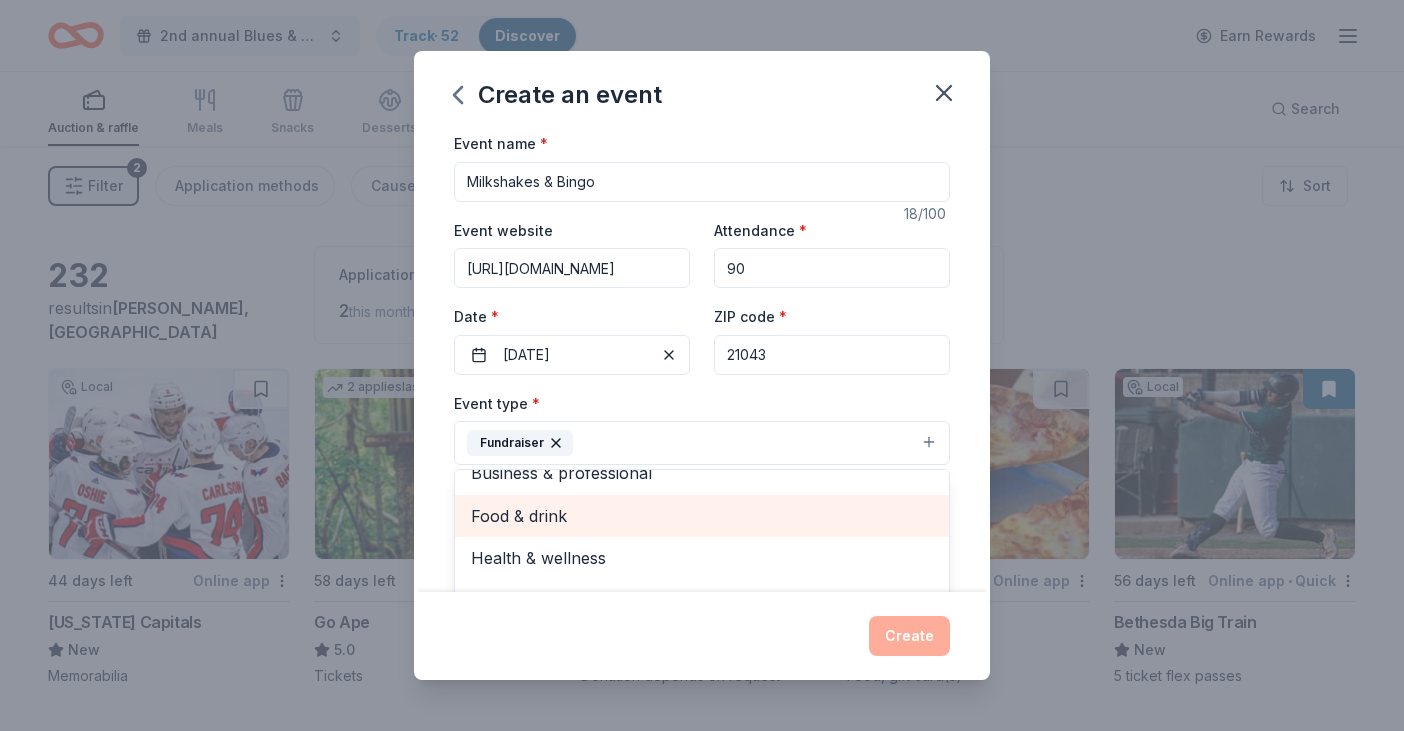 click on "Food & drink" at bounding box center (702, 516) 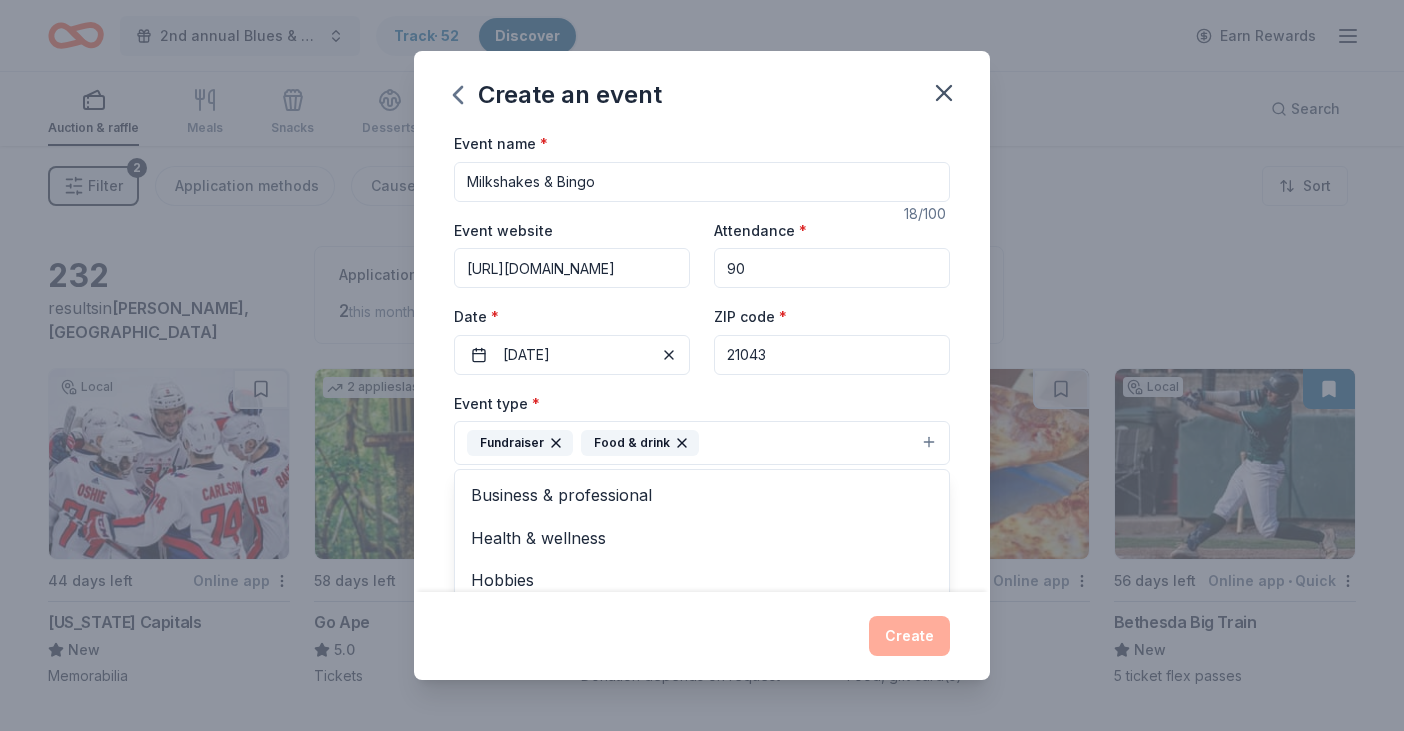 click on "Event name * Milkshakes & Bingo 18 /100 Event website [URL][DOMAIN_NAME] Attendance * 90 Date * [DATE] ZIP code * 21043 Event type * Fundraiser Food & drink Business & professional Health & wellness Hobbies Music Performing & visual arts Demographic Select We use this information to help brands find events with their target demographic to sponsor their products. Mailing address Apt/unit Description What are you looking for? * Auction & raffle Meals Snacks Desserts Alcohol Beverages Send me reminders Email me reminders of donor application deadlines Recurring event" at bounding box center (702, 361) 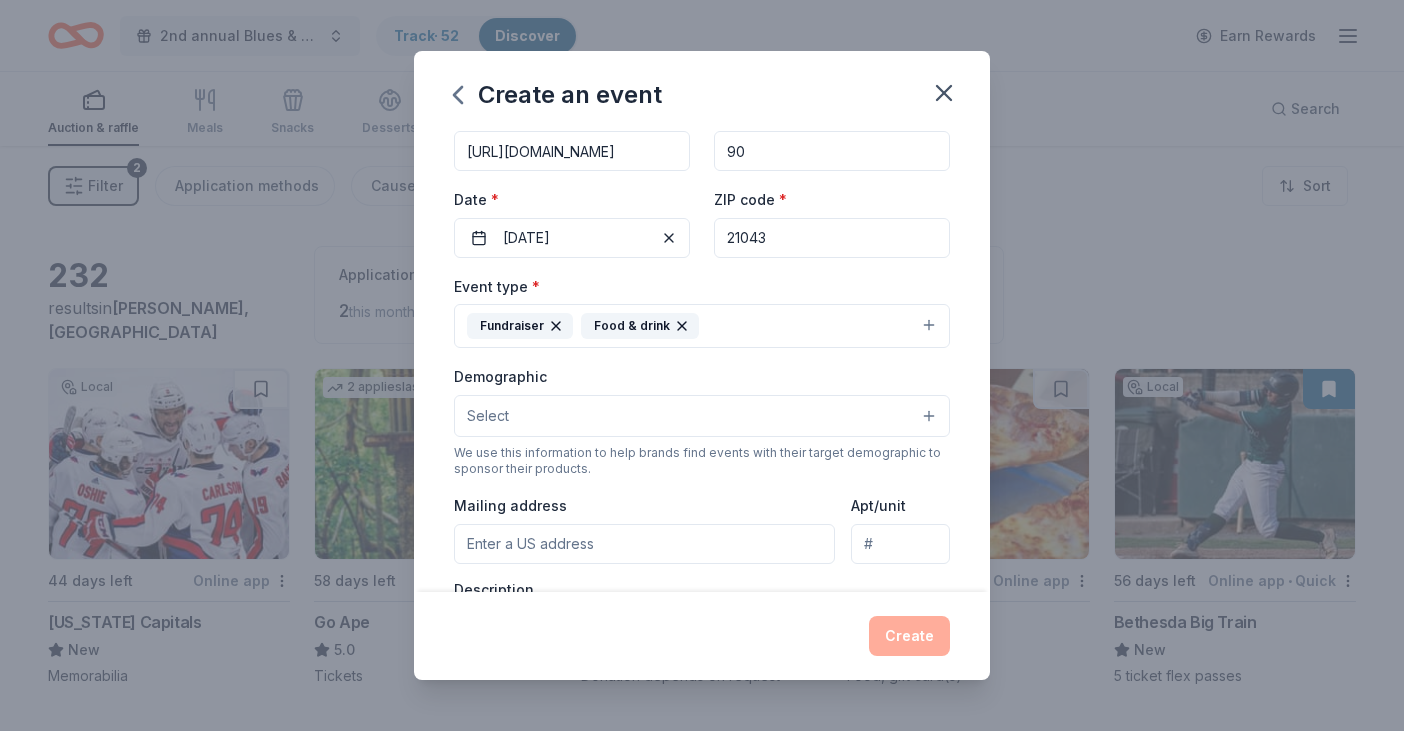 scroll, scrollTop: 118, scrollLeft: 0, axis: vertical 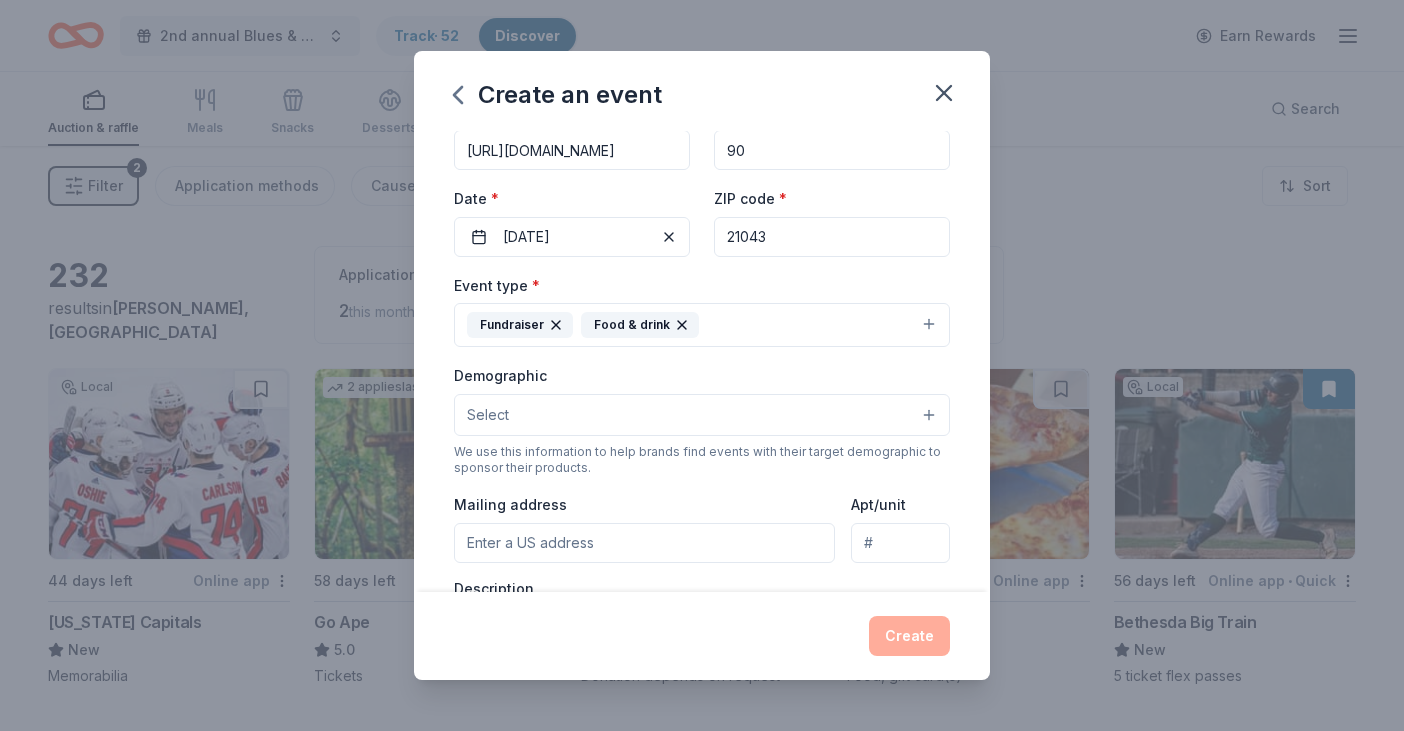 click on "Select" at bounding box center [702, 415] 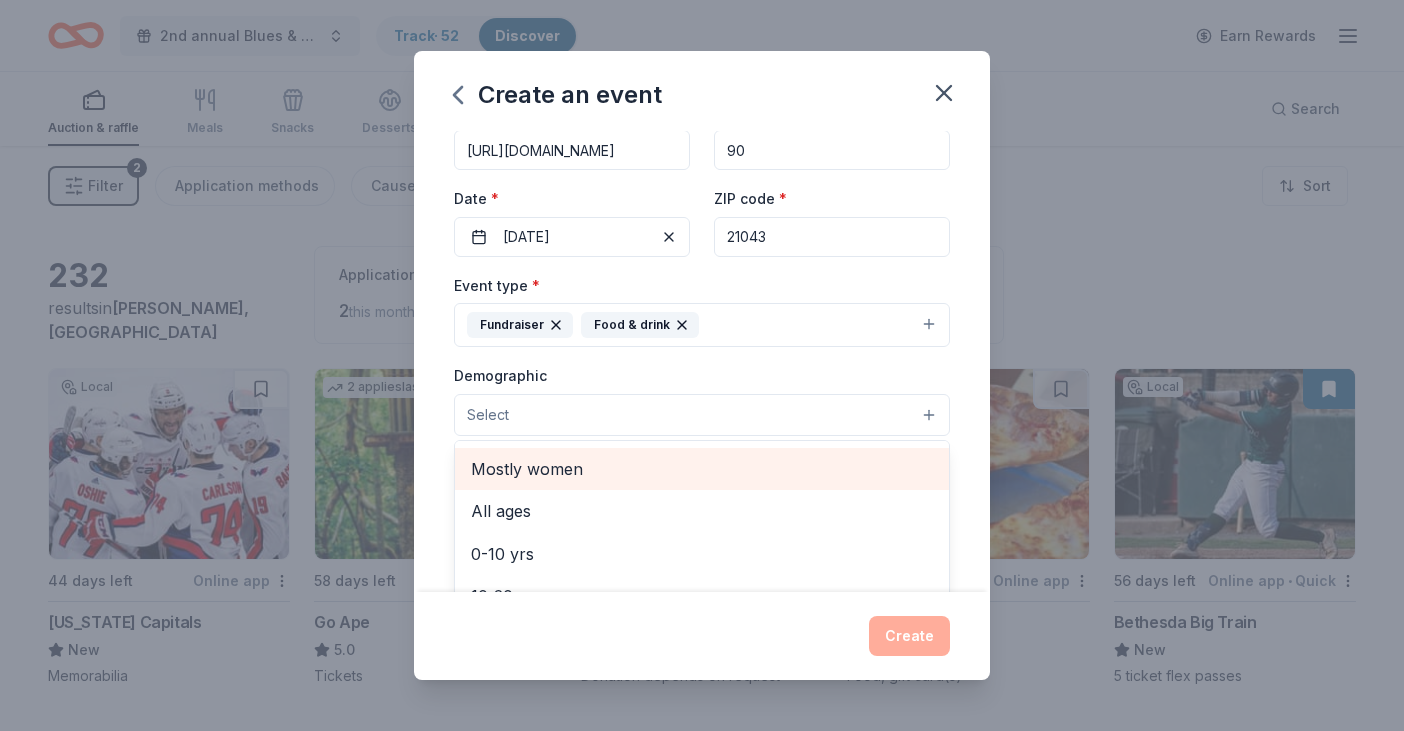 scroll, scrollTop: 83, scrollLeft: 0, axis: vertical 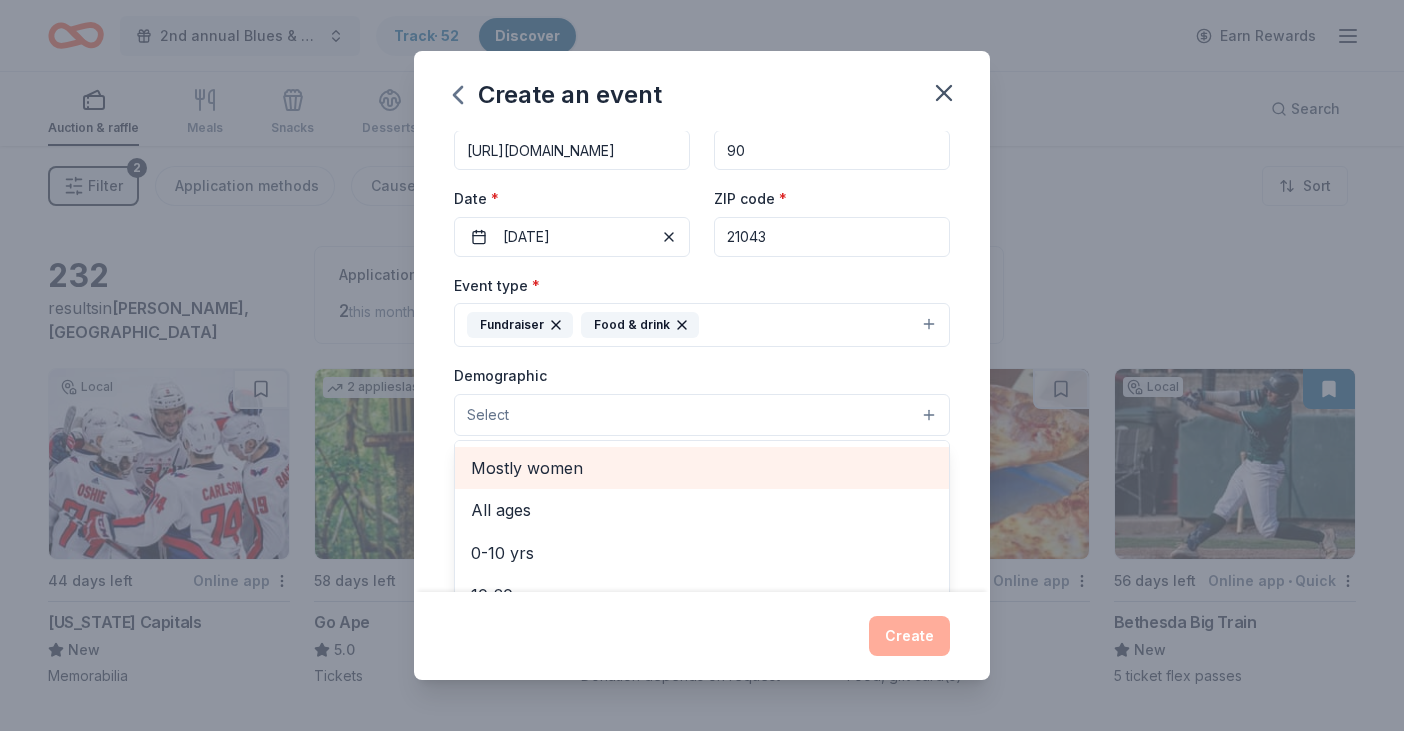 click on "Mostly women" at bounding box center [702, 468] 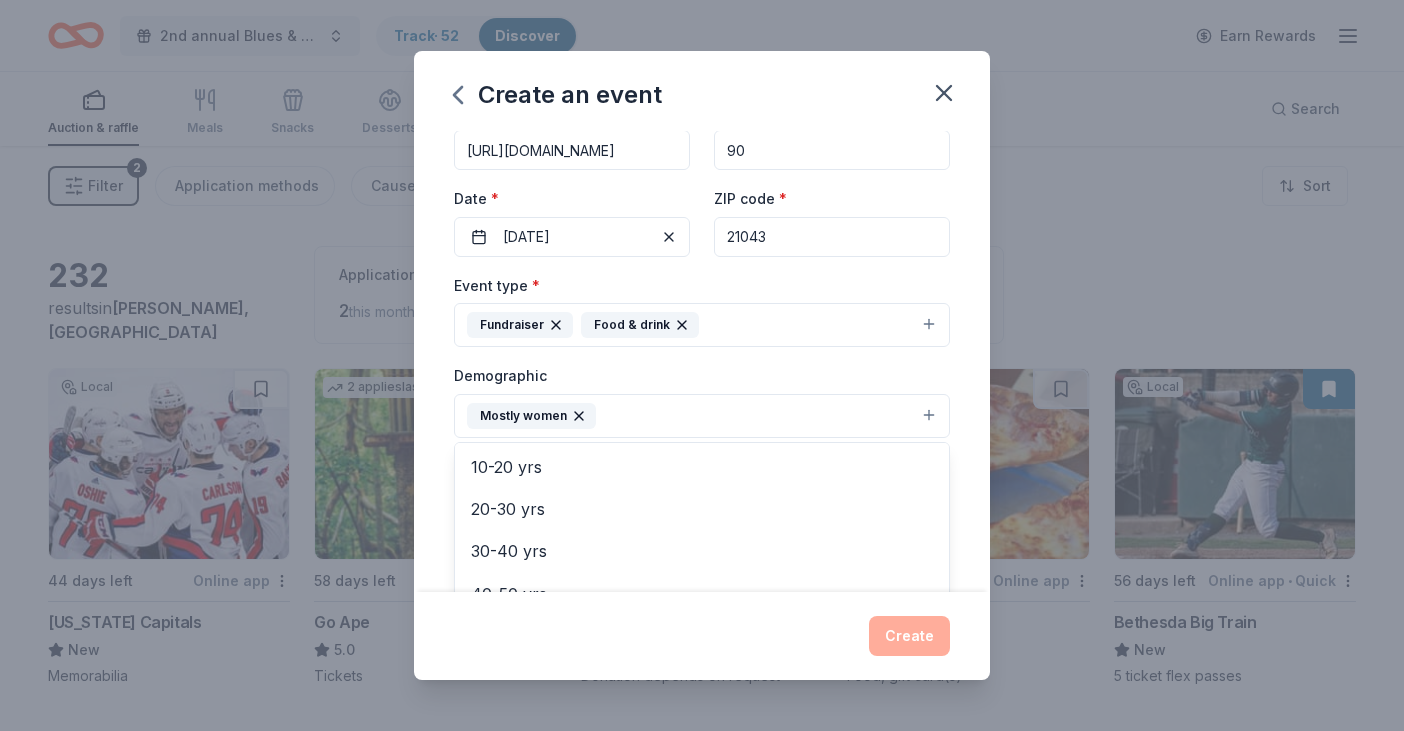 scroll, scrollTop: 169, scrollLeft: 0, axis: vertical 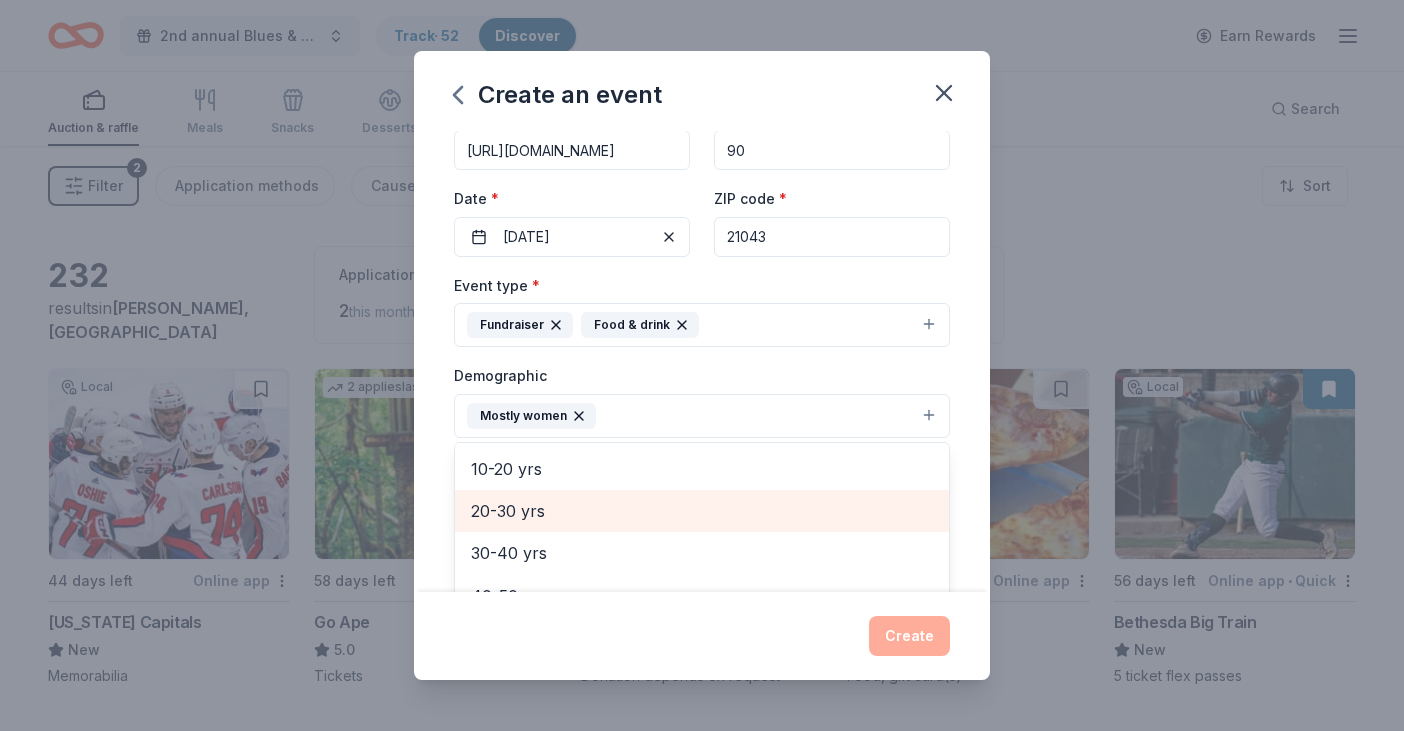 click on "20-30 yrs" at bounding box center (702, 511) 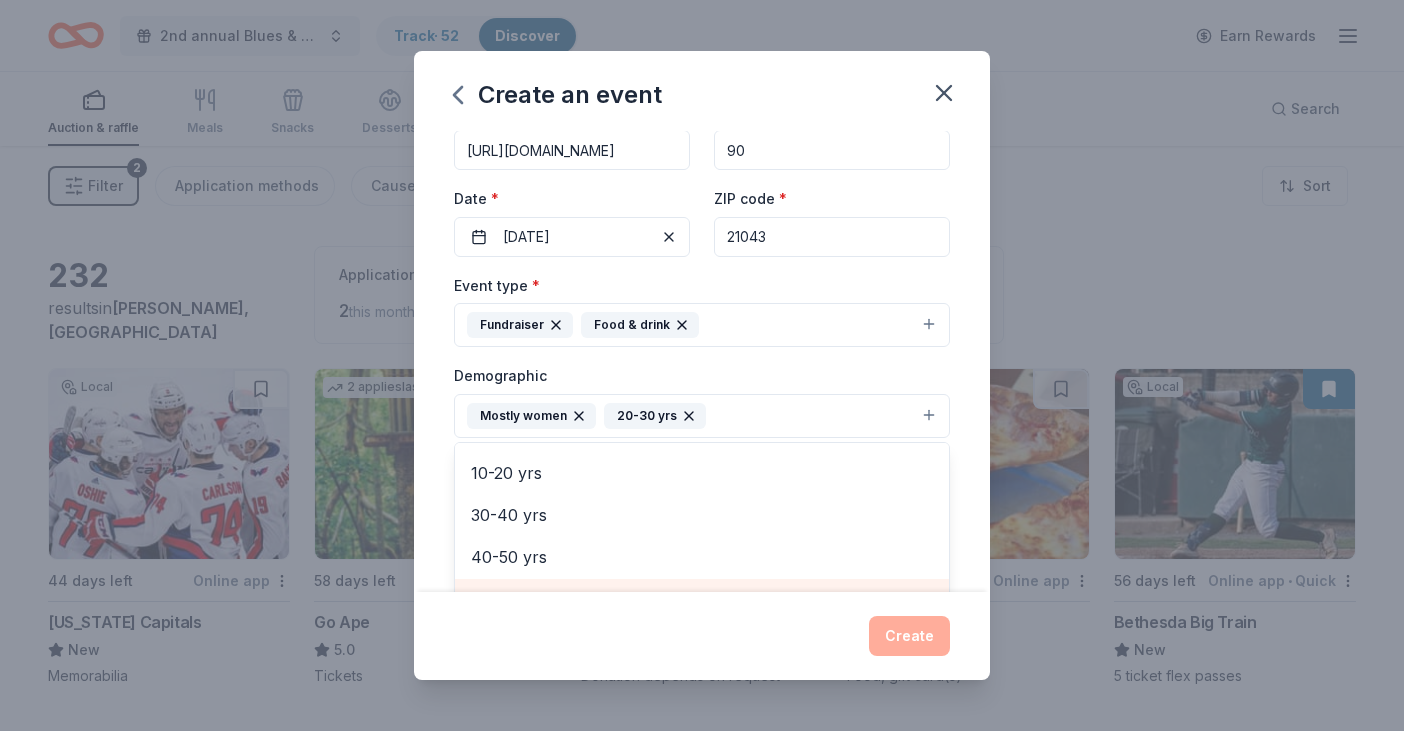 scroll, scrollTop: 178, scrollLeft: 0, axis: vertical 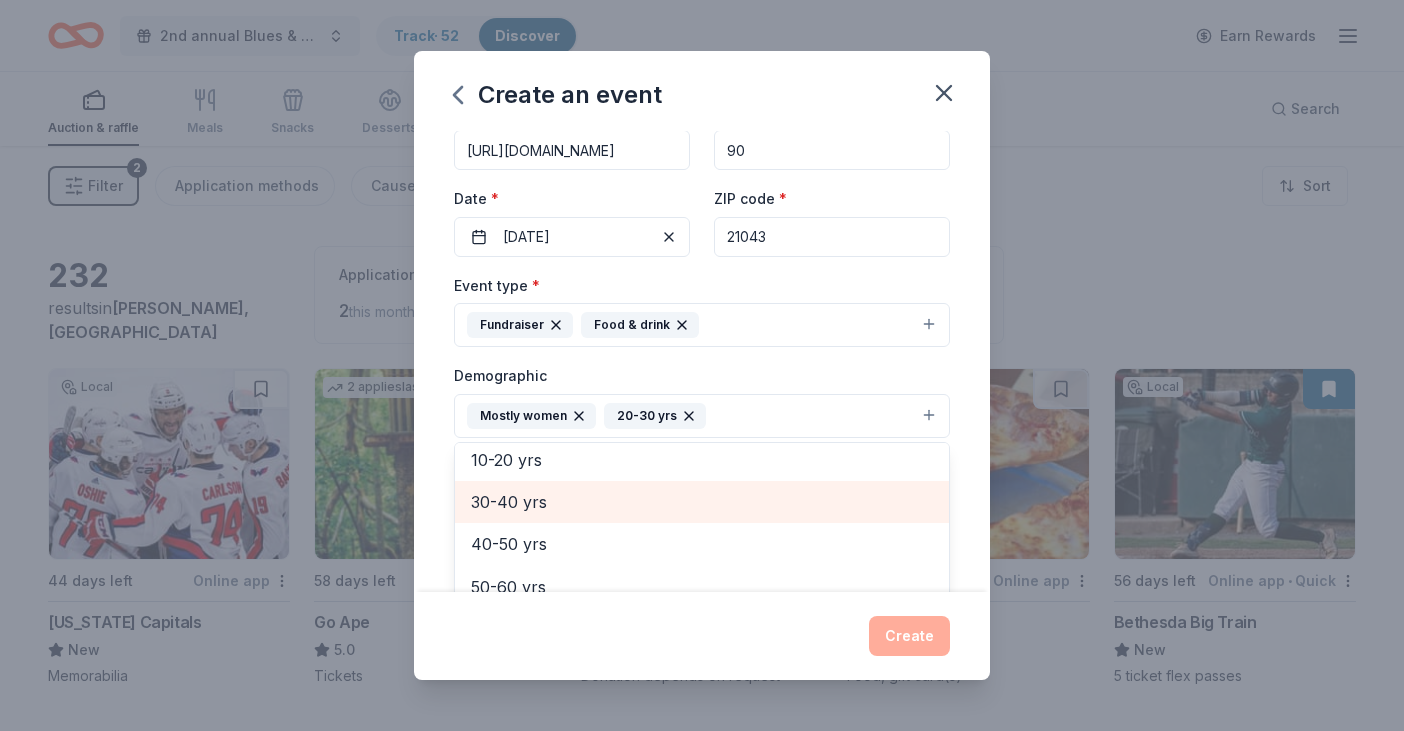 click on "30-40 yrs" at bounding box center [702, 502] 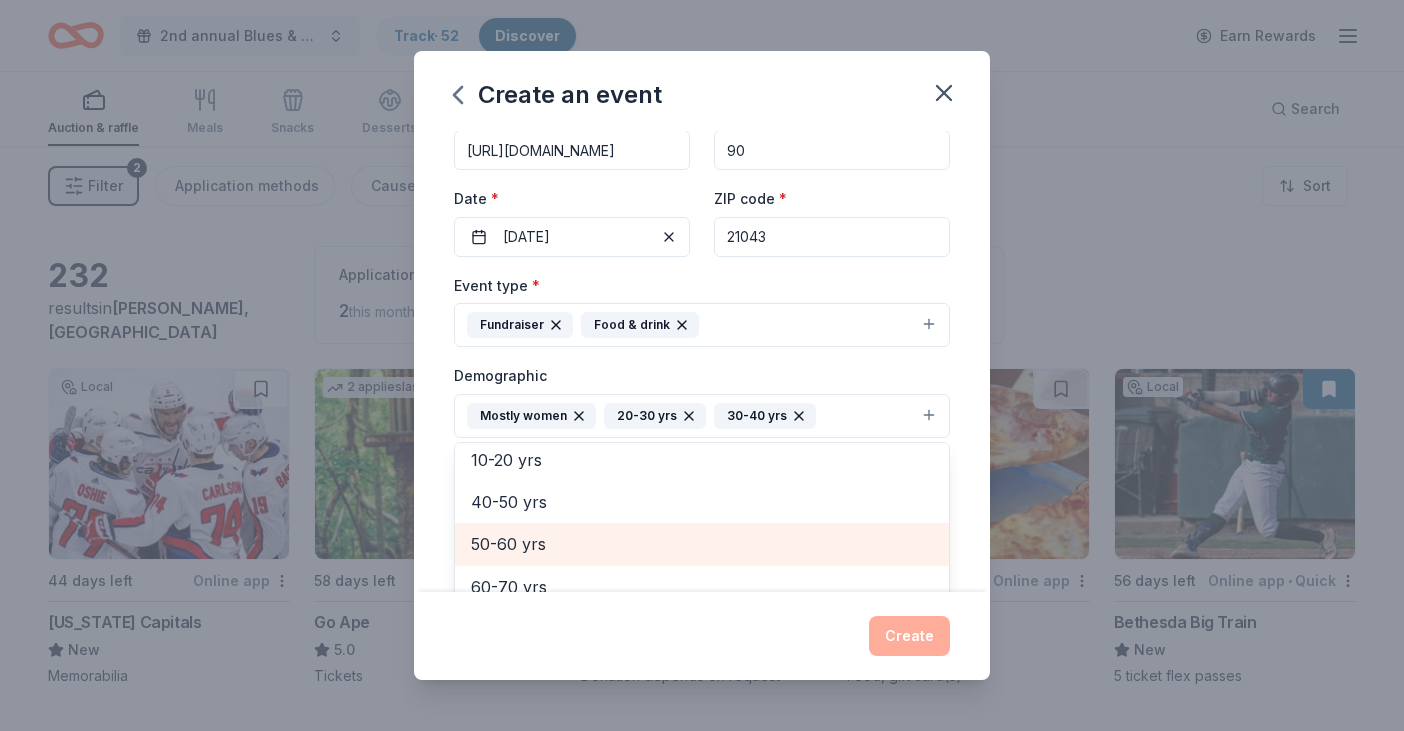 click on "50-60 yrs" at bounding box center [702, 544] 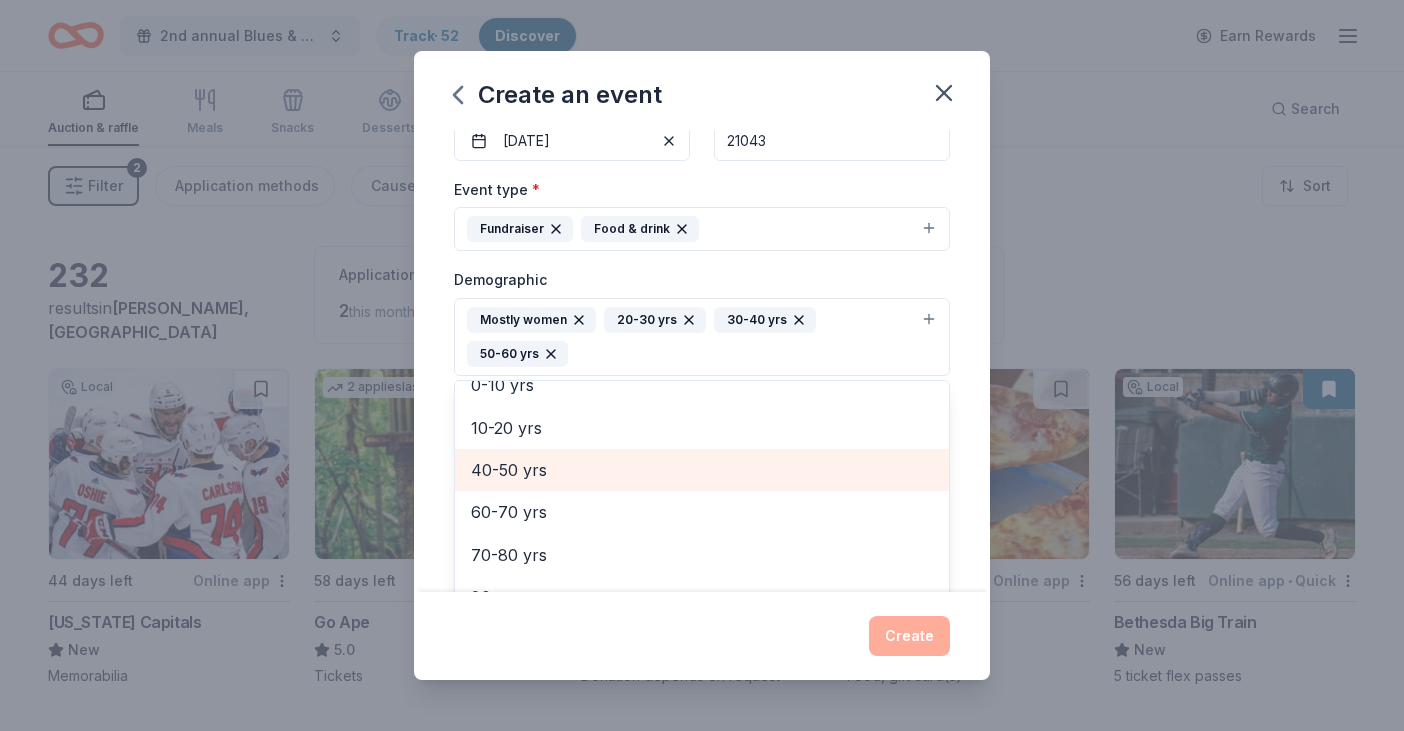 scroll, scrollTop: 227, scrollLeft: 0, axis: vertical 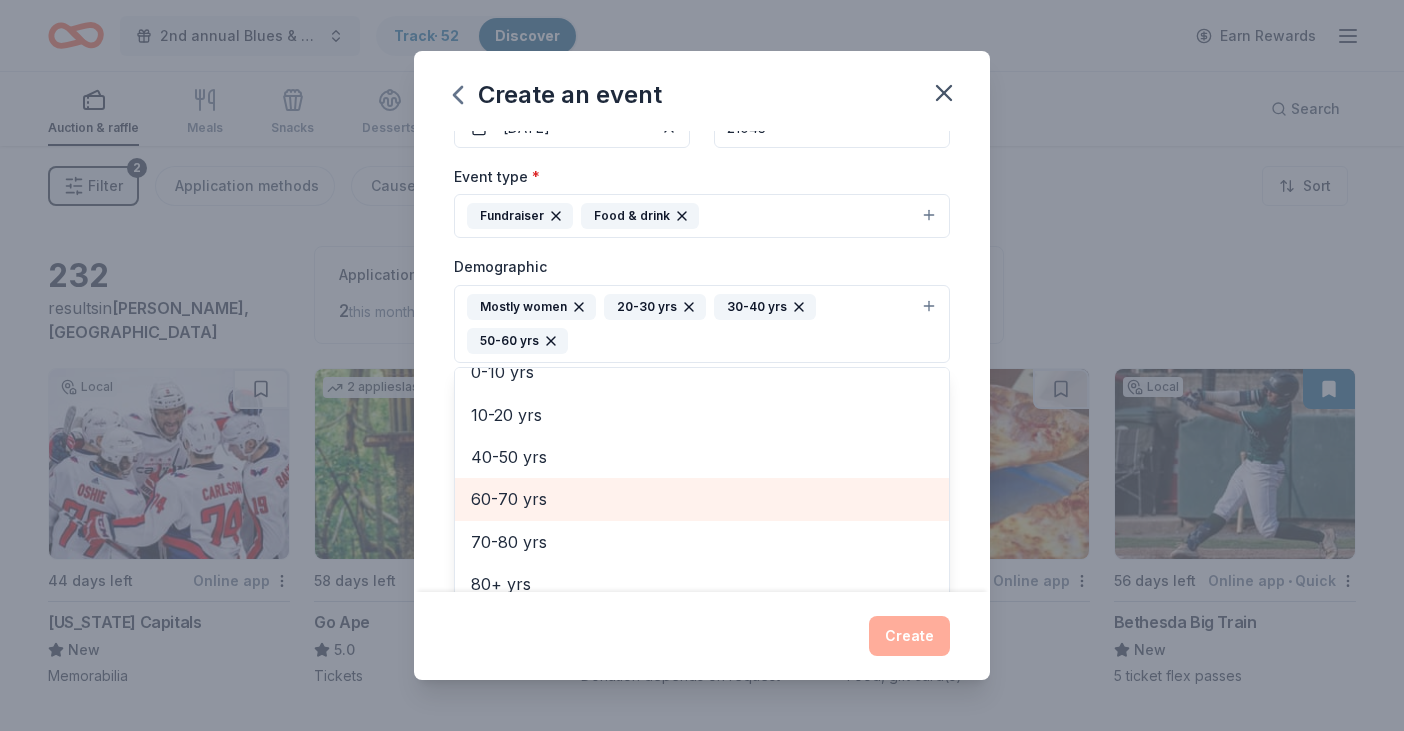 click on "60-70 yrs" at bounding box center (702, 499) 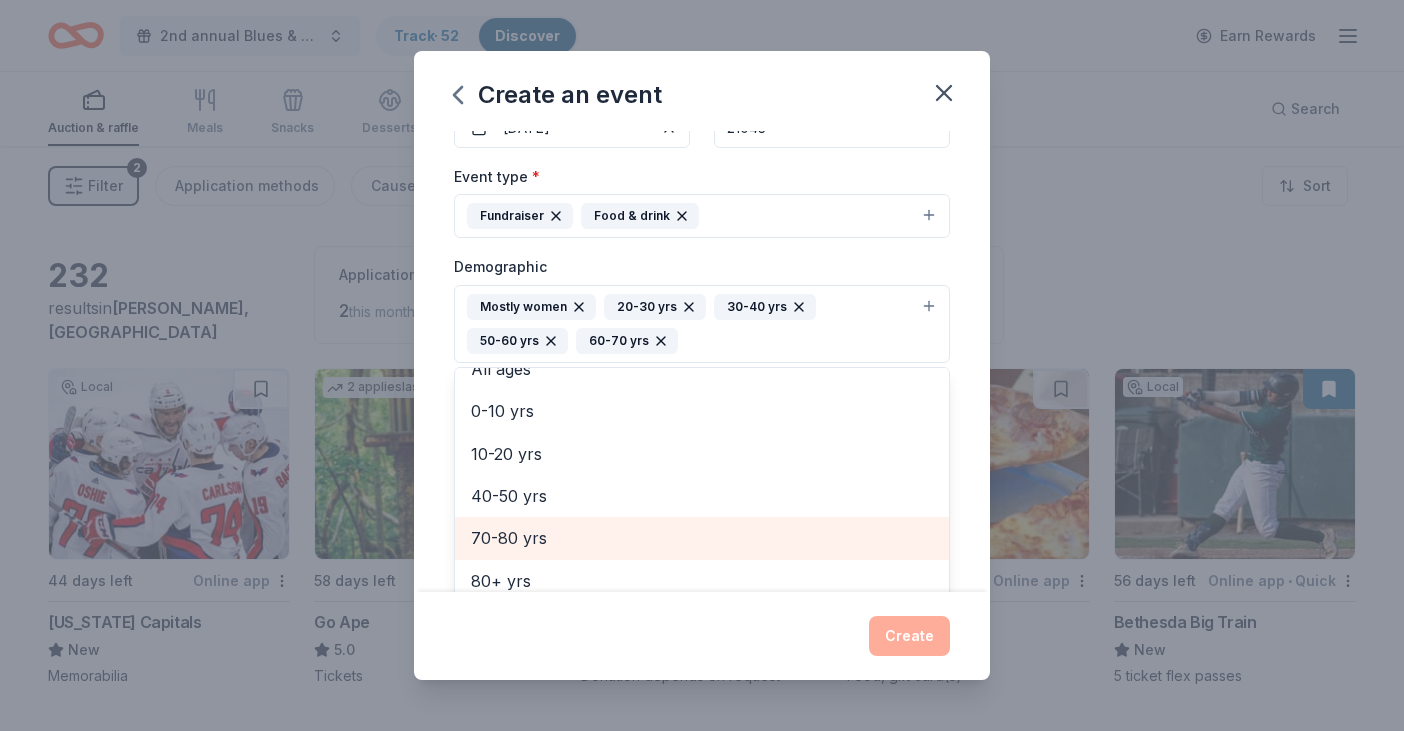 scroll, scrollTop: 106, scrollLeft: 0, axis: vertical 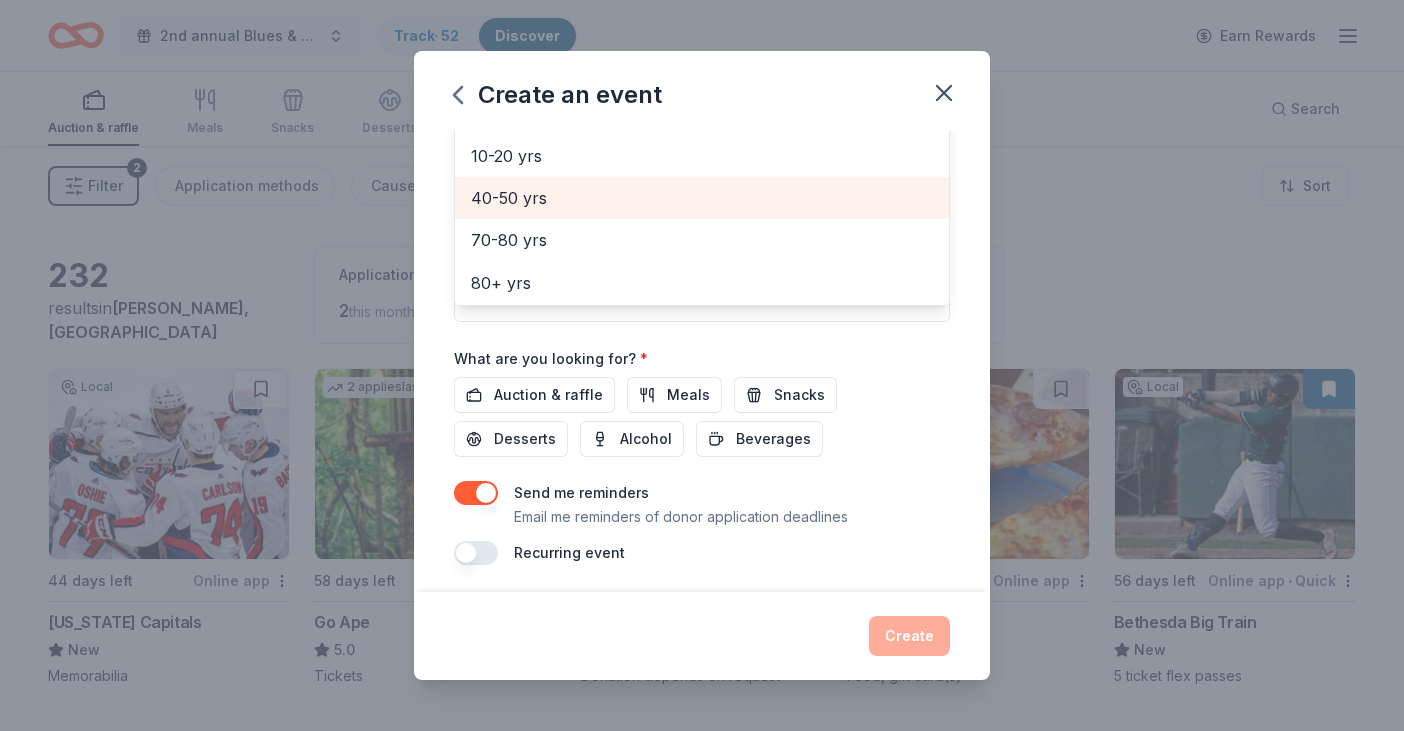click on "Event name * Milkshakes & Bingo 18 /100 Event website [URL][DOMAIN_NAME] Attendance * 90 Date * [DATE] ZIP code * 21043 Event type * Fundraiser Food & drink Demographic Mostly women 20-30 yrs 30-40 yrs 50-60 yrs 60-70 yrs All genders Mostly men All ages [DEMOGRAPHIC_DATA] yrs 10-20 yrs 40-50 yrs 70-80 yrs 80+ yrs We use this information to help brands find events with their target demographic to sponsor their products. Mailing address Apt/unit Description What are you looking for? * Auction & raffle Meals Snacks Desserts Alcohol Beverages Send me reminders Email me reminders of donor application deadlines Recurring event" at bounding box center [702, 84] 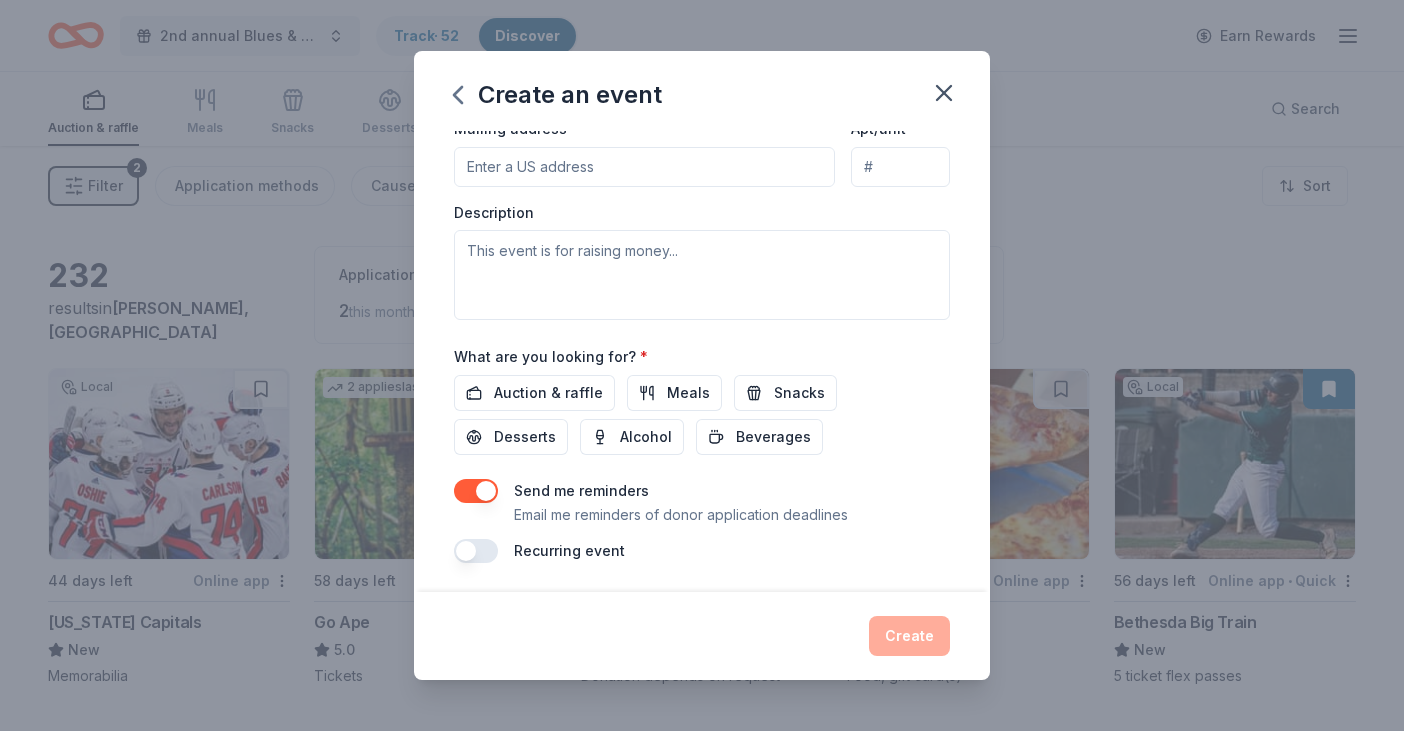 scroll, scrollTop: 528, scrollLeft: 0, axis: vertical 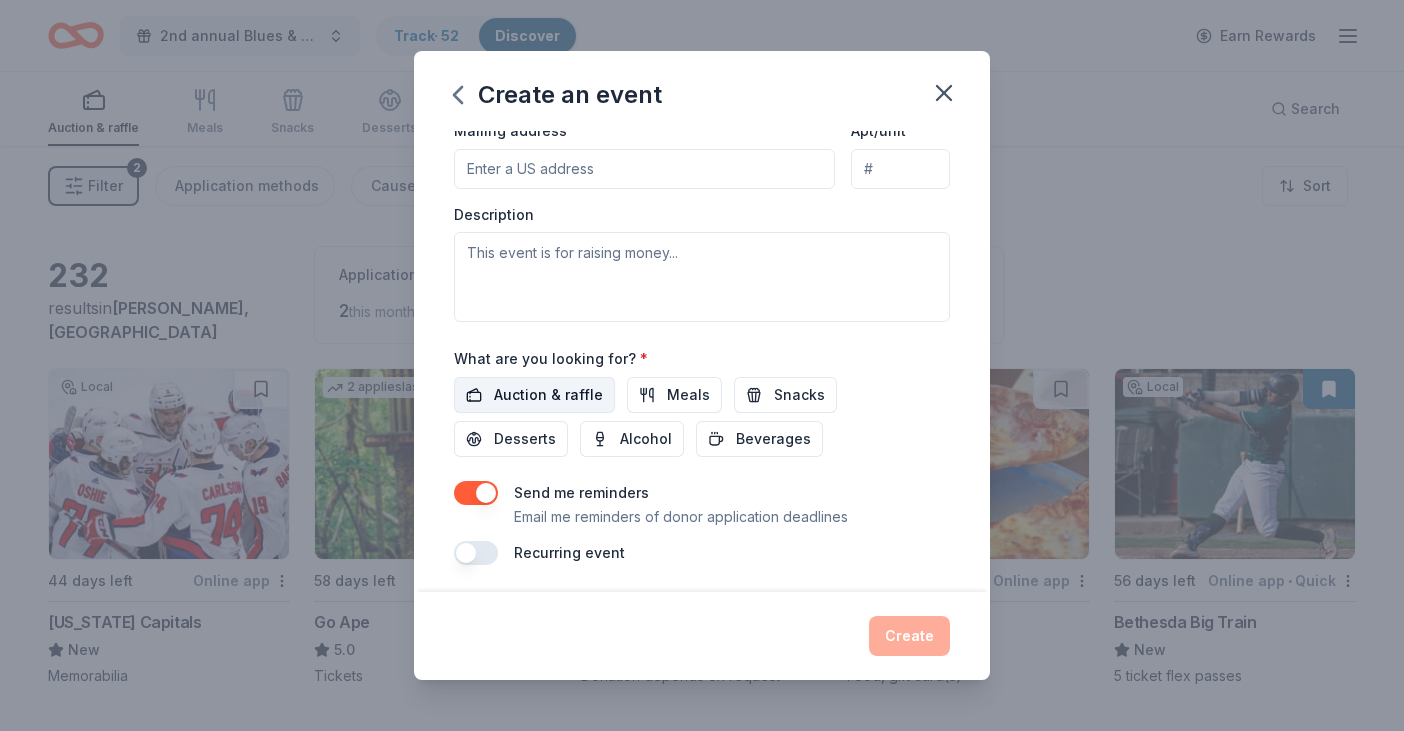 click on "Auction & raffle" at bounding box center (548, 395) 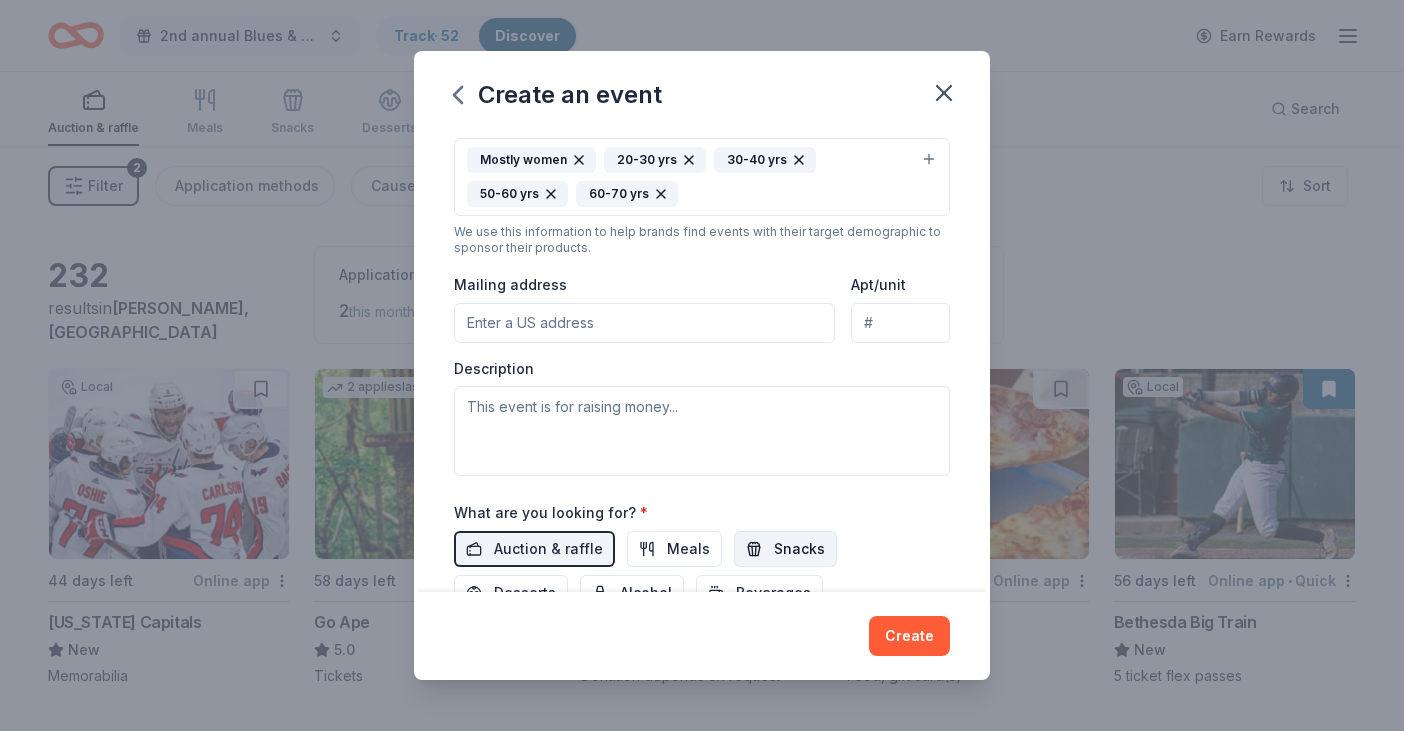 scroll, scrollTop: 339, scrollLeft: 0, axis: vertical 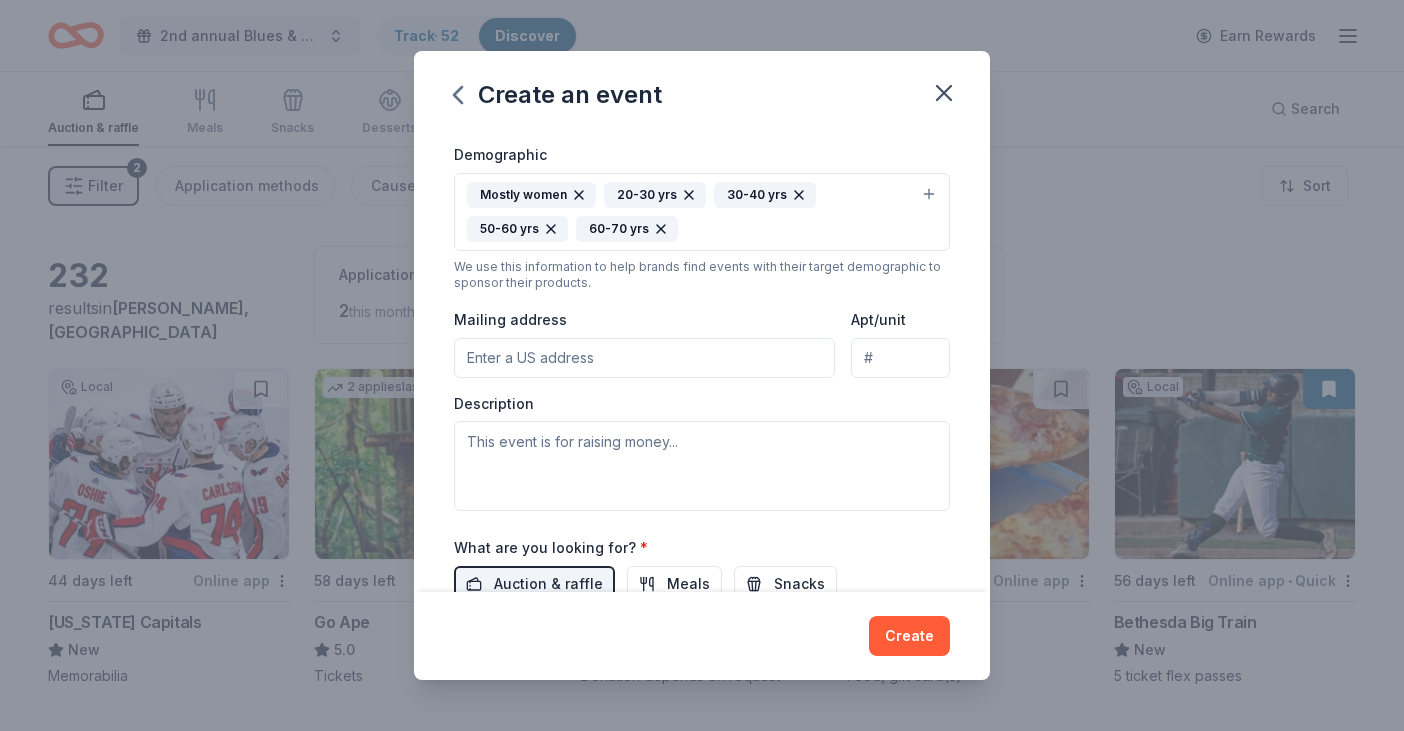 click on "Mailing address" at bounding box center (644, 358) 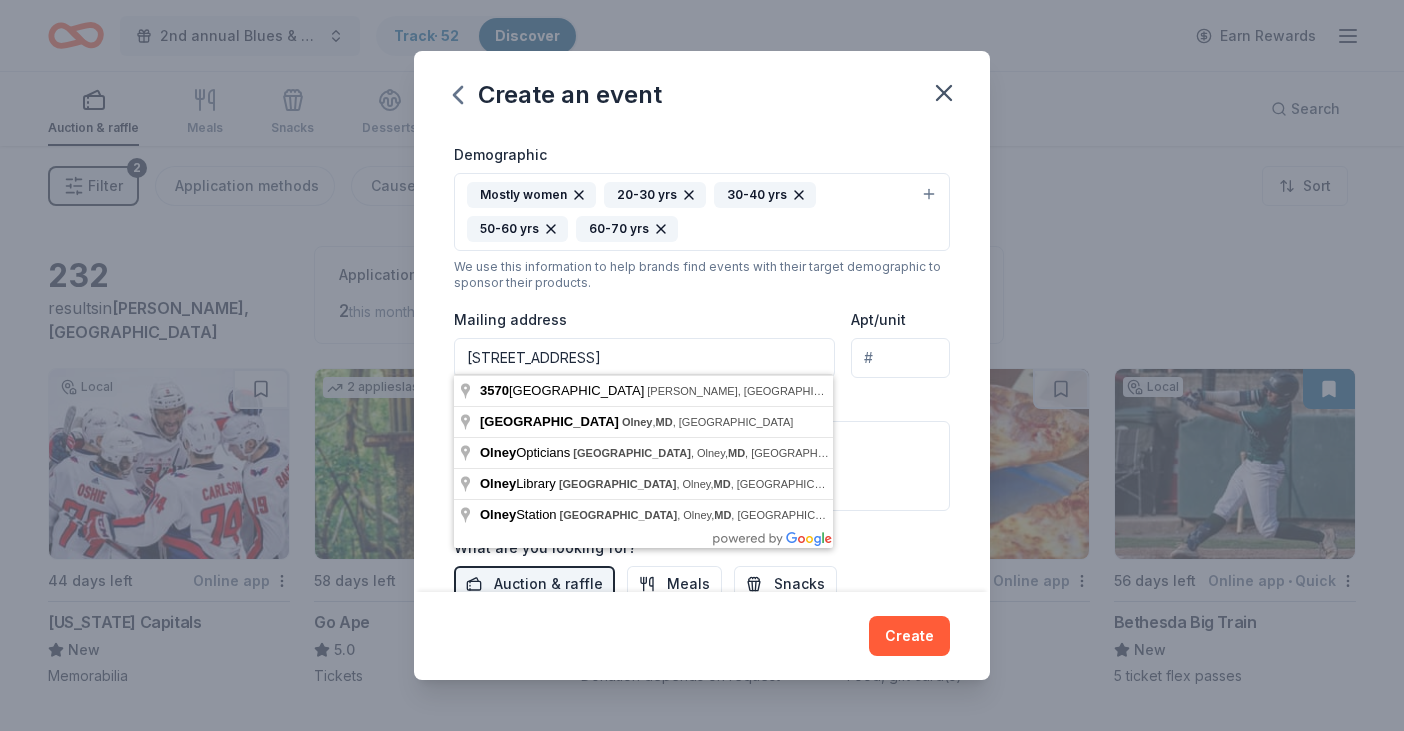 type on "[STREET_ADDRESS]" 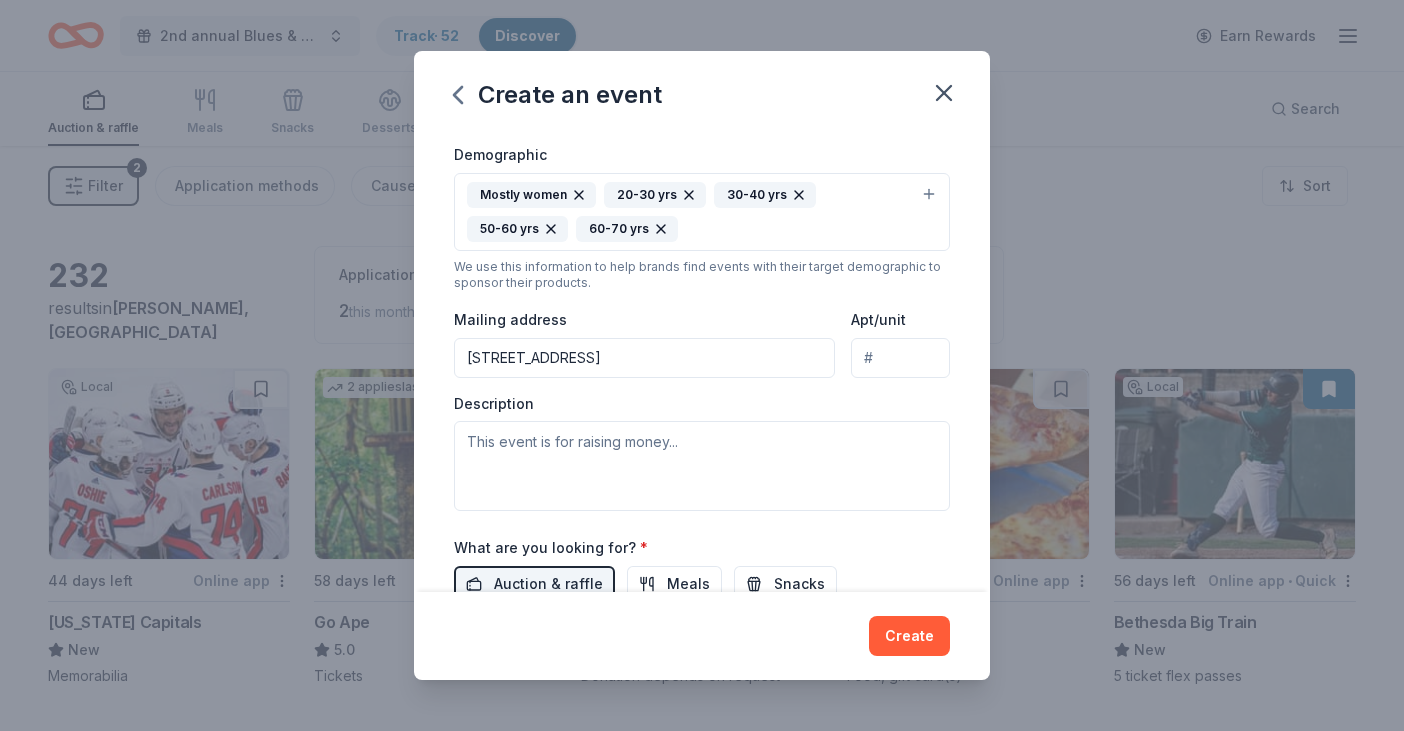 click on "Apt/unit" at bounding box center (900, 358) 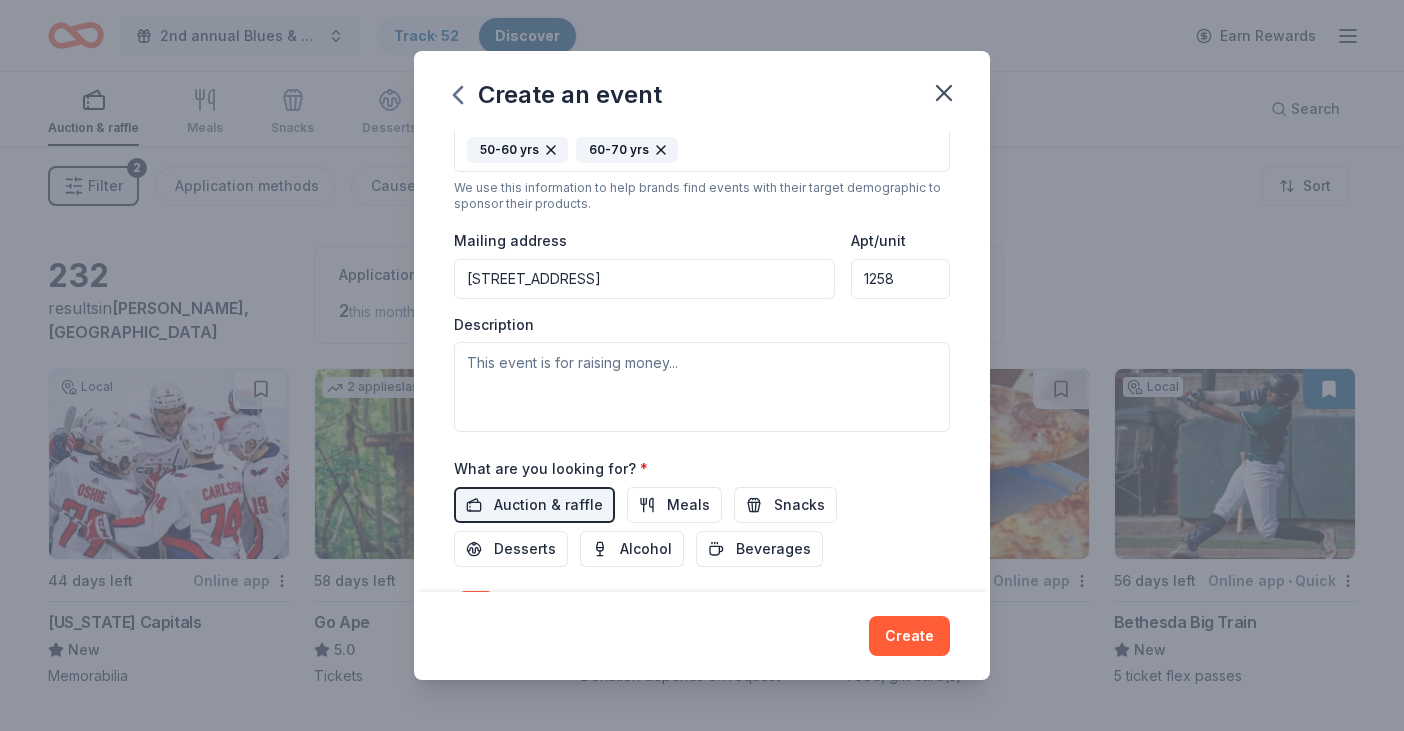 scroll, scrollTop: 421, scrollLeft: 0, axis: vertical 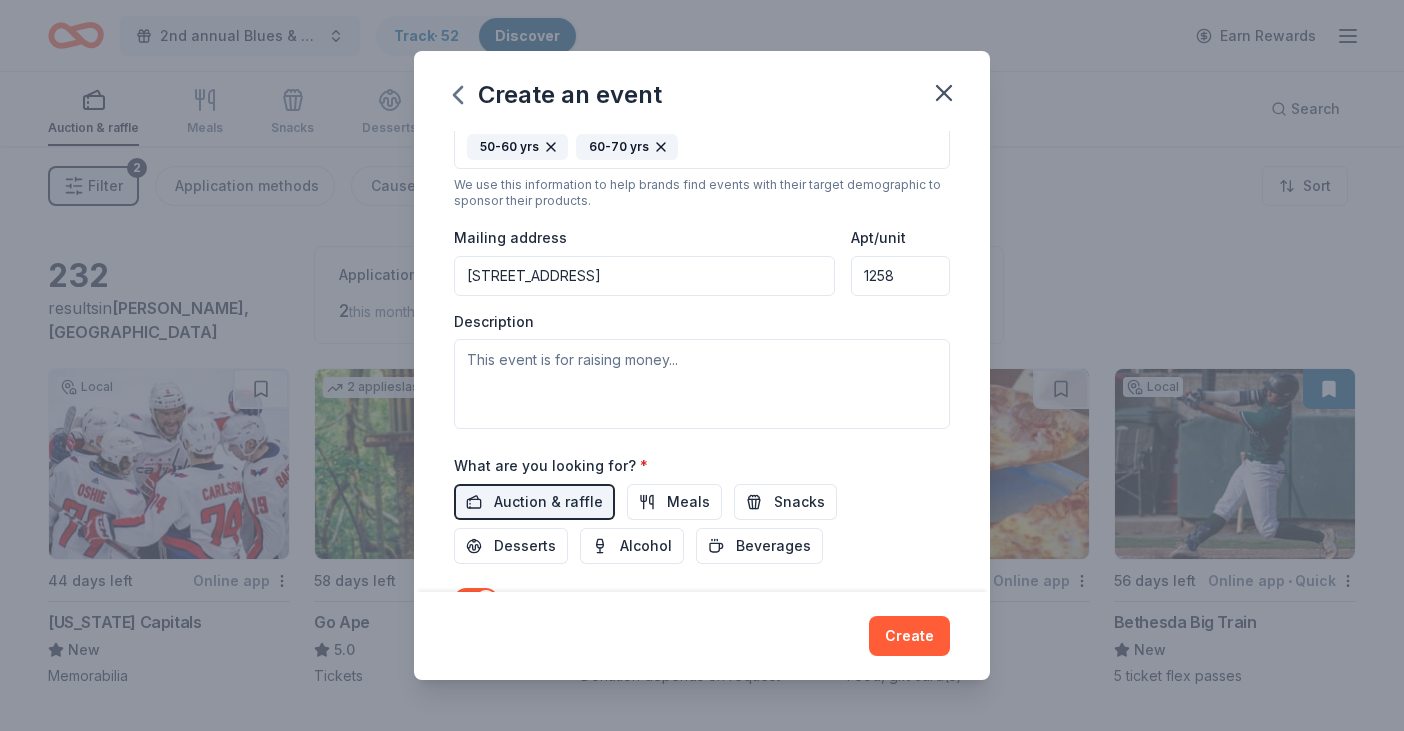 type on "1258" 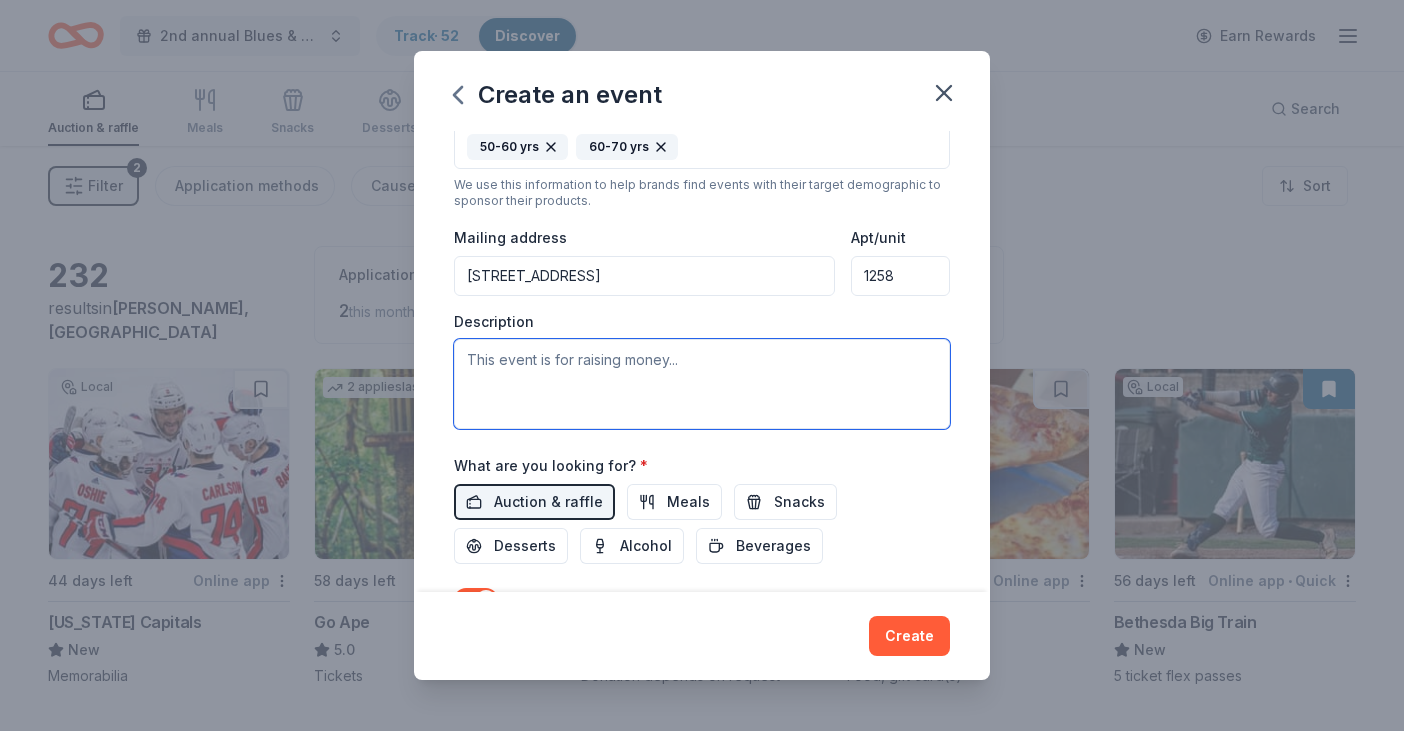 click at bounding box center (702, 384) 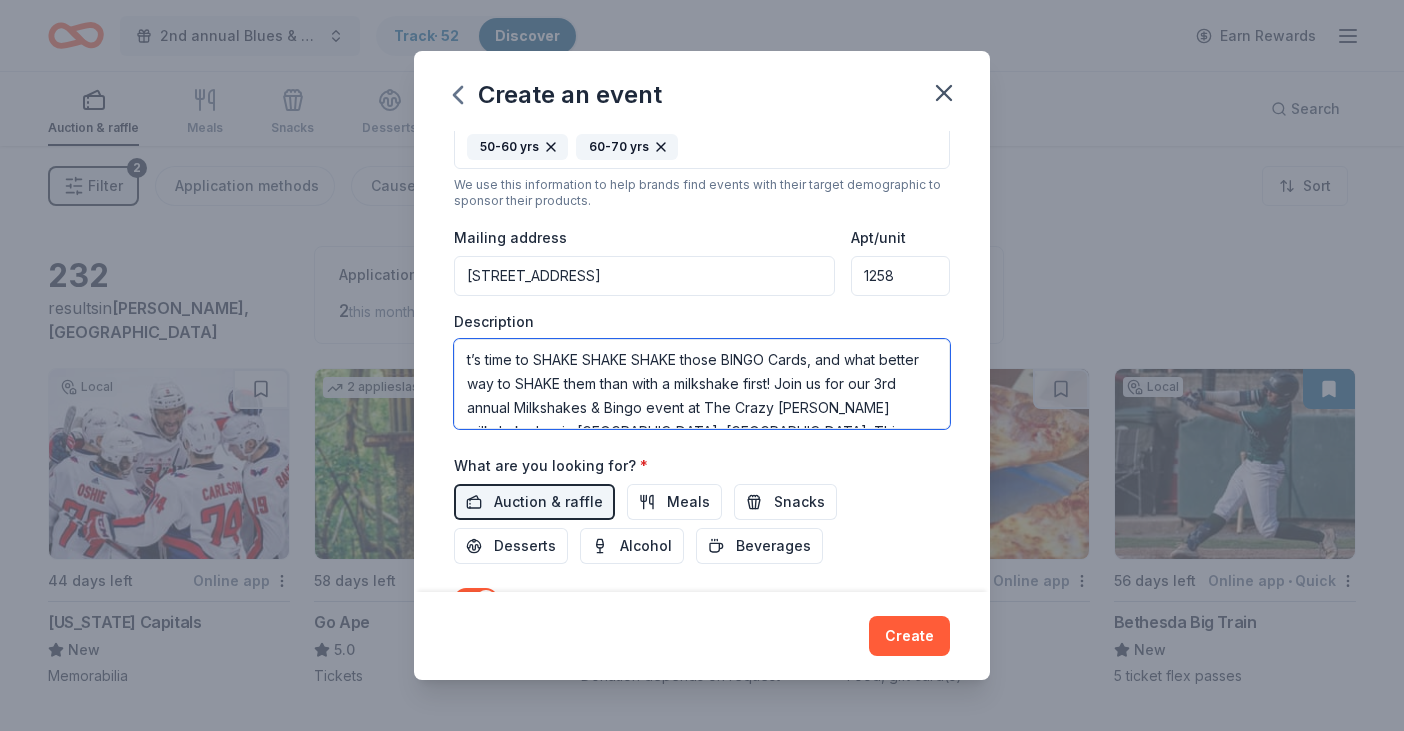 scroll, scrollTop: 4, scrollLeft: 0, axis: vertical 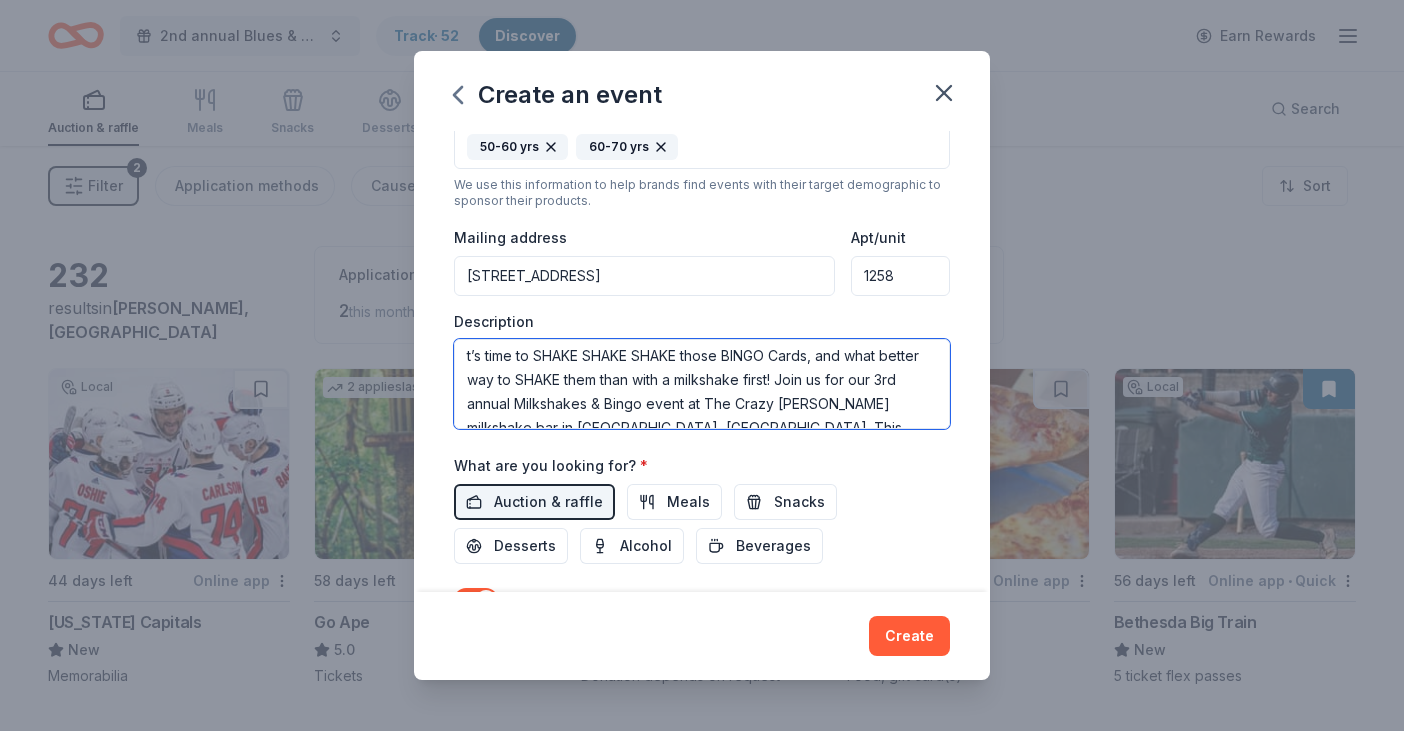 click on "t’s time to SHAKE SHAKE SHAKE those BINGO Cards, and what better way to SHAKE them than with a milkshake first! Join us for our 3rd annual Milkshakes & Bingo event at The Crazy [PERSON_NAME] milkshake bar in [GEOGRAPHIC_DATA], [GEOGRAPHIC_DATA]. This event sells out in 24hrs" at bounding box center [702, 384] 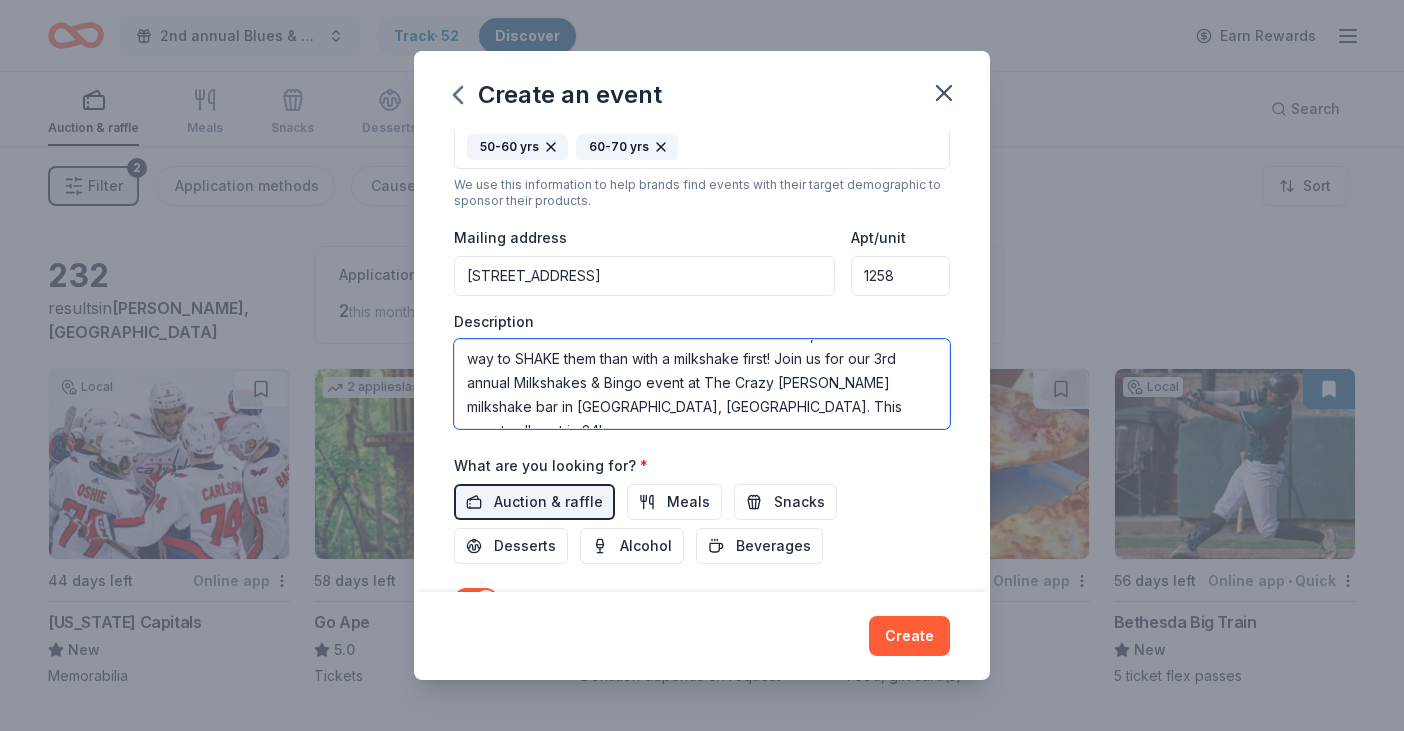 scroll, scrollTop: 24, scrollLeft: 0, axis: vertical 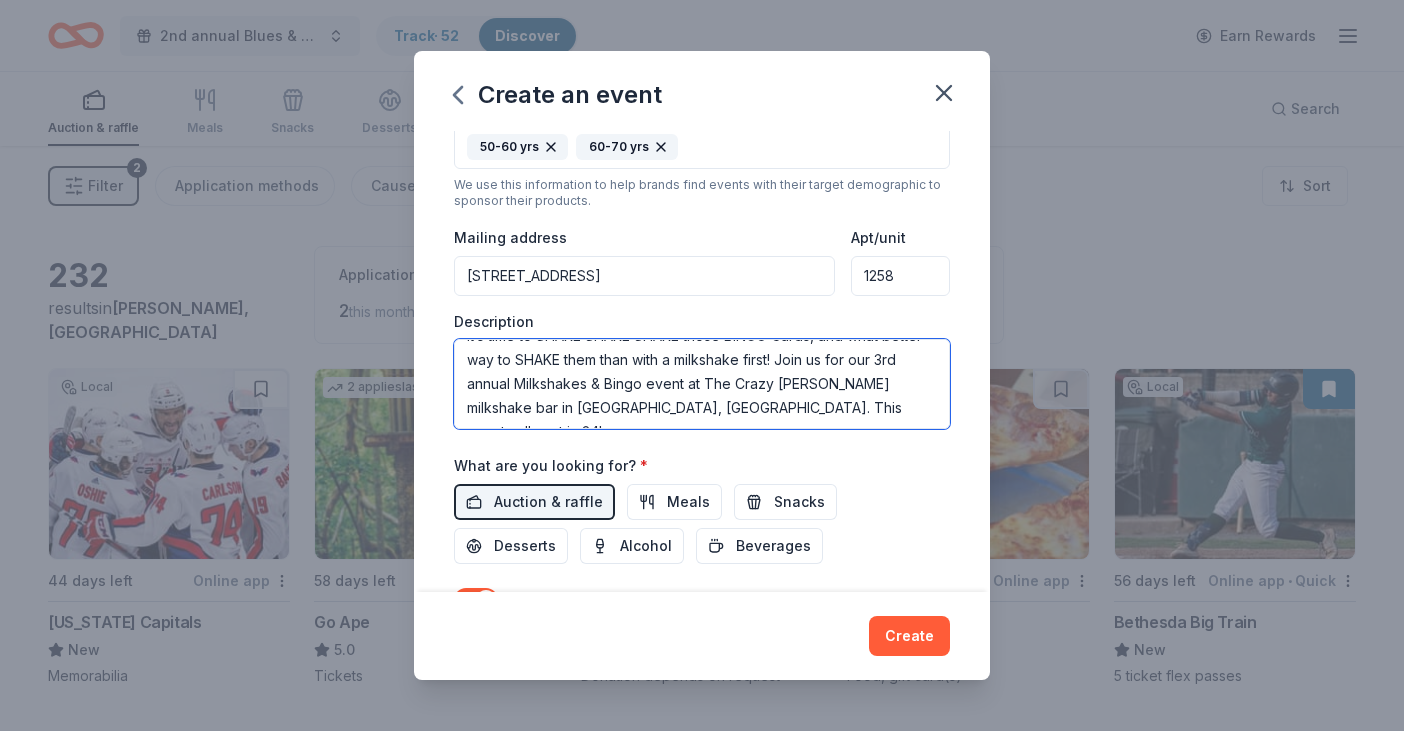 click on "It’s time to SHAKE SHAKE SHAKE those BINGO Cards, and what better way to SHAKE them than with a milkshake first! Join us for our 3rd annual Milkshakes & Bingo event at The Crazy [PERSON_NAME] milkshake bar in [GEOGRAPHIC_DATA], [GEOGRAPHIC_DATA]. This event sells out in 24hrs" at bounding box center (702, 384) 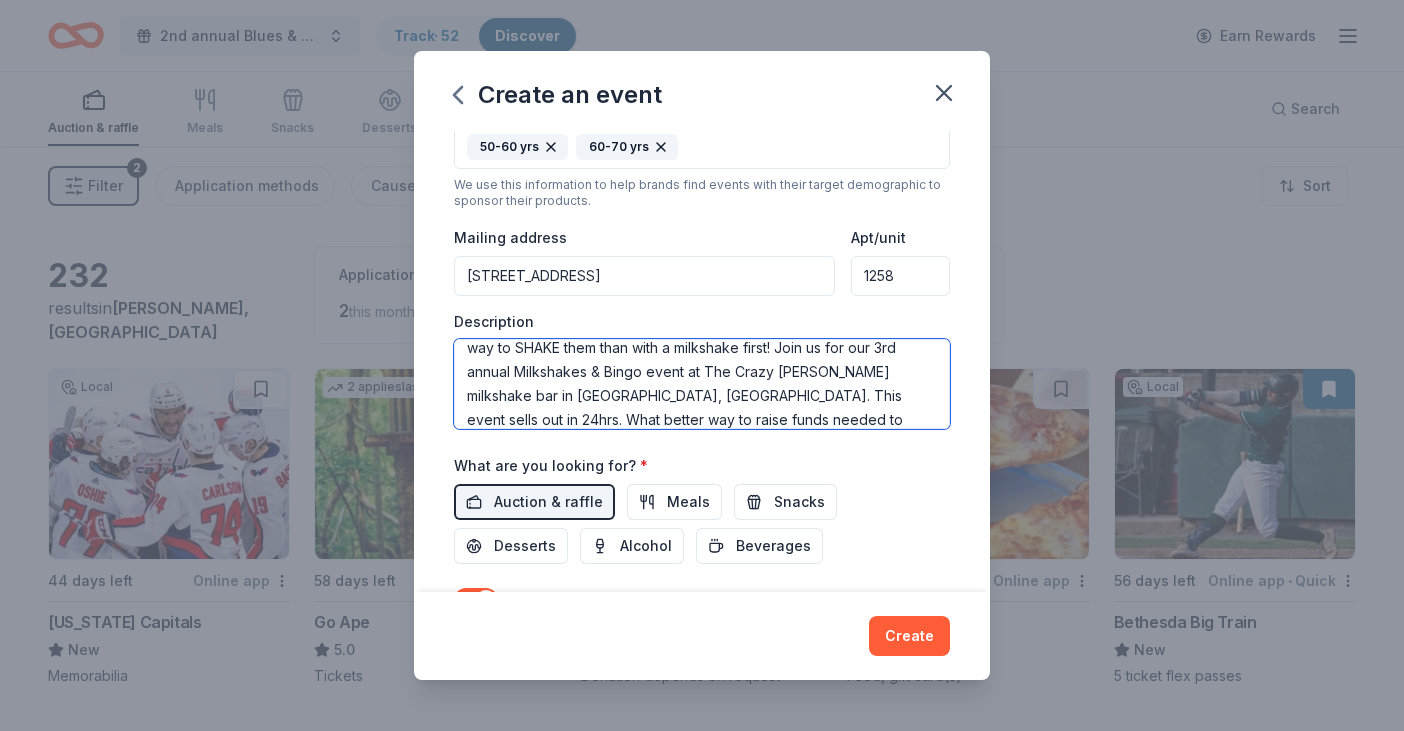 scroll, scrollTop: 60, scrollLeft: 0, axis: vertical 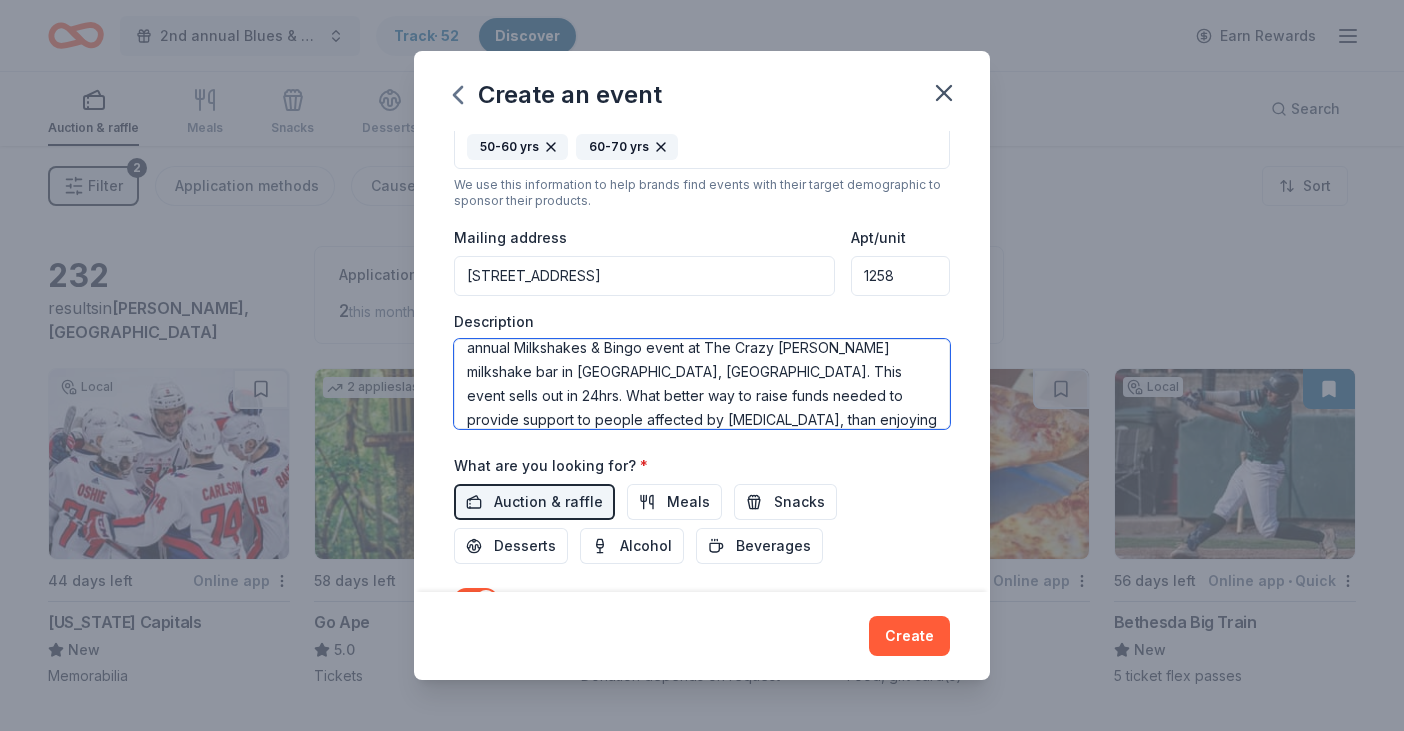 type on "It’s time to SHAKE SHAKE SHAKE those BINGO Cards, and what better way to SHAKE them than with a milkshake first! Join us for our 3rd annual Milkshakes & Bingo event at The Crazy [PERSON_NAME] milkshake bar in [GEOGRAPHIC_DATA], [GEOGRAPHIC_DATA]. This event sells out in 24hrs. What better way to raise funds needed to provide support to people affected by [MEDICAL_DATA], than enjoying a milkshake and playing bingo!" 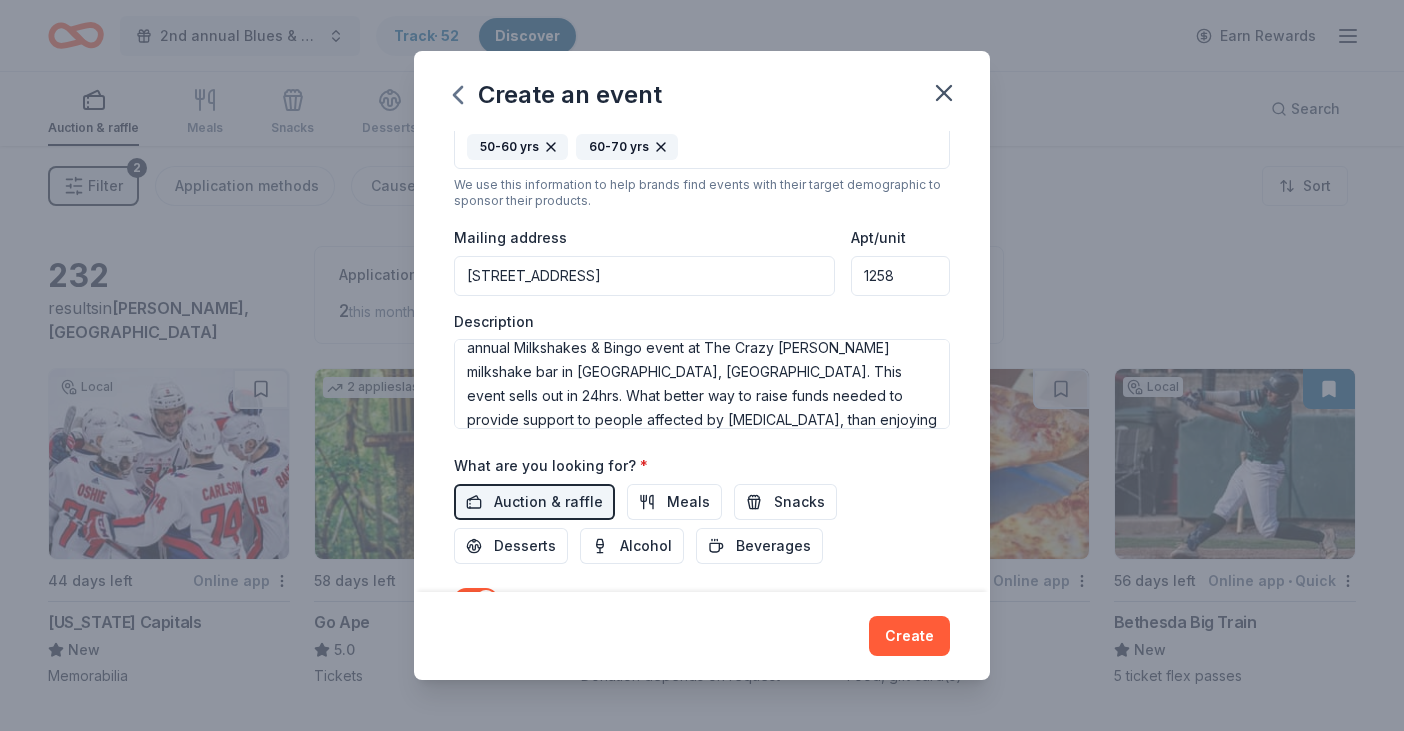click on "Event name * Milkshakes & Bingo 18 /100 Event website [URL][DOMAIN_NAME] Attendance * 90 Date * [DATE] ZIP code * 21043 Event type * Fundraiser Food & drink Demographic Mostly women 20-30 yrs 30-40 yrs 50-60 yrs 60-70 yrs We use this information to help brands find events with their target demographic to sponsor their products. Mailing address [STREET_ADDRESS] Description It’s time to SHAKE SHAKE SHAKE those BINGO Cards, and what better way to SHAKE them than with a milkshake first! Join us for our 3rd annual Milkshakes & Bingo event at The Crazy [PERSON_NAME] milkshake bar in [GEOGRAPHIC_DATA], [GEOGRAPHIC_DATA]. This event sells out in 24hrs. What better way to raise funds needed to provide support to people affected by [MEDICAL_DATA], than enjoying a milkshake and playing bingo!  What are you looking for? * Auction & raffle Meals Snacks Desserts Alcohol Beverages Send me reminders Email me reminders of donor application deadlines Recurring event" at bounding box center [702, 191] 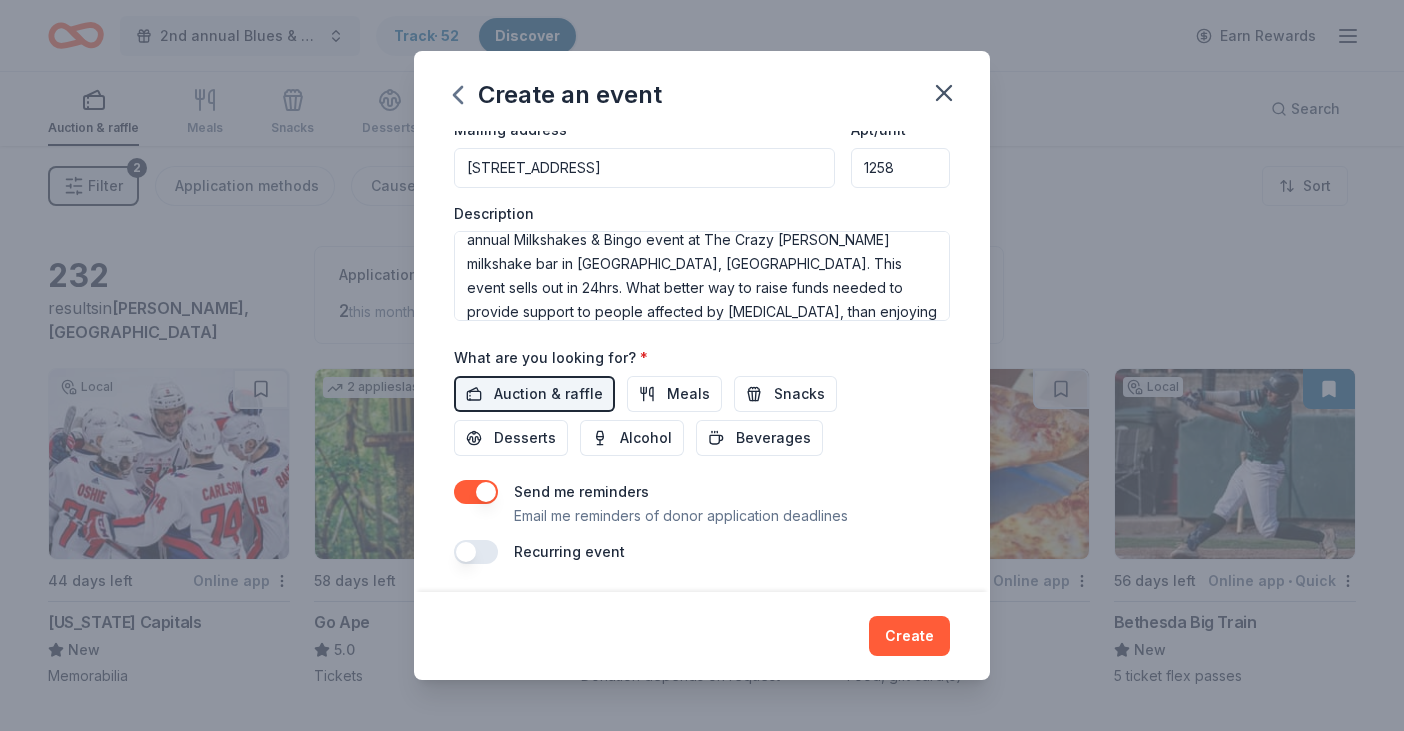 scroll, scrollTop: 528, scrollLeft: 0, axis: vertical 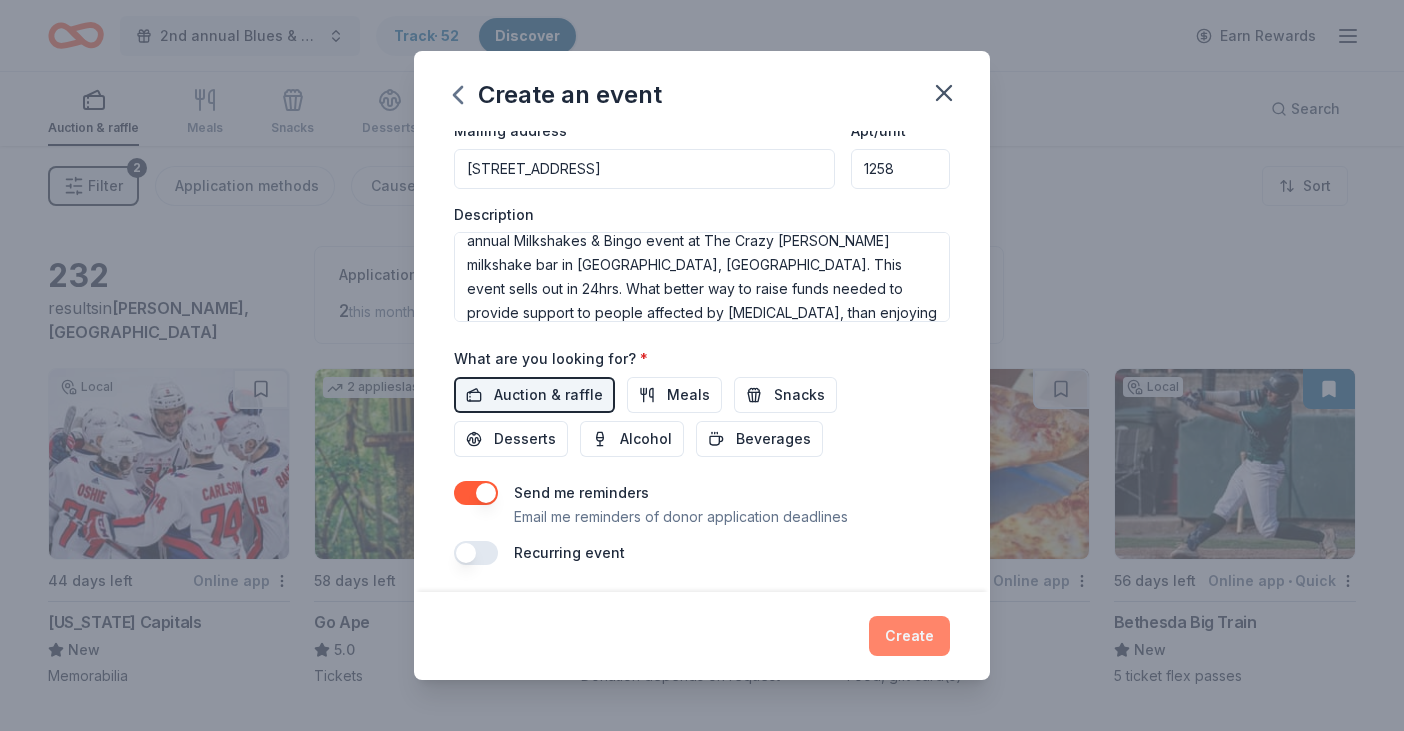 click on "Create" at bounding box center [909, 636] 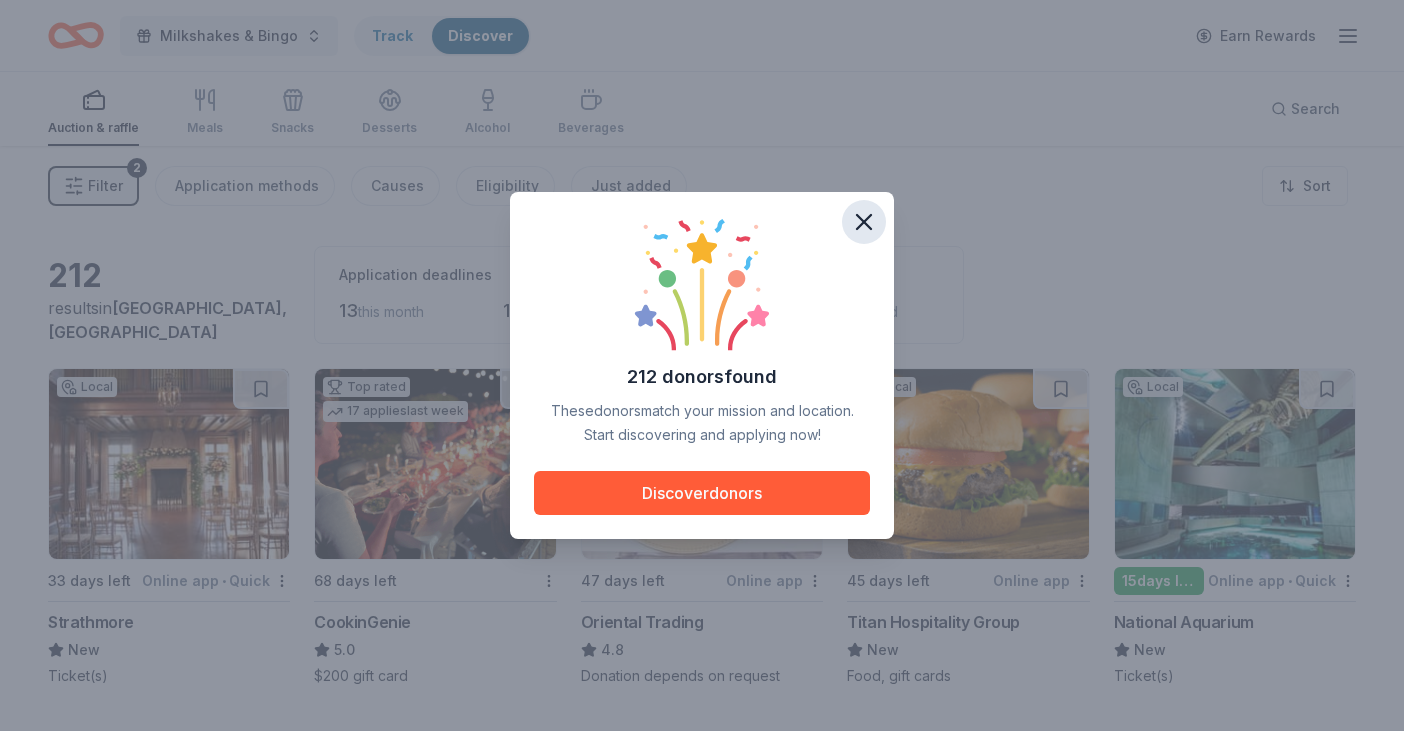 click 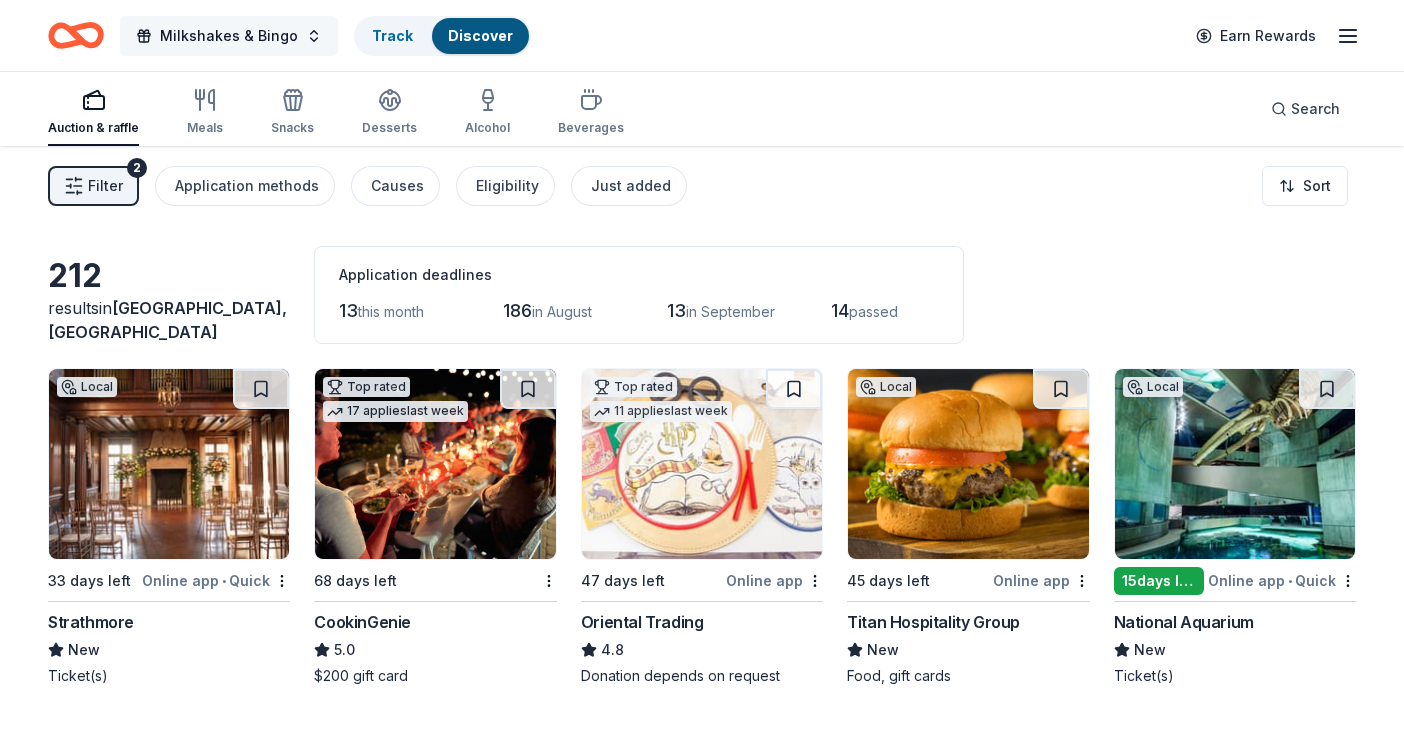 click on "Milkshakes & Bingo" at bounding box center (229, 36) 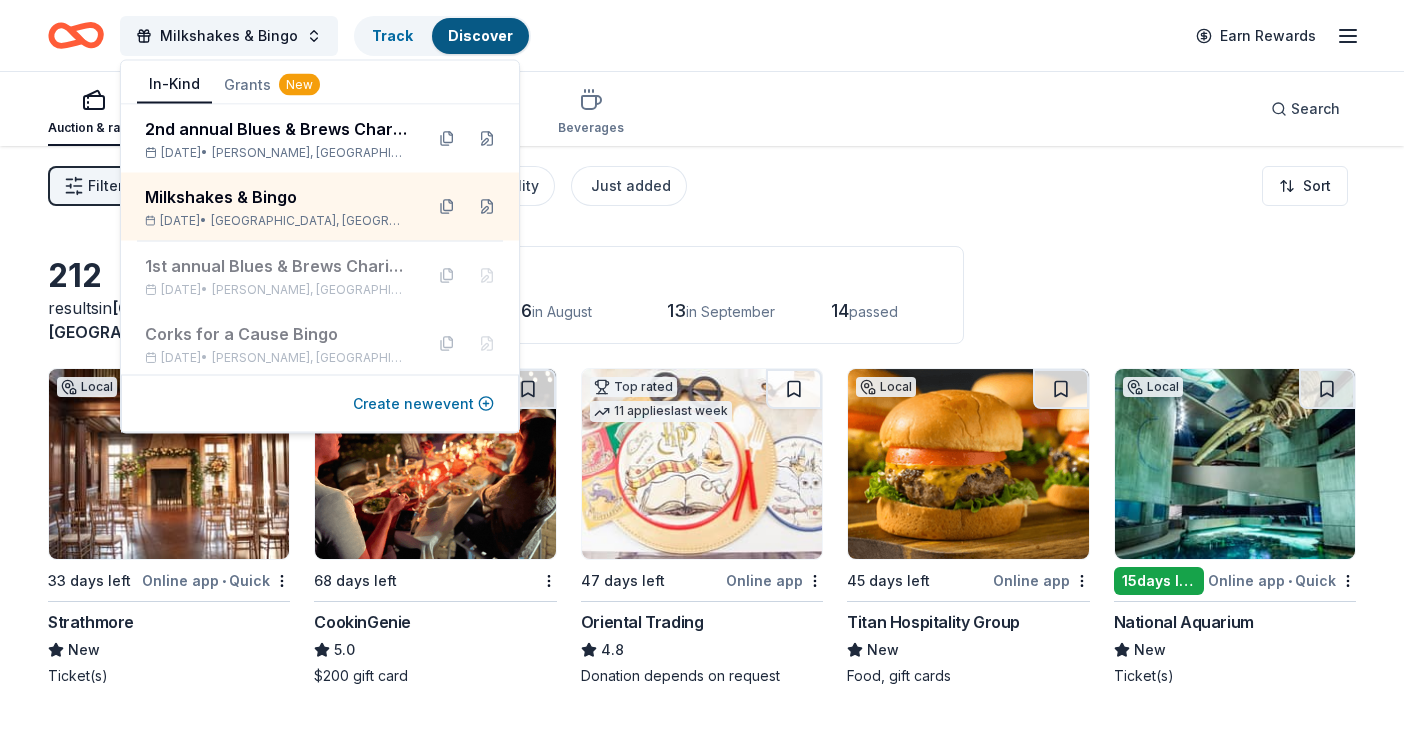 click on "Create new  event" at bounding box center (423, 404) 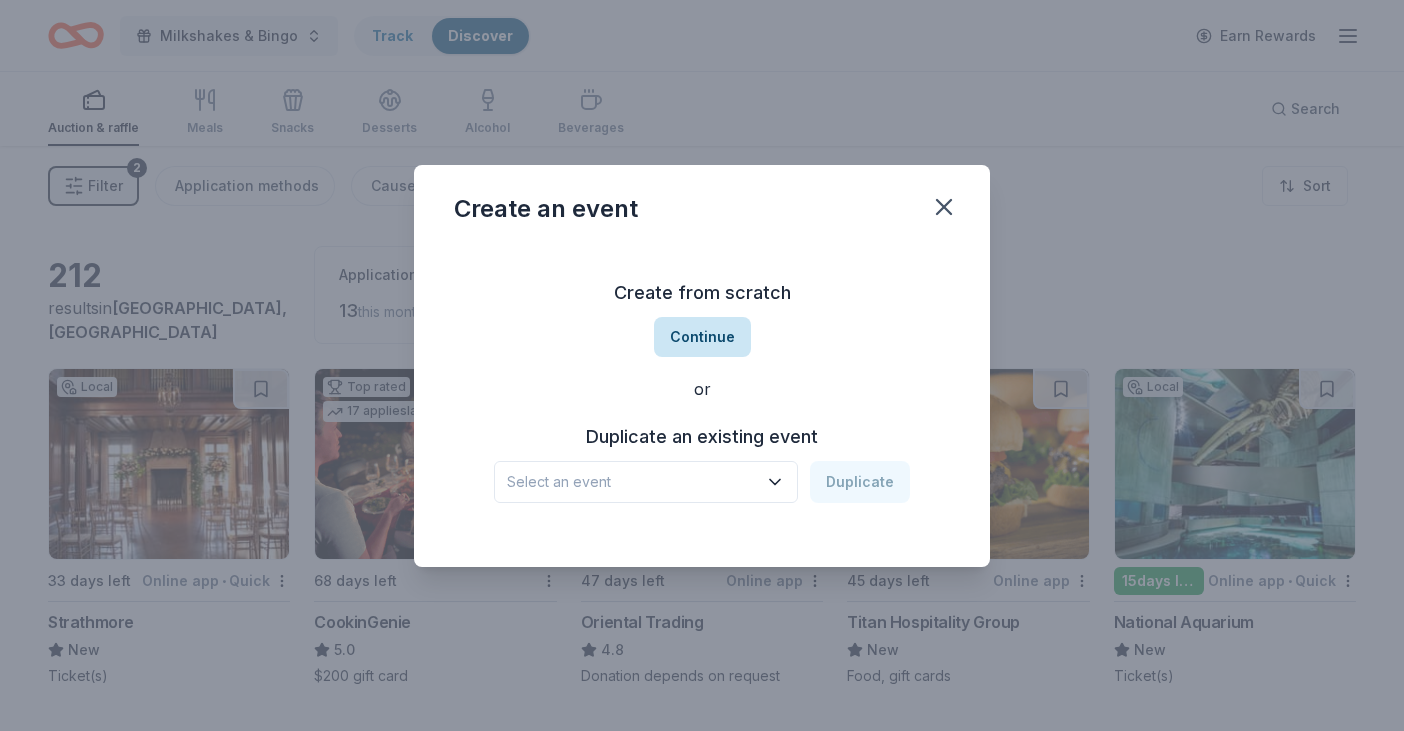 click on "Continue" at bounding box center [702, 337] 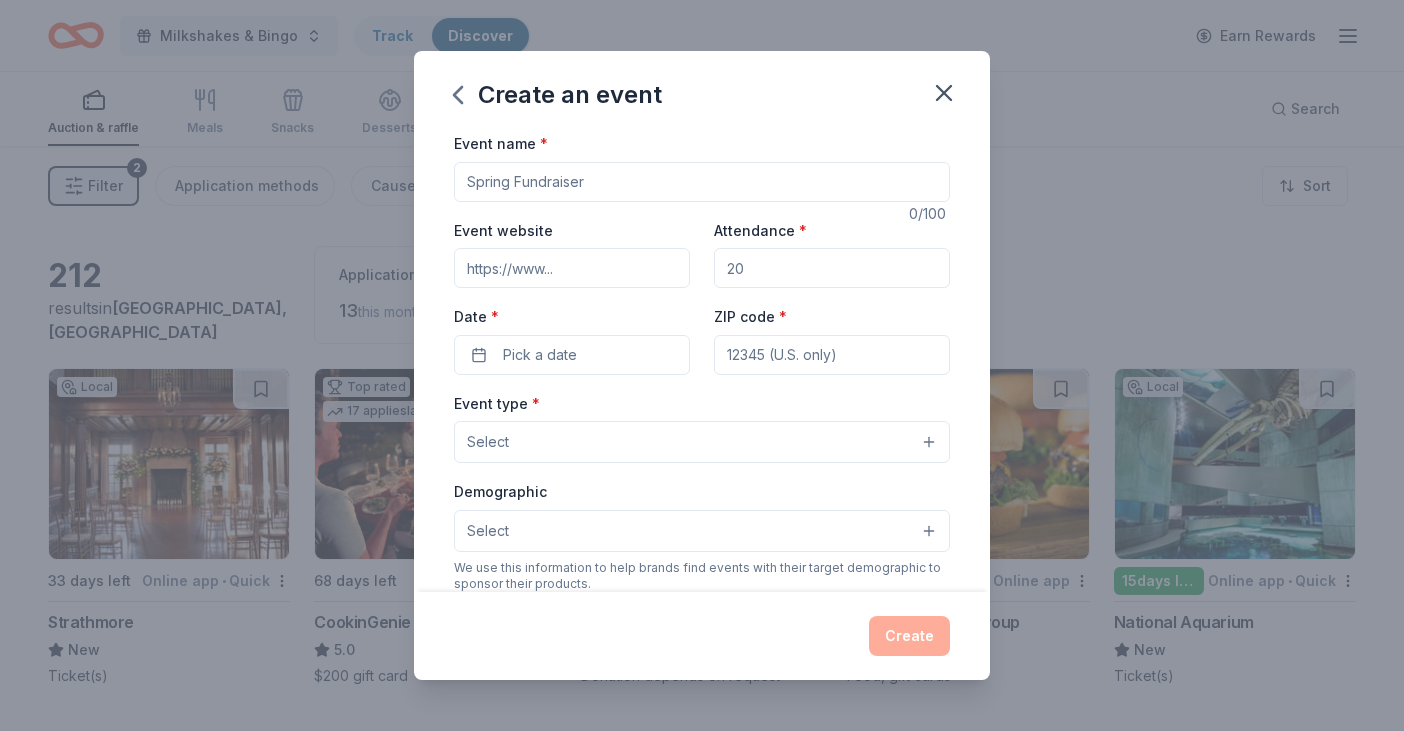 click on "Event name *" at bounding box center (702, 182) 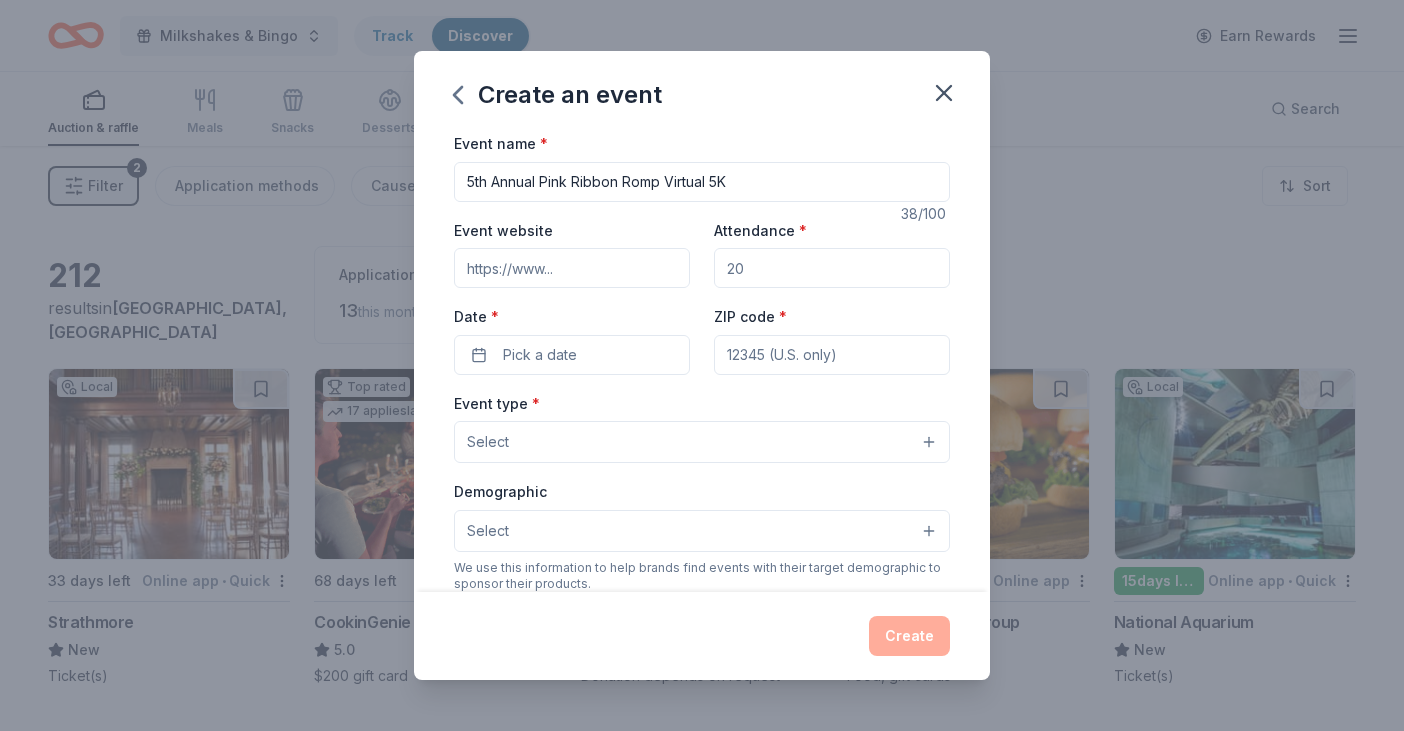 type on "5th Annual Pink Ribbon Romp Virtual 5K" 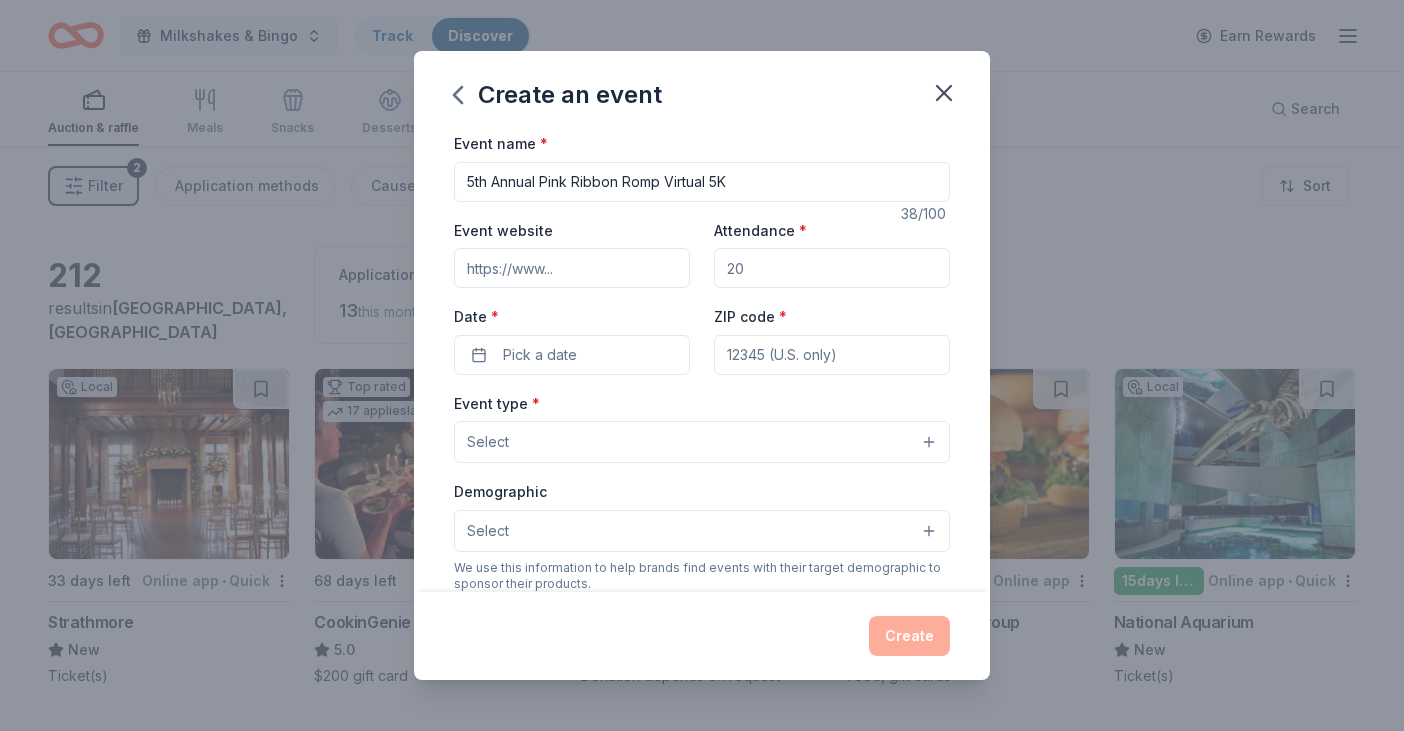 paste on "[URL][DOMAIN_NAME]" 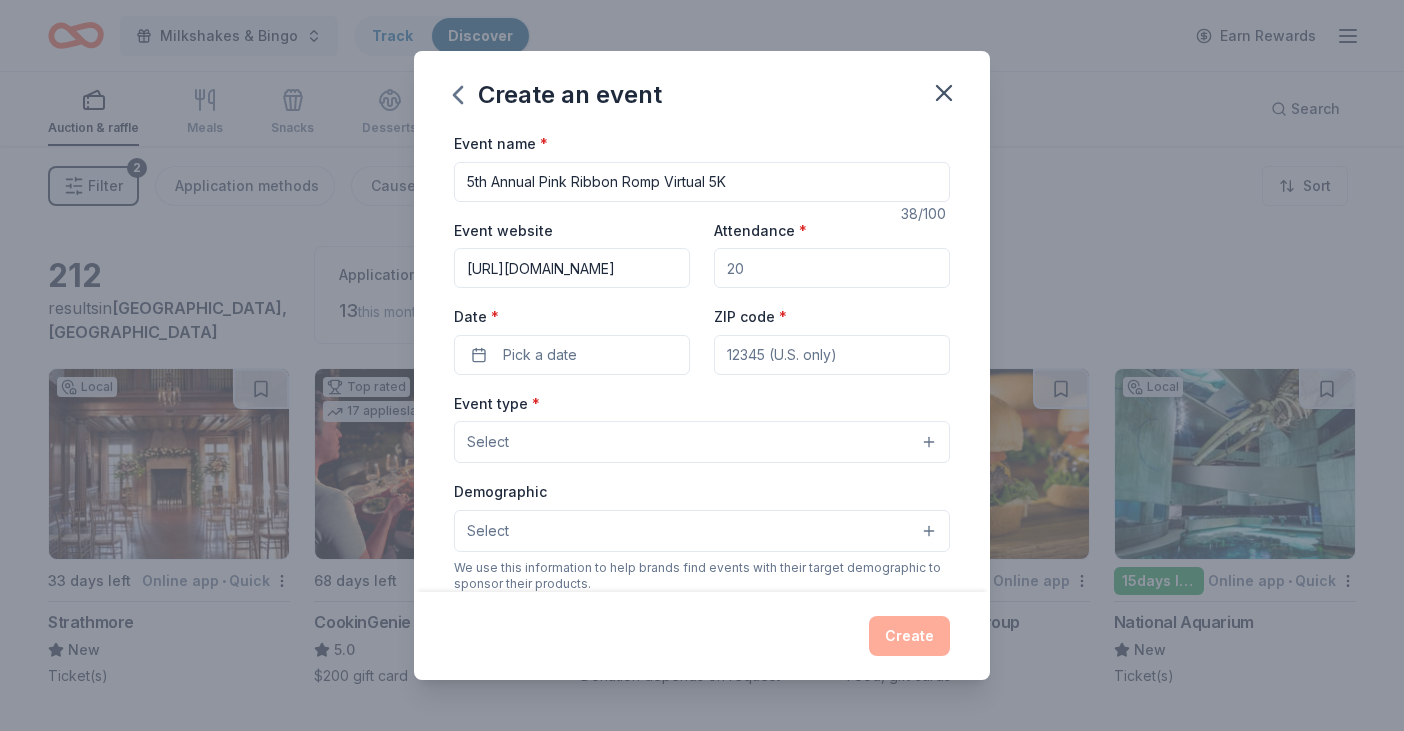type on "[URL][DOMAIN_NAME]" 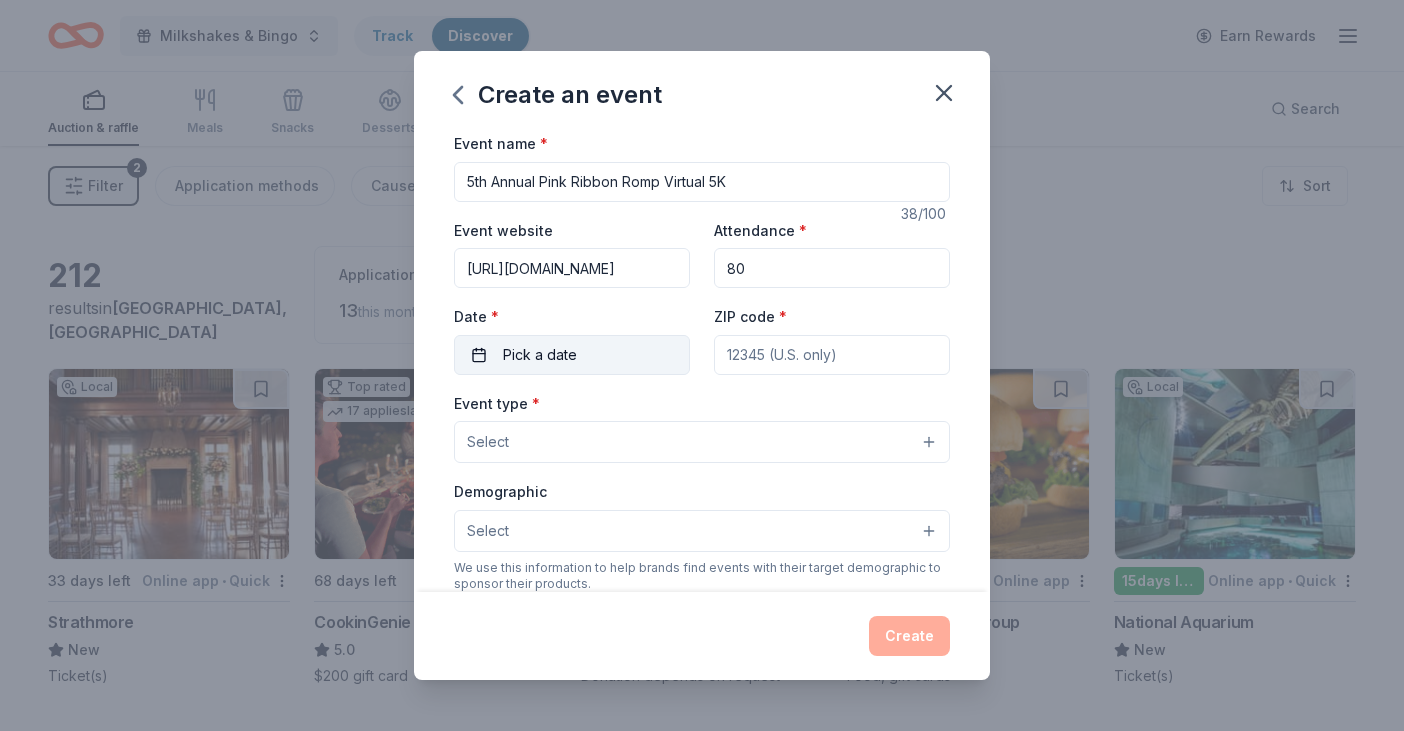 type on "80" 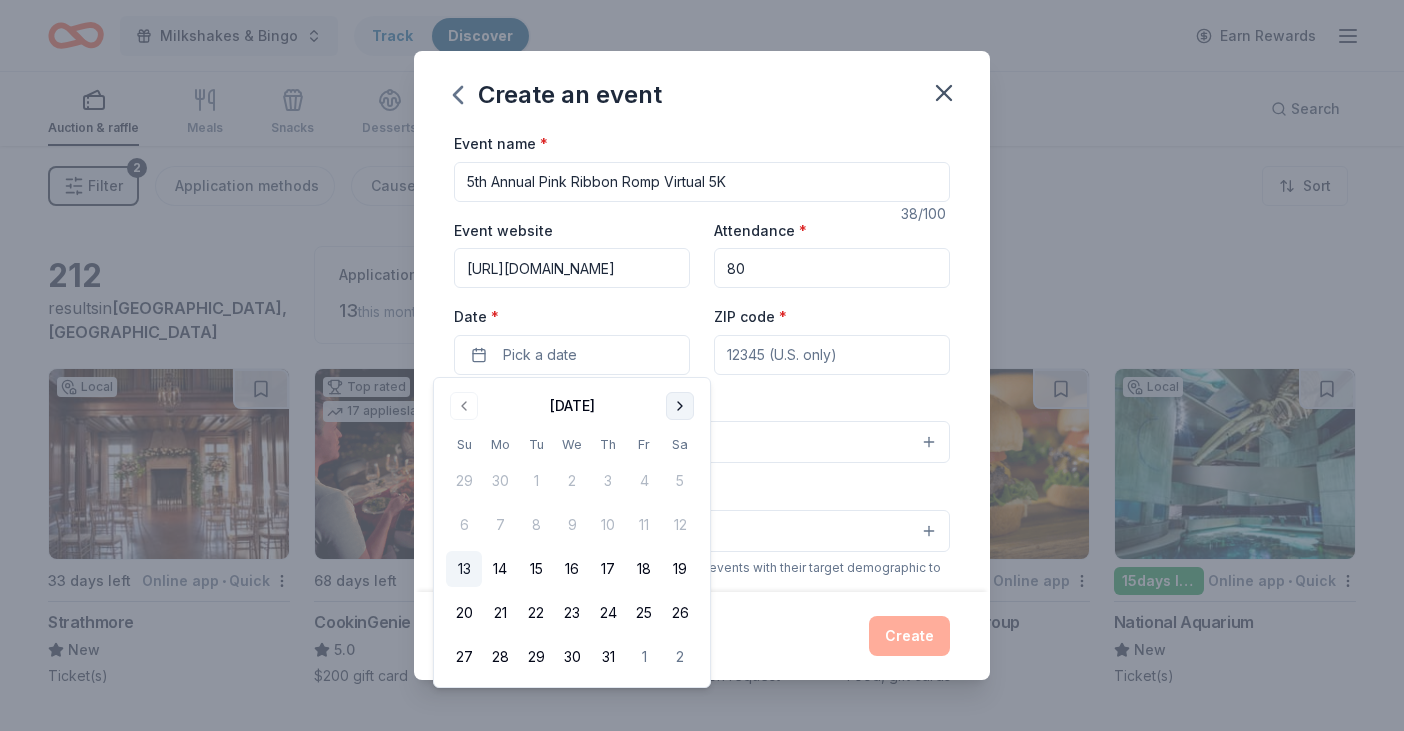 click at bounding box center [680, 406] 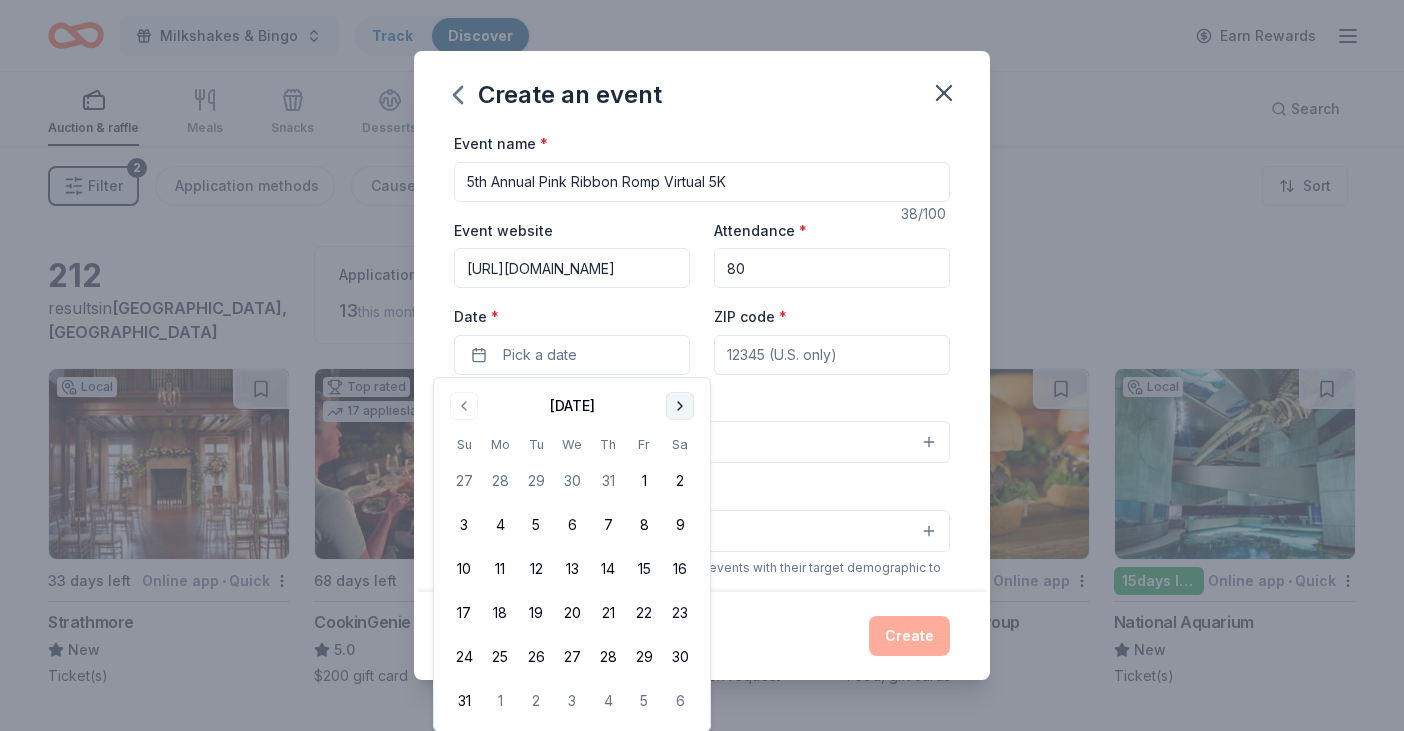 click at bounding box center [680, 406] 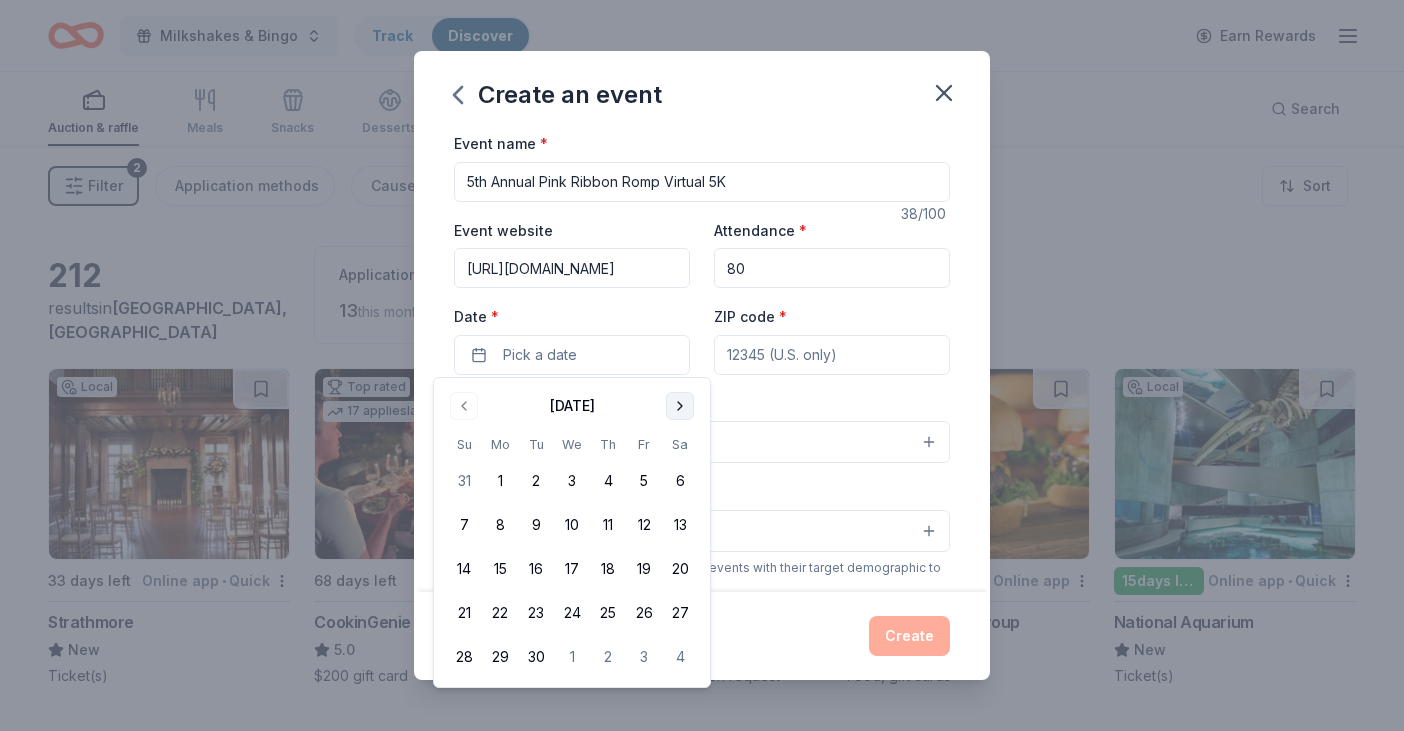 click at bounding box center (680, 406) 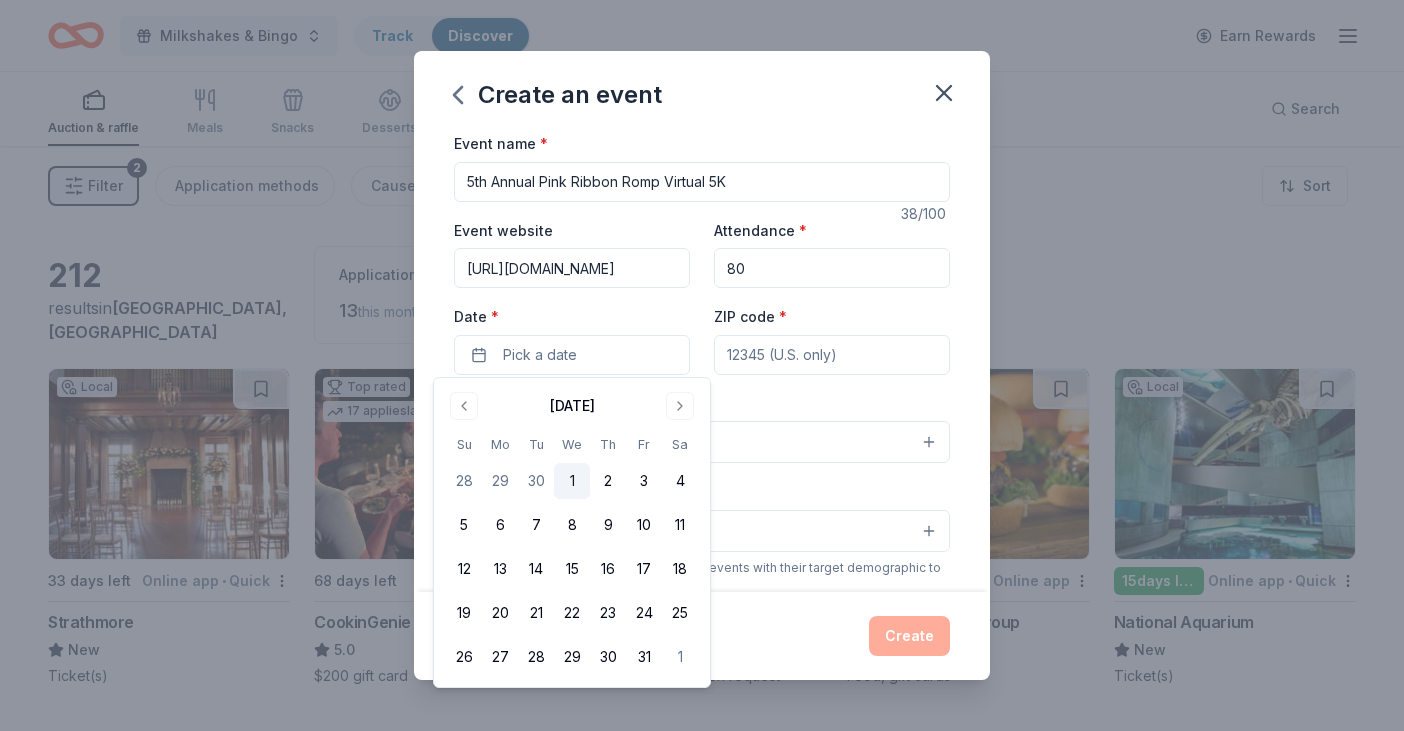 click on "1" at bounding box center [572, 481] 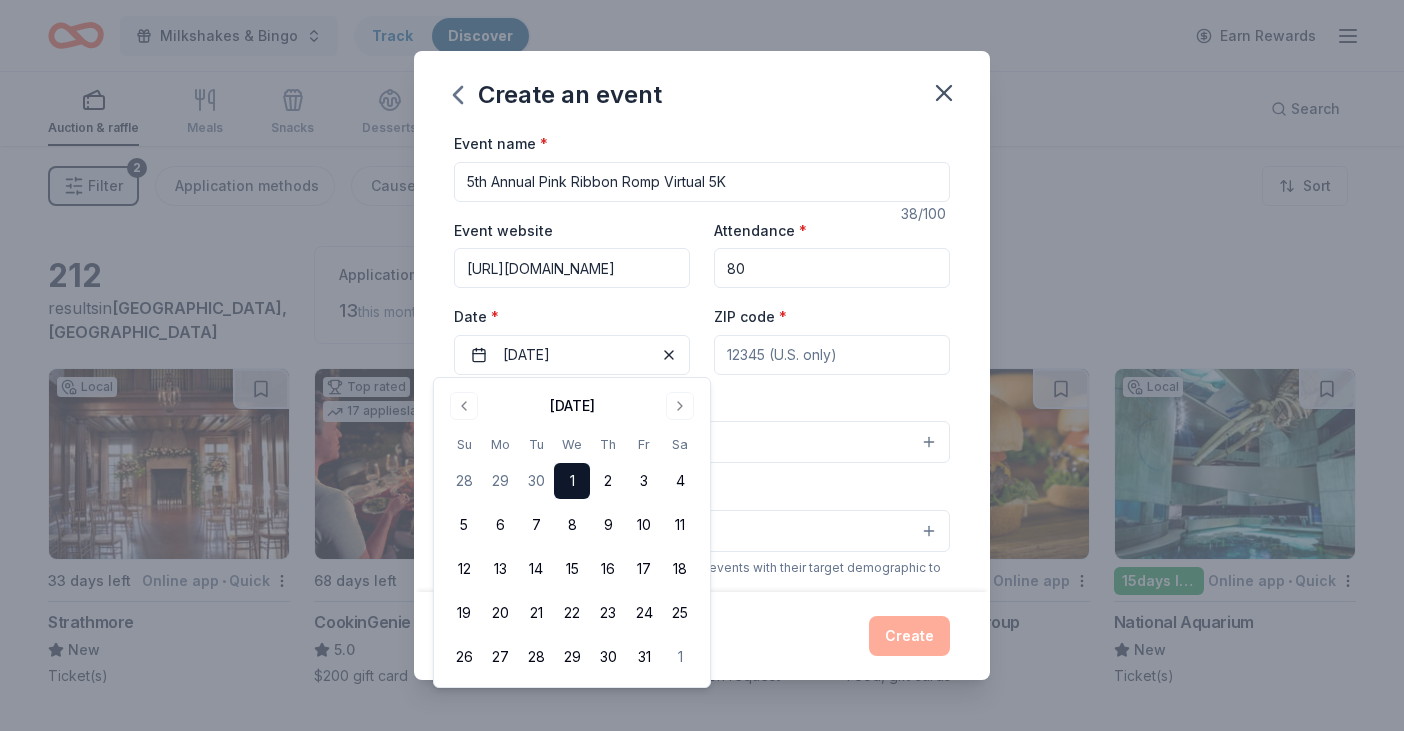 click on "ZIP code *" at bounding box center [832, 355] 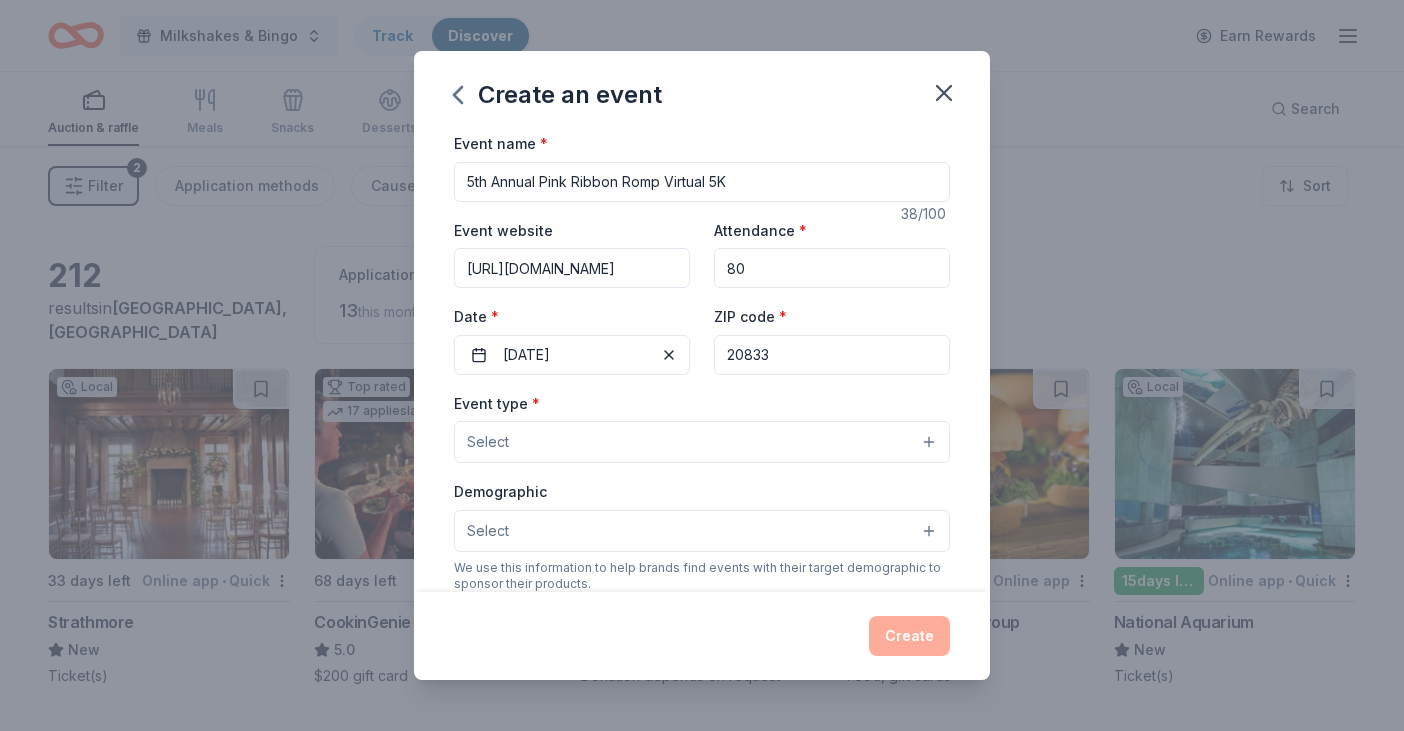 type on "20833" 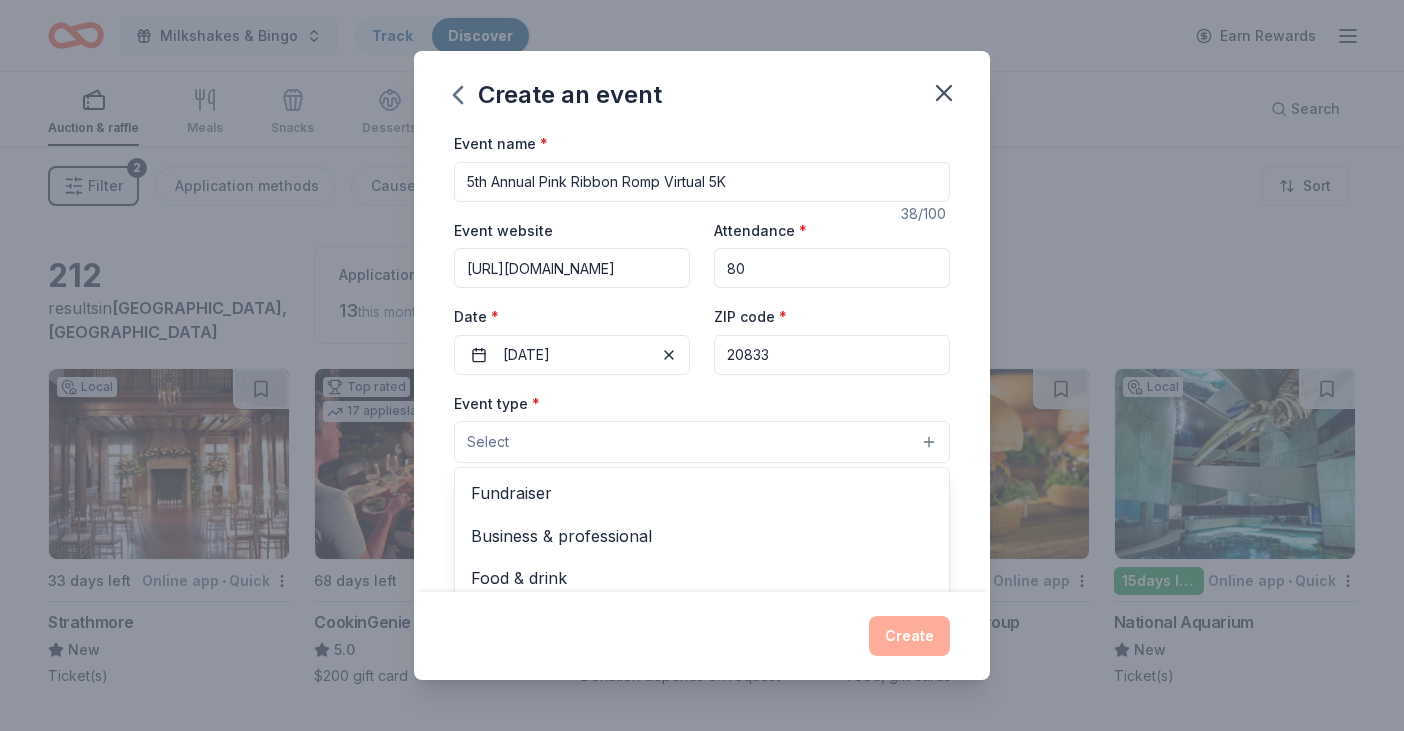 click on "Select" at bounding box center [702, 442] 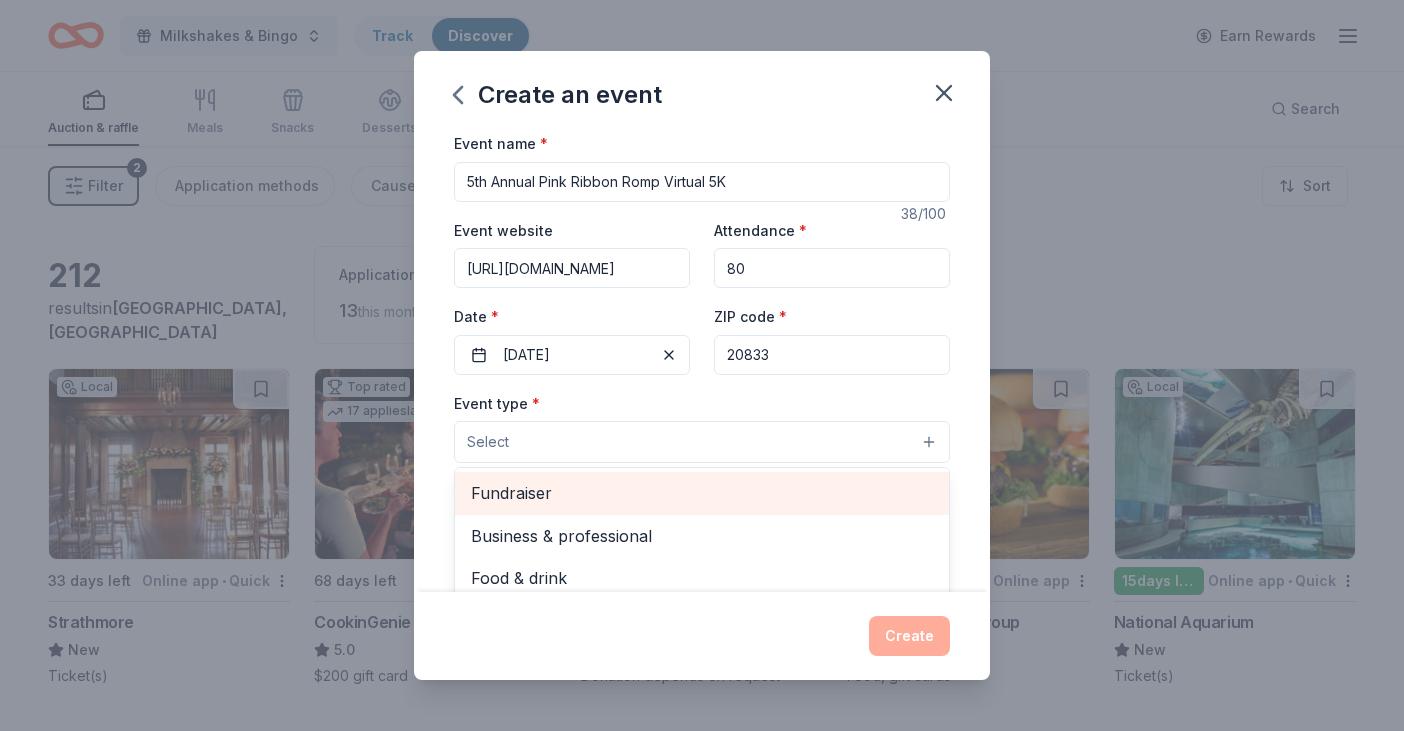 click on "Fundraiser" at bounding box center [702, 493] 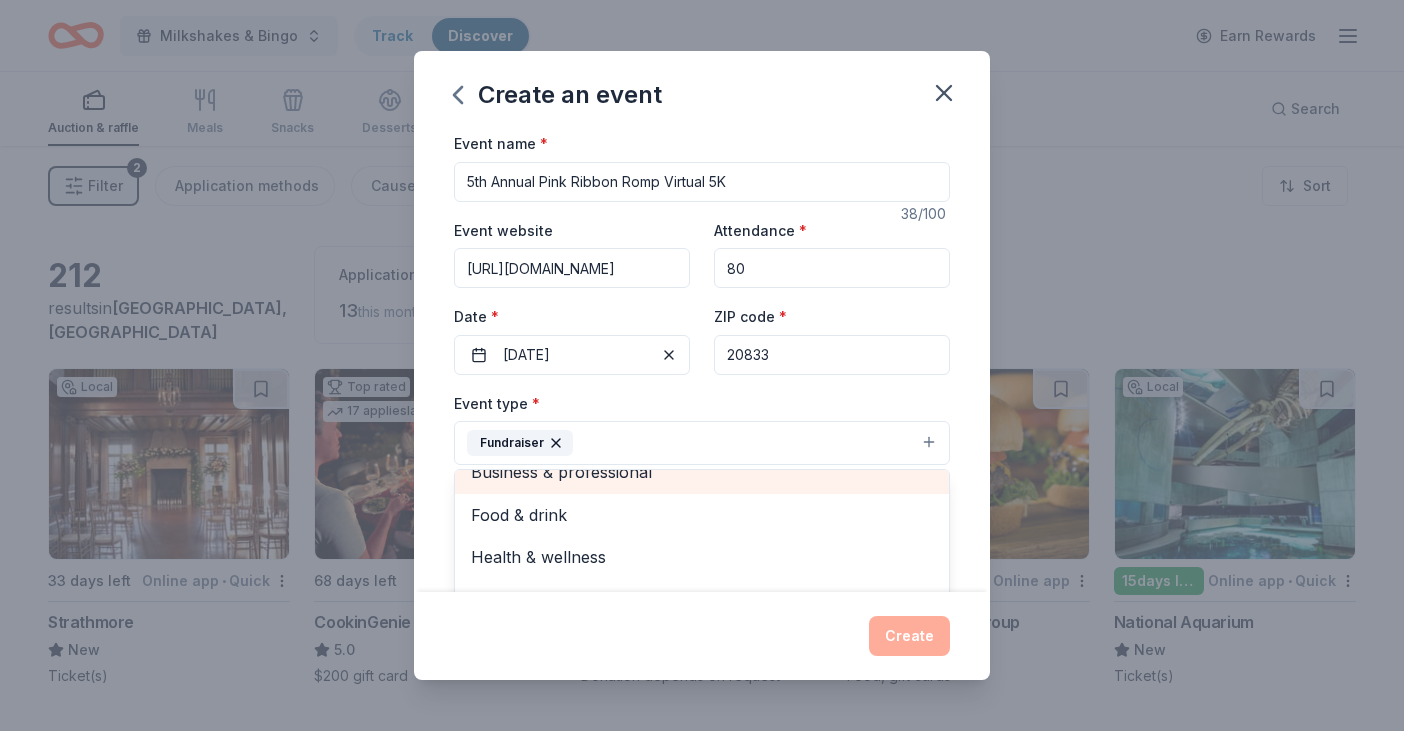 scroll, scrollTop: 22, scrollLeft: 0, axis: vertical 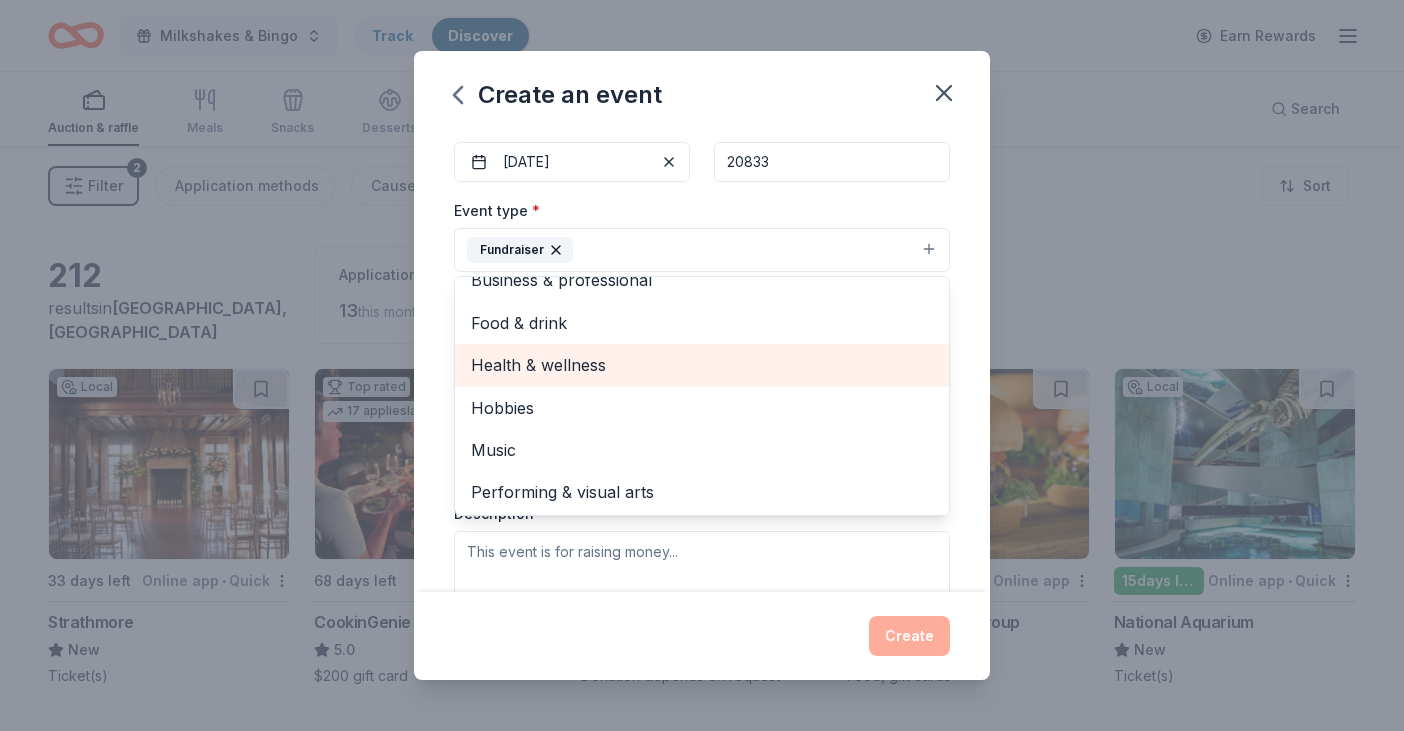 click on "Health & wellness" at bounding box center (702, 365) 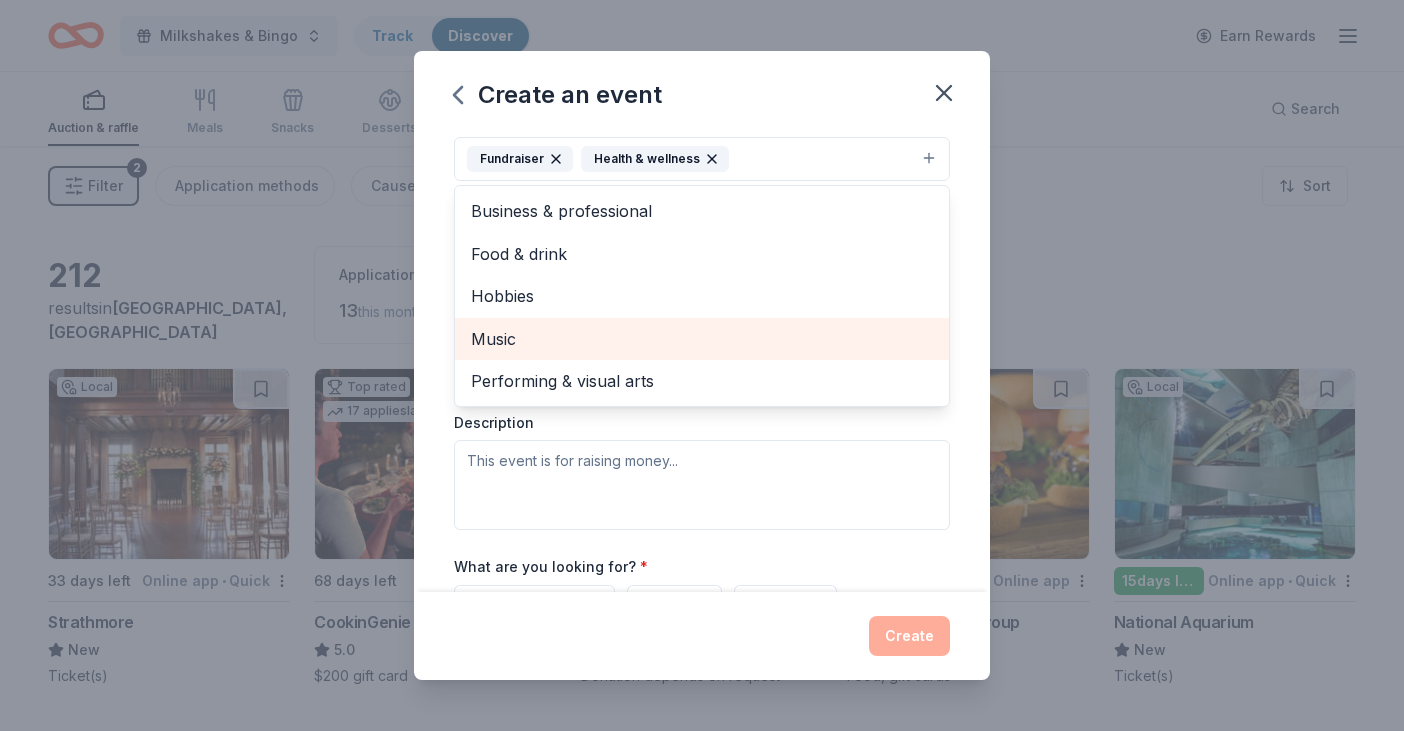 scroll, scrollTop: 287, scrollLeft: 0, axis: vertical 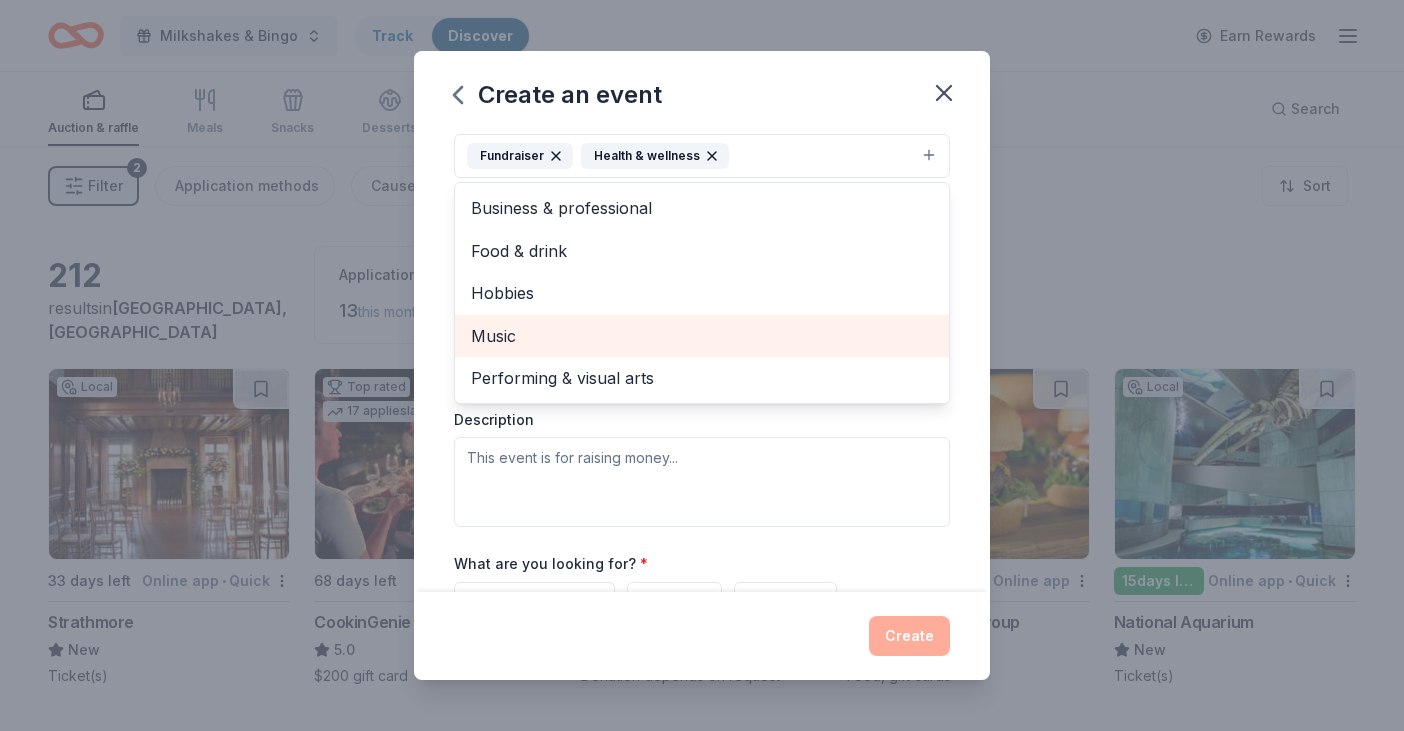 click on "Event type * Fundraiser Health & wellness Business & professional Food & drink Hobbies Music Performing & visual arts Demographic Select We use this information to help brands find events with their target demographic to sponsor their products. Mailing address Apt/unit Description" at bounding box center (702, 315) 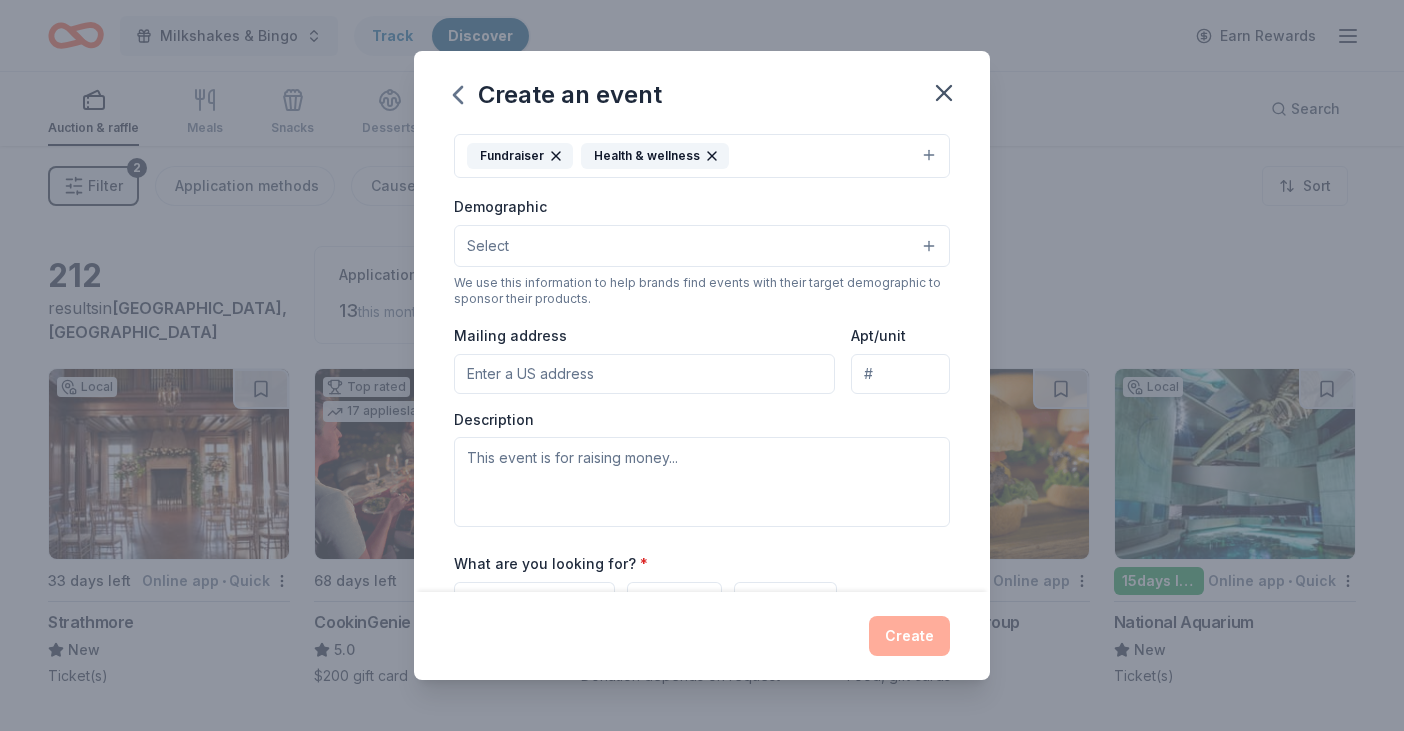 scroll, scrollTop: 0, scrollLeft: 0, axis: both 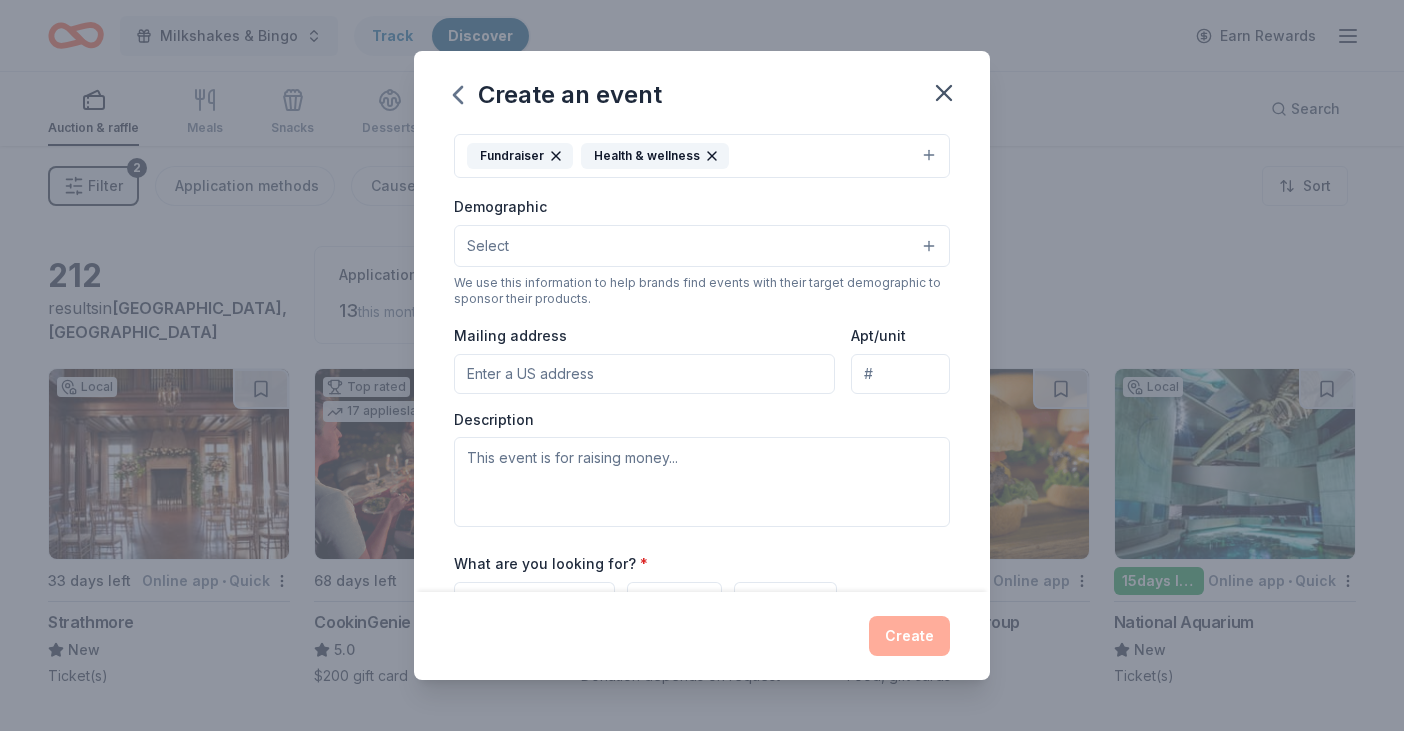 click on "Mailing address" at bounding box center (644, 374) 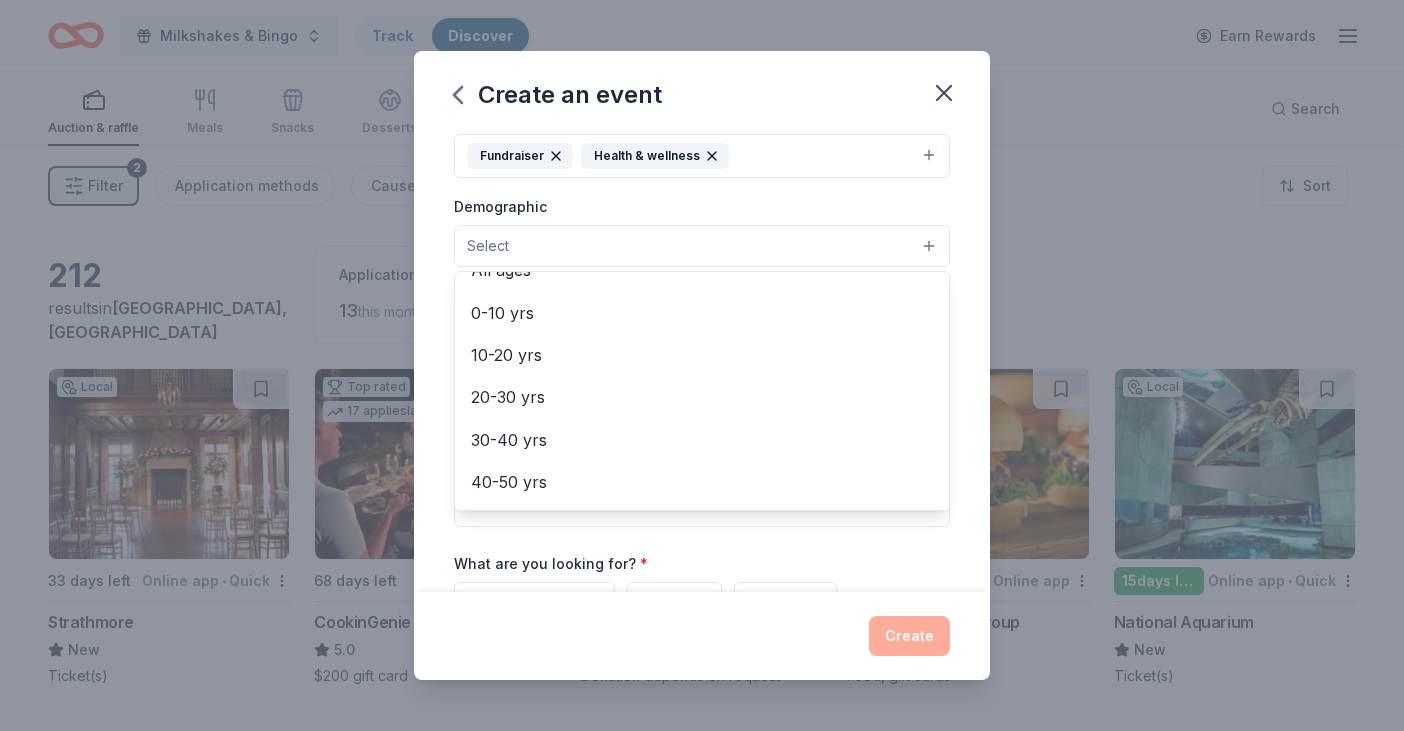 scroll, scrollTop: 156, scrollLeft: 0, axis: vertical 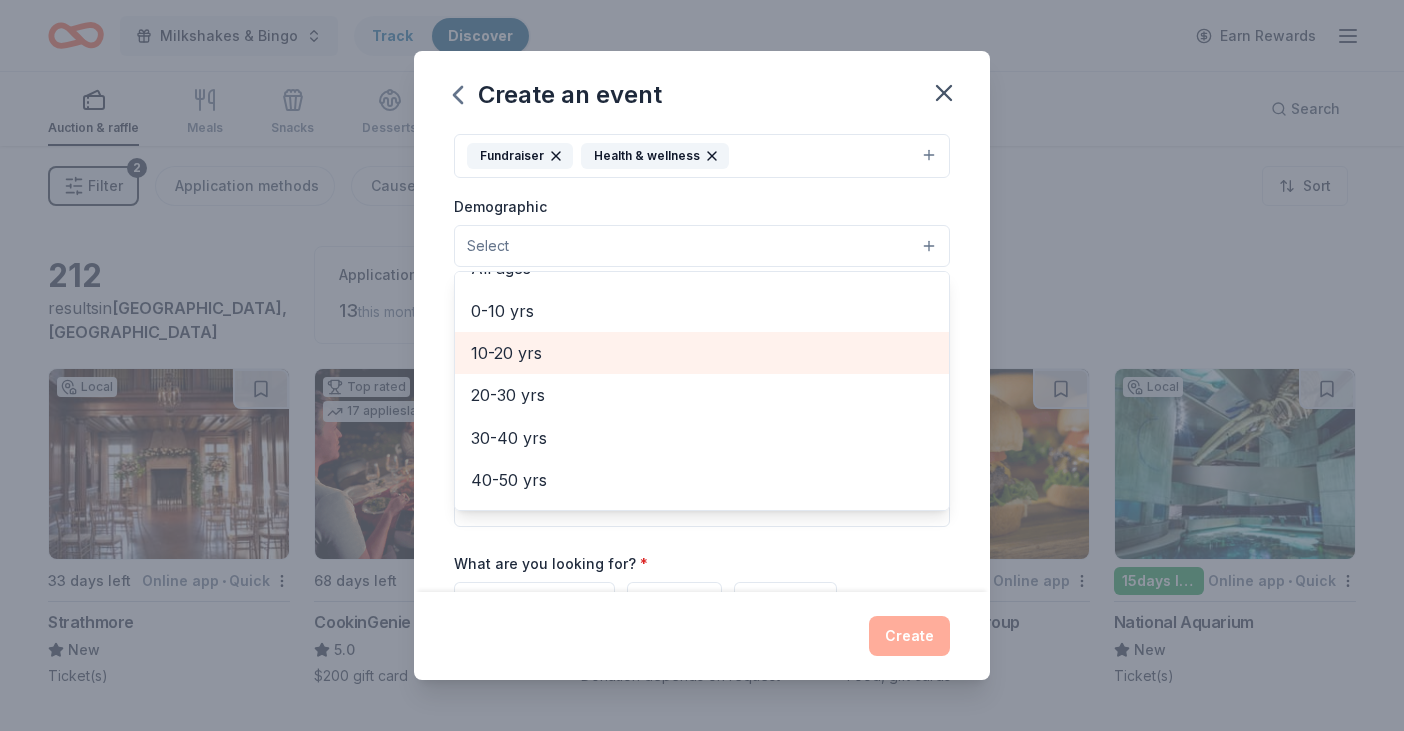 click on "10-20 yrs" at bounding box center [702, 353] 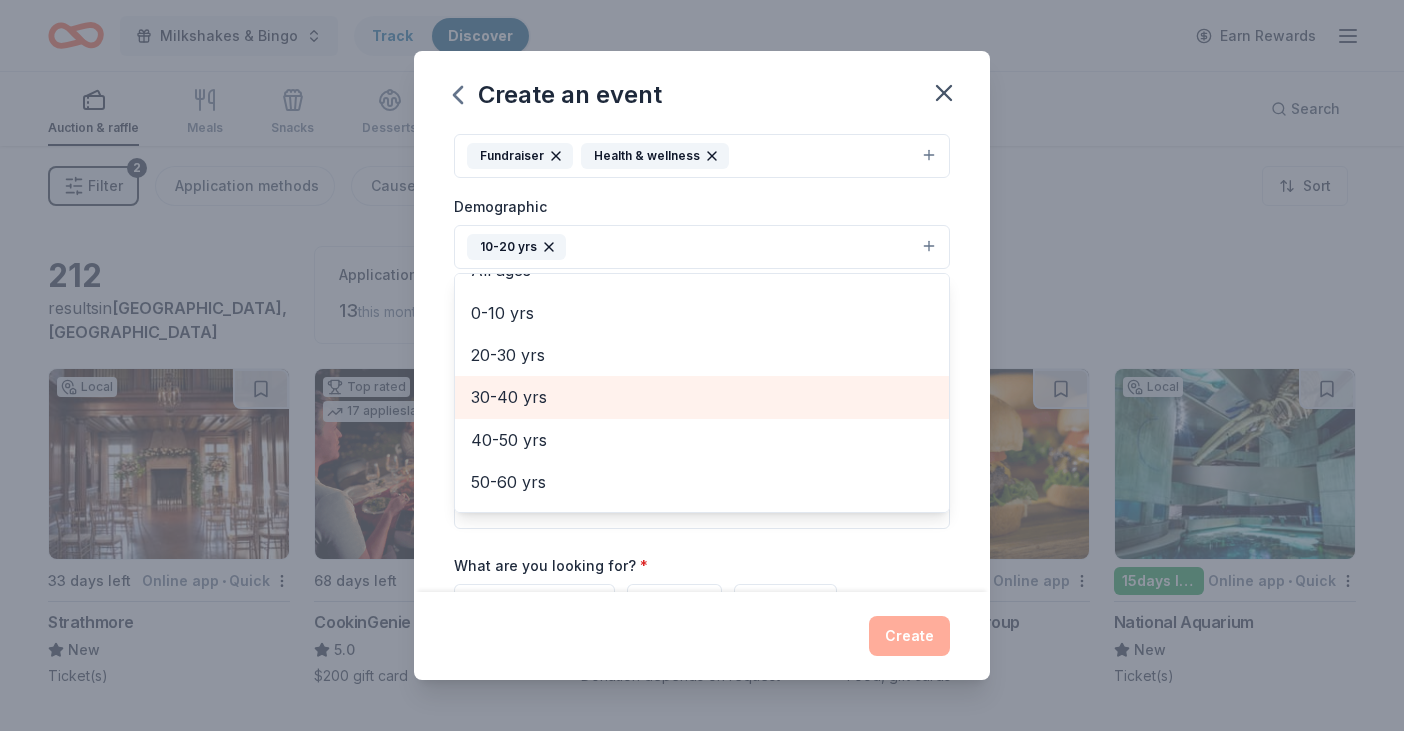 click on "30-40 yrs" at bounding box center (702, 397) 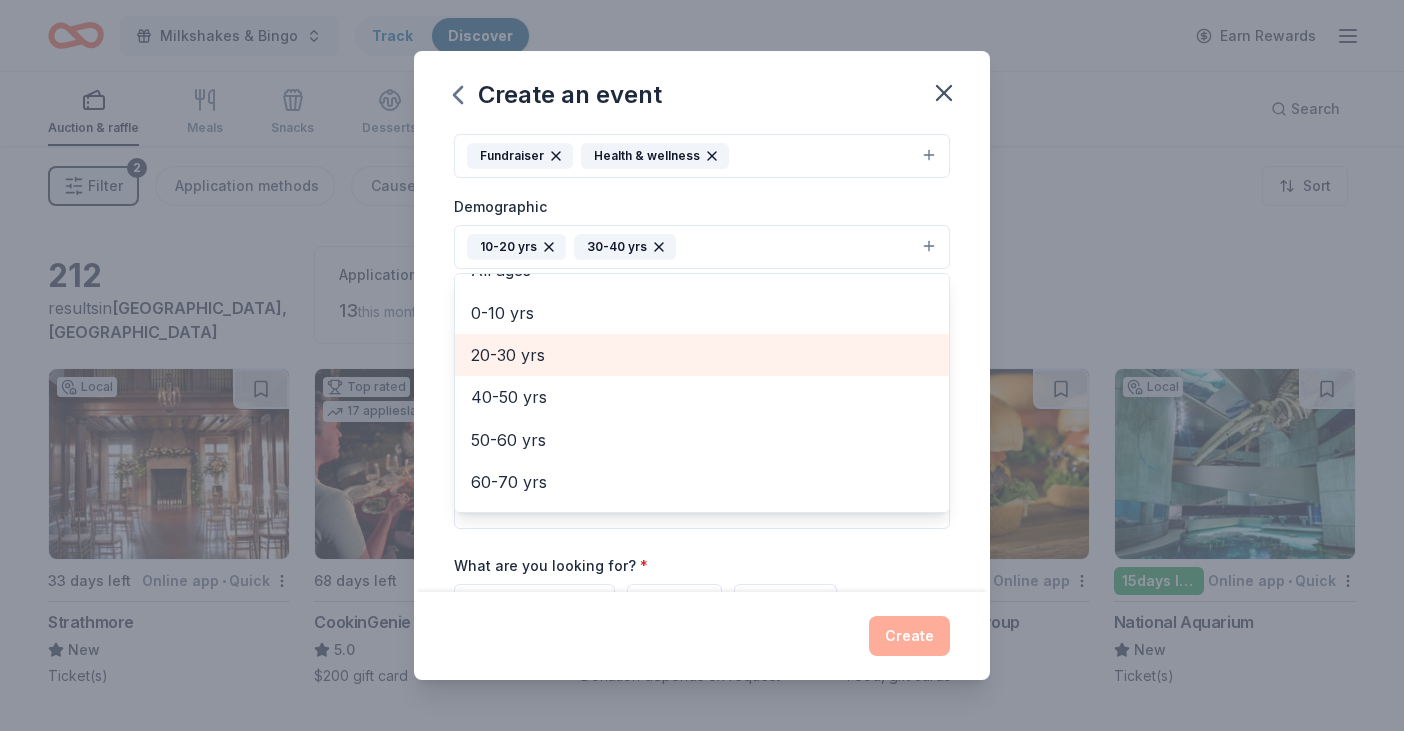 click on "20-30 yrs" at bounding box center (702, 355) 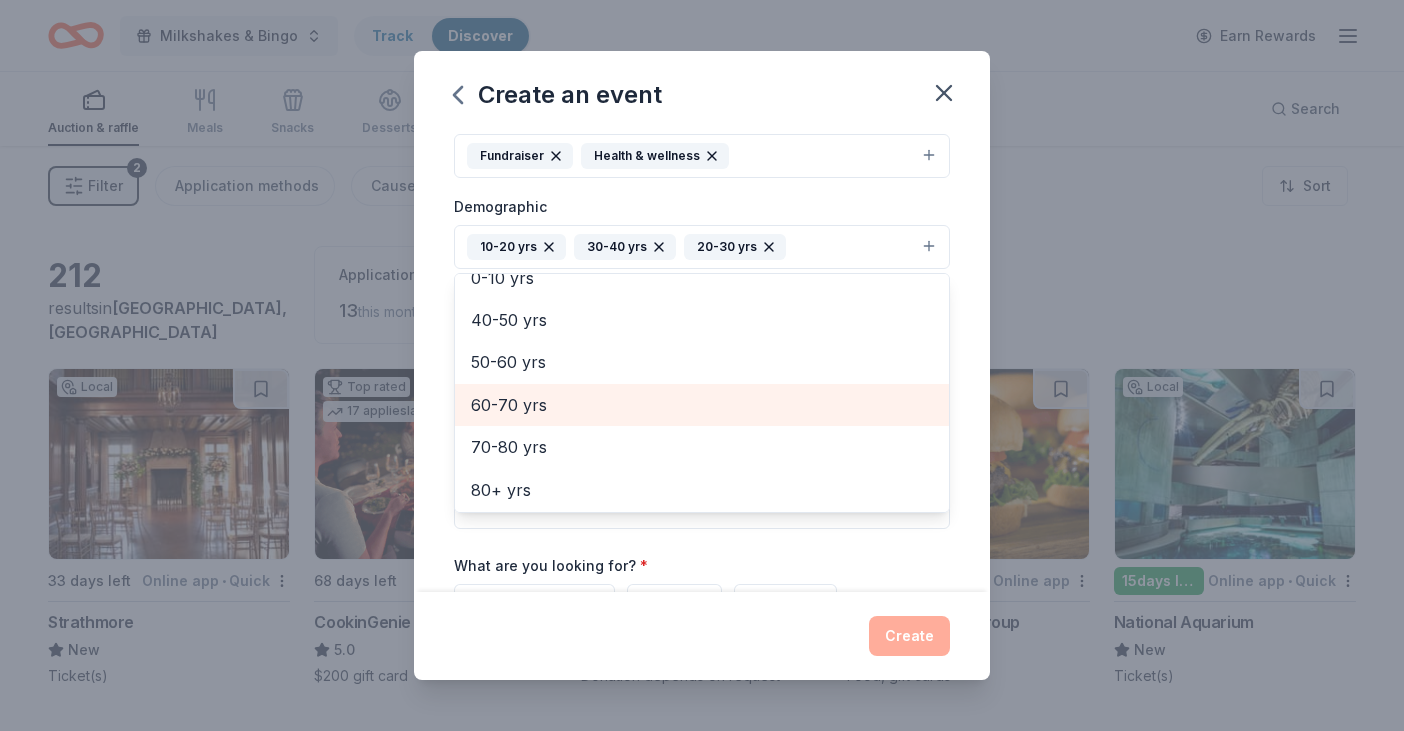 scroll, scrollTop: 190, scrollLeft: 0, axis: vertical 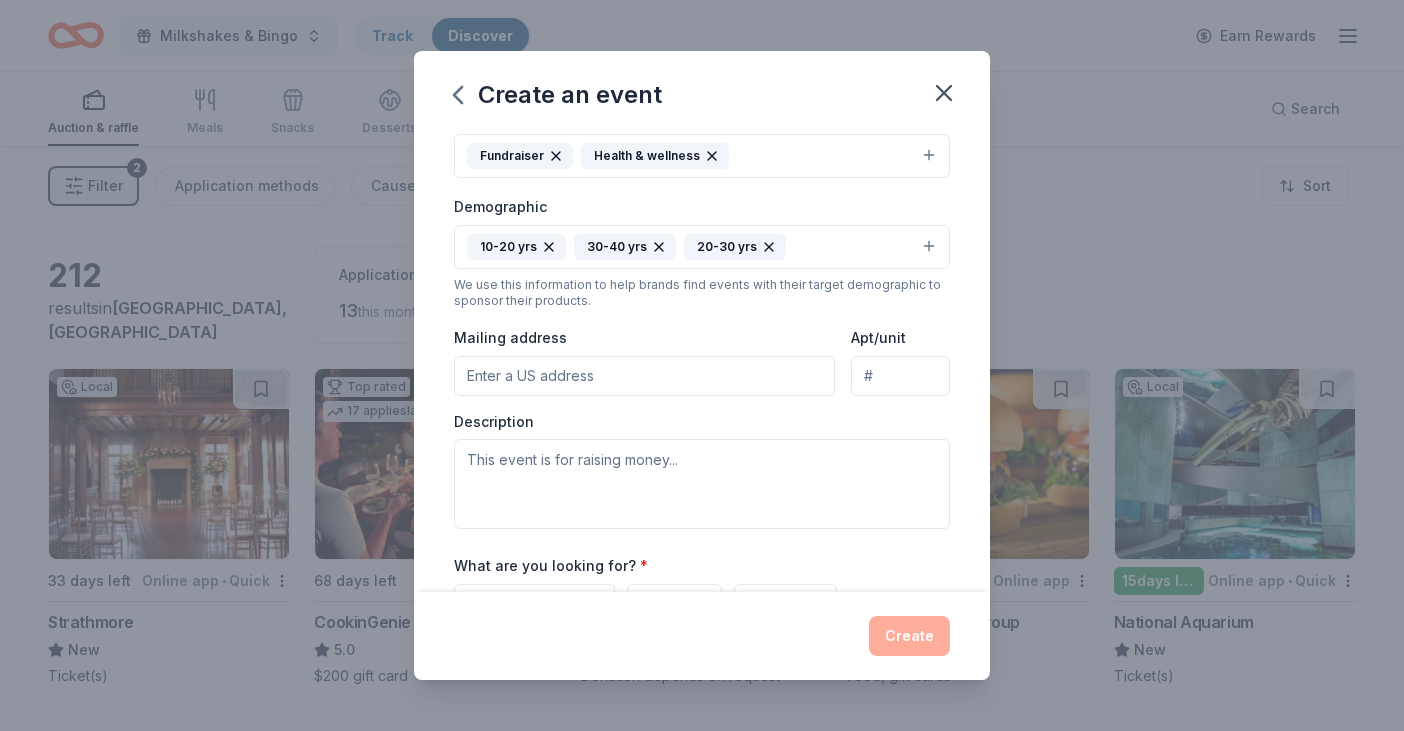 click 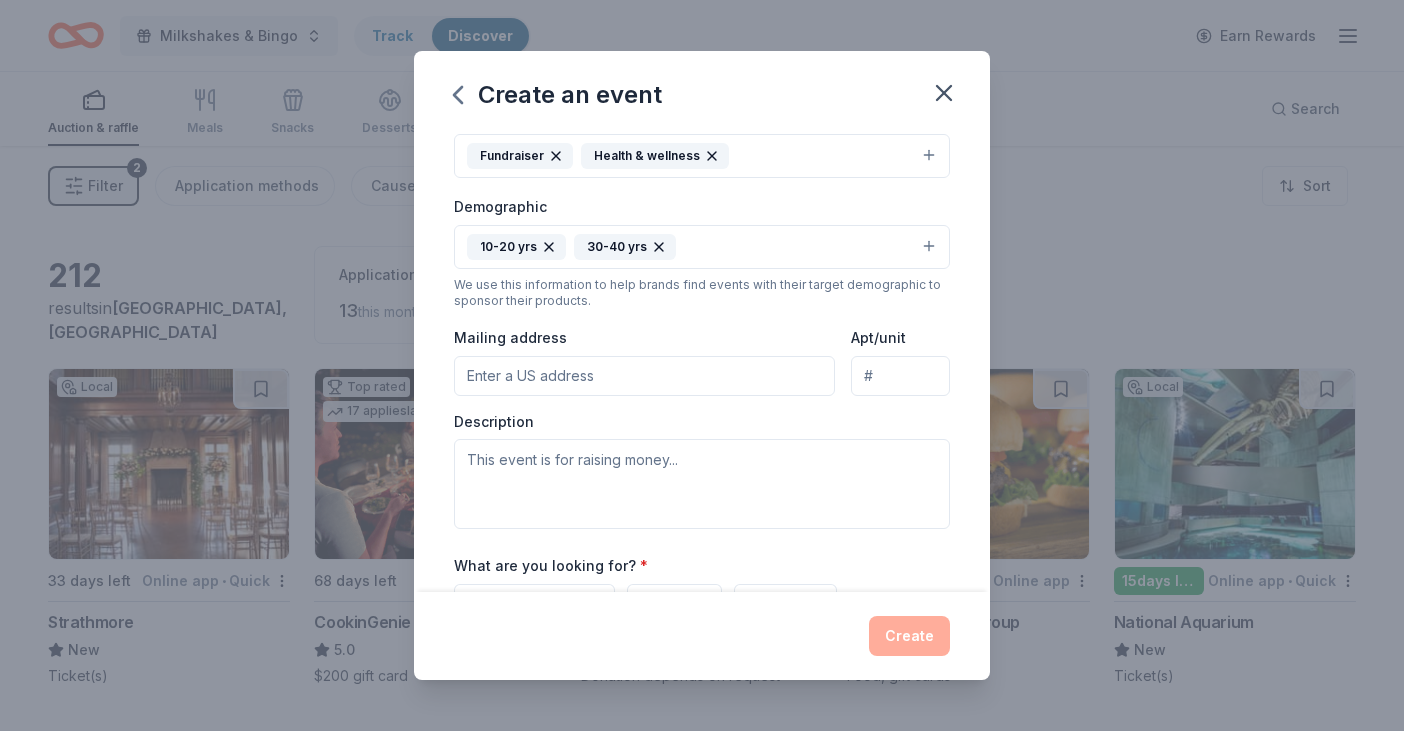 click 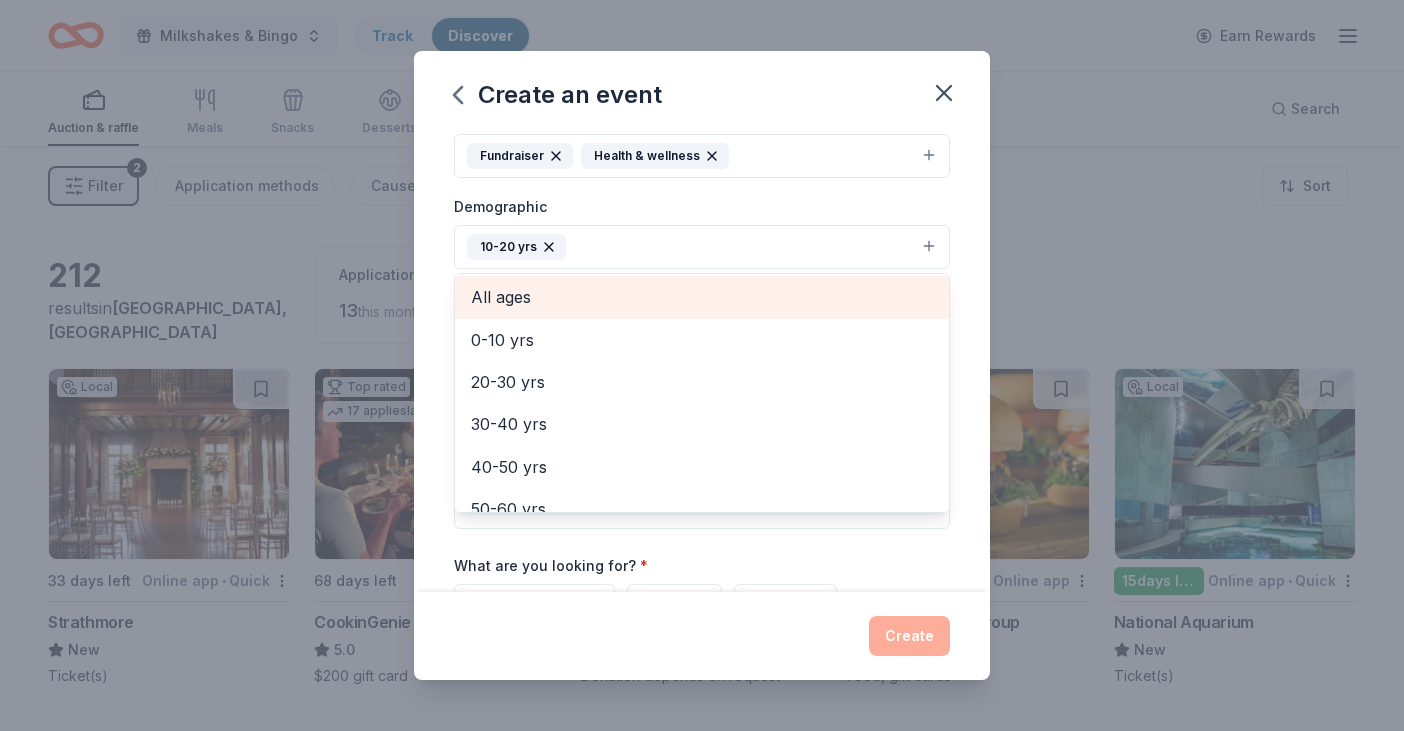 scroll, scrollTop: 141, scrollLeft: 0, axis: vertical 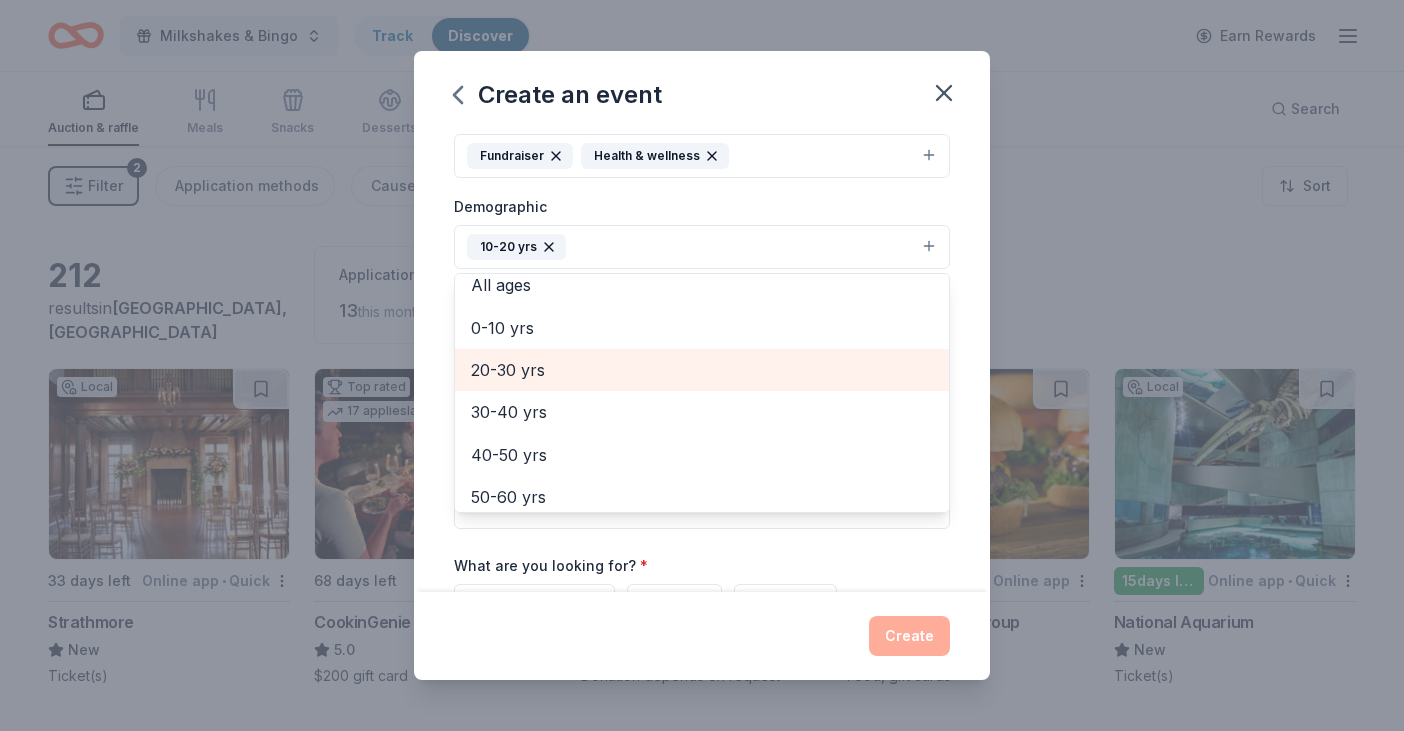 click on "20-30 yrs" at bounding box center (702, 370) 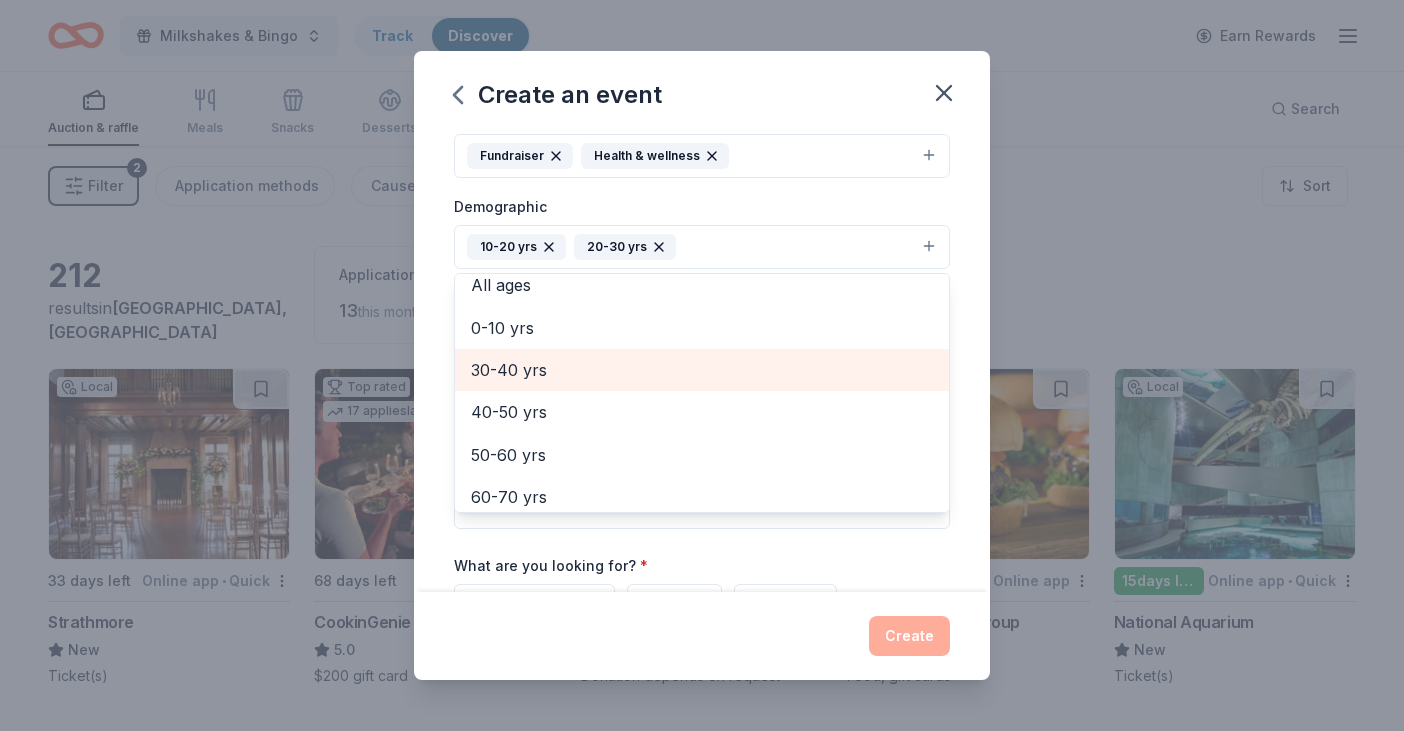 click on "30-40 yrs" at bounding box center [702, 370] 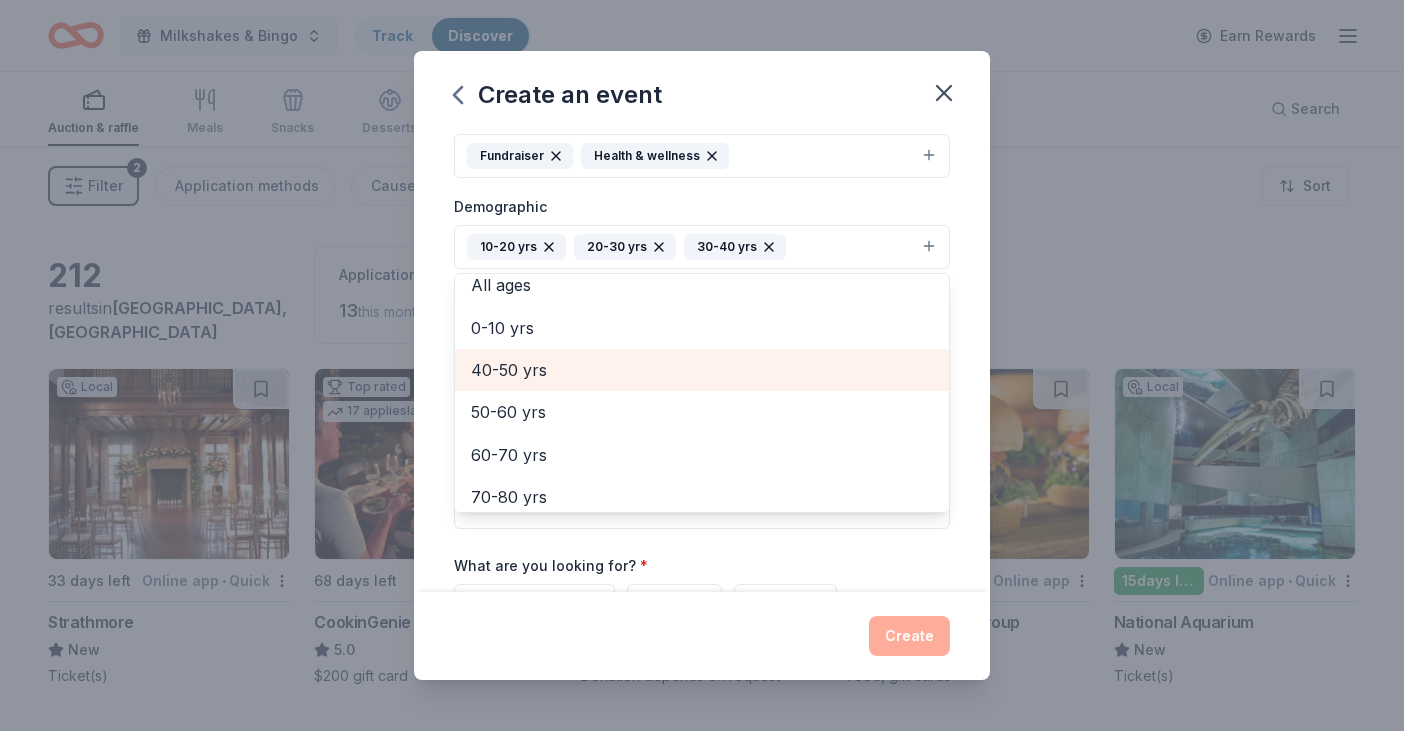 click on "40-50 yrs" at bounding box center [702, 370] 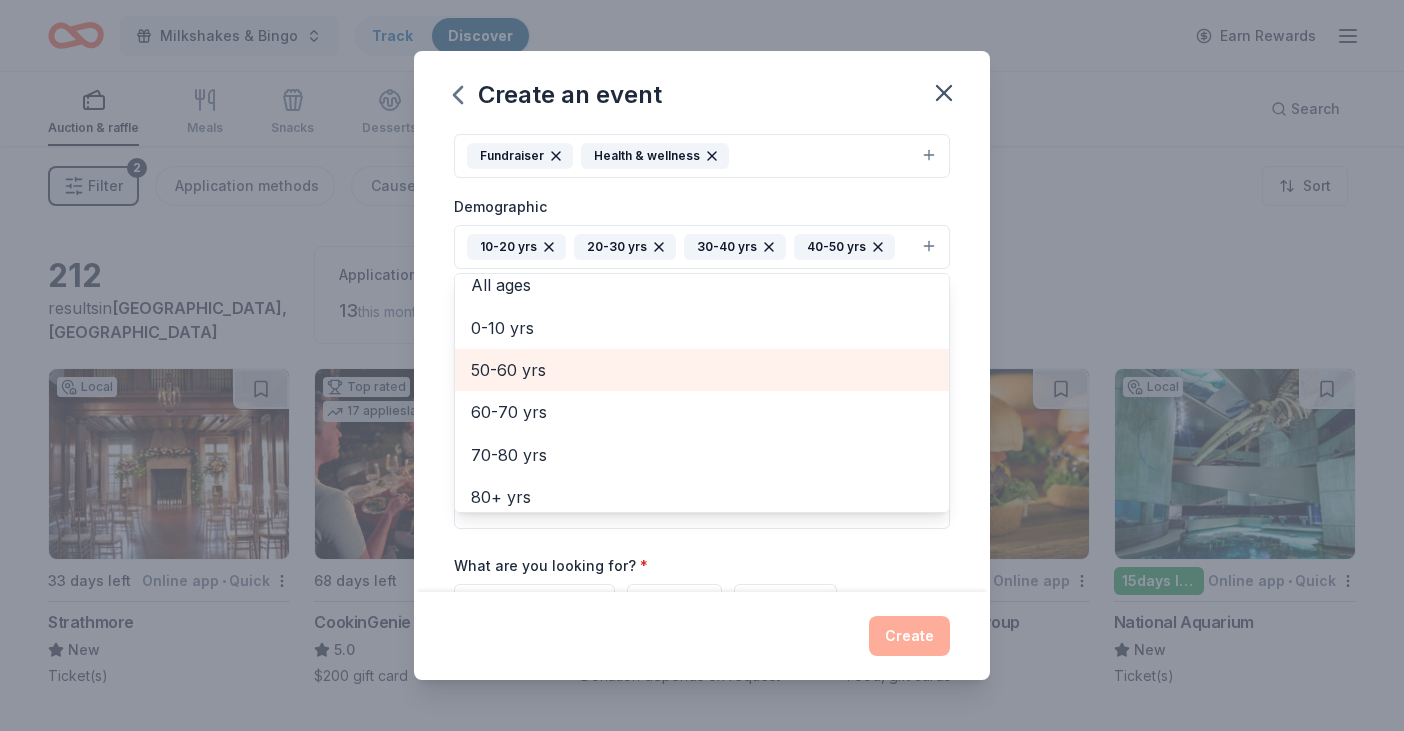 click on "50-60 yrs" at bounding box center (702, 370) 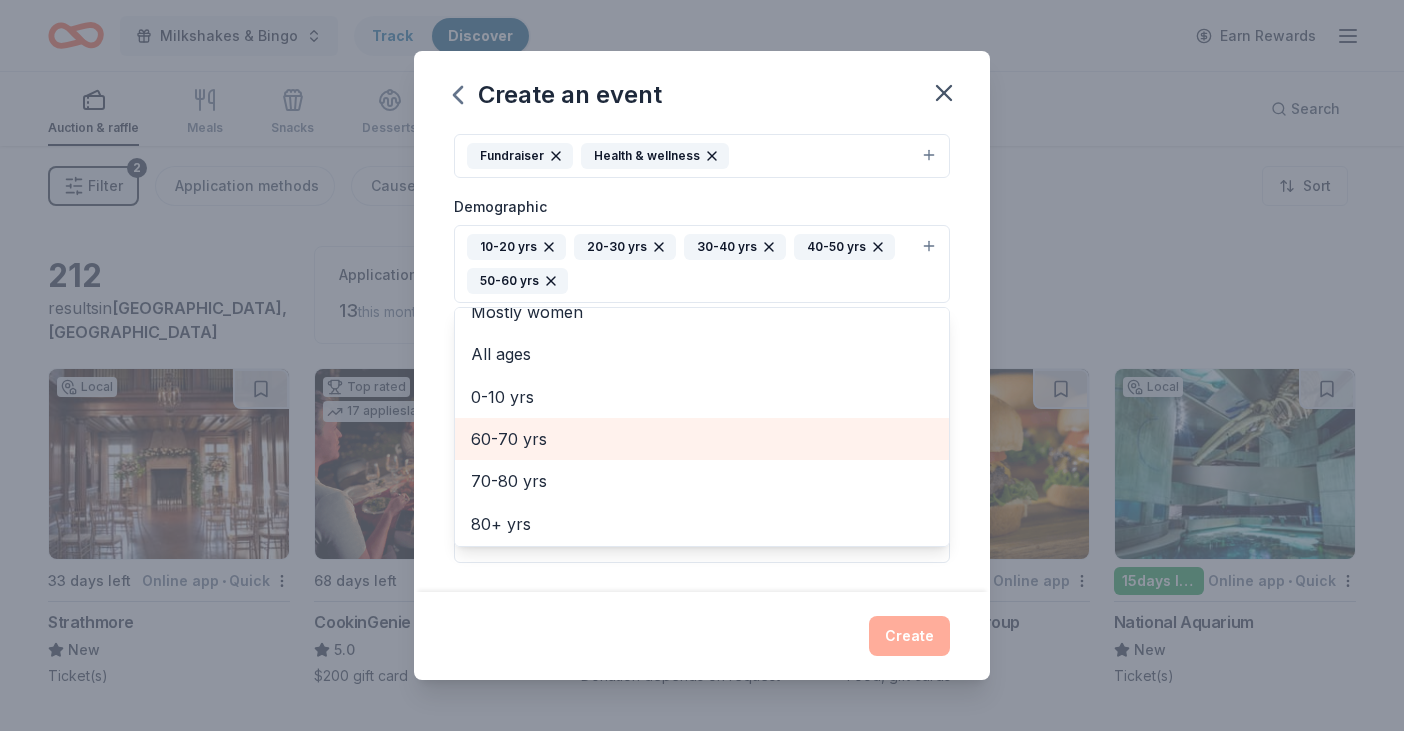 click on "All ages" at bounding box center [702, 354] 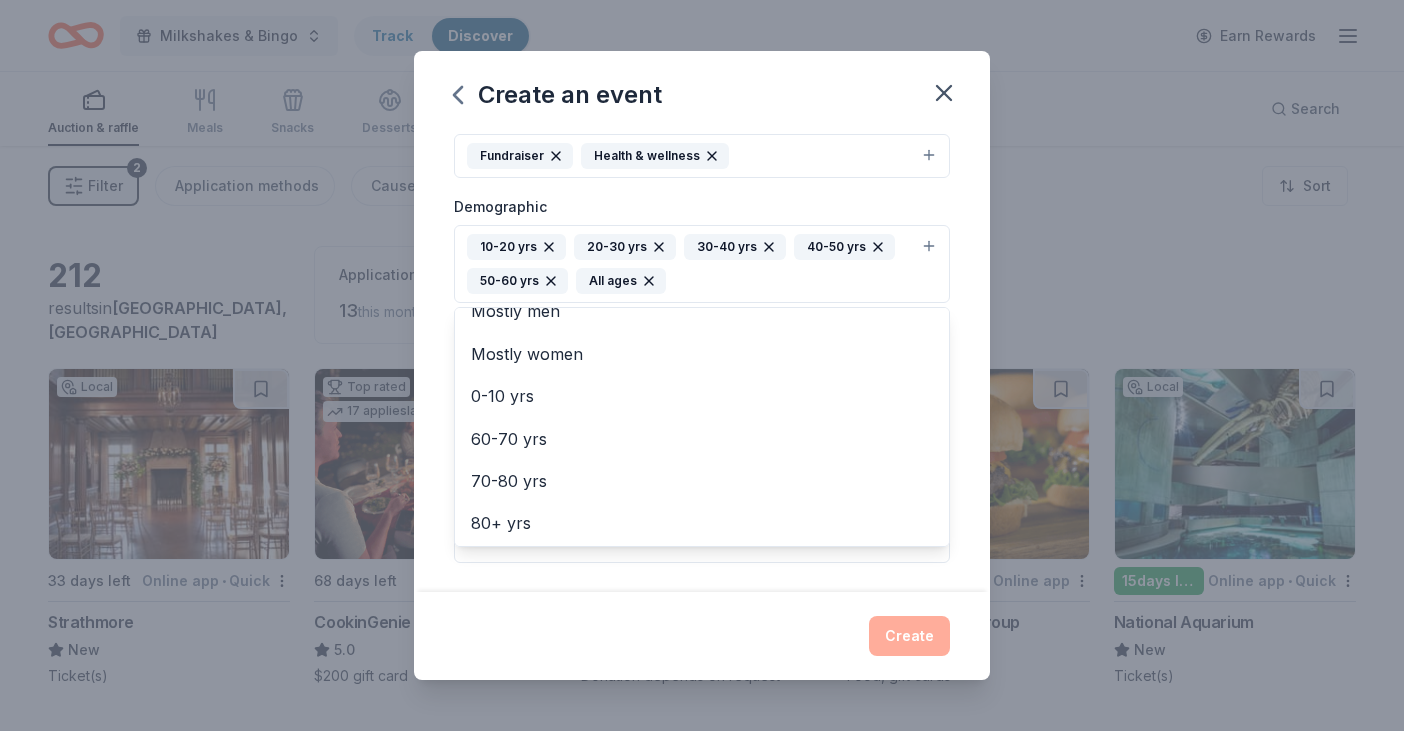 click 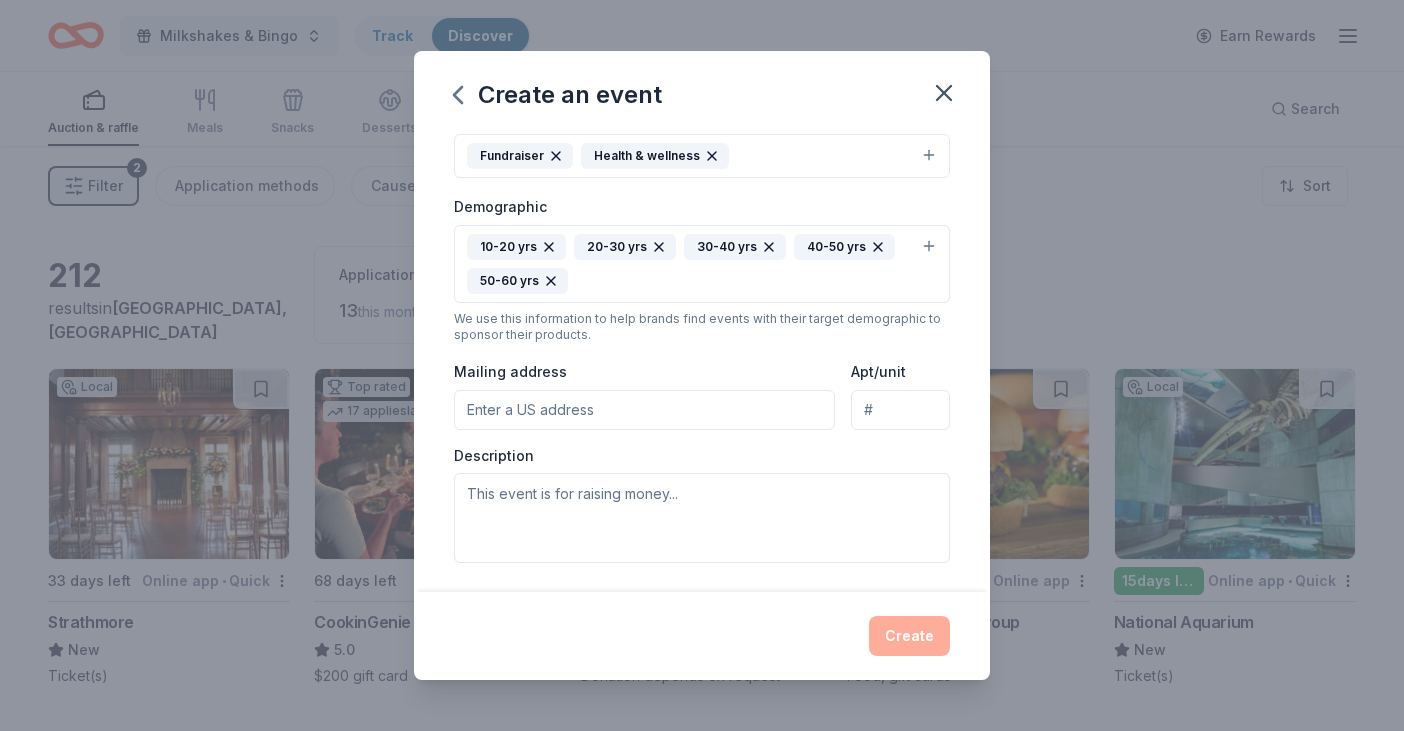 click on "10-20 yrs 20-30 yrs 30-40 yrs 40-50 yrs 50-60 yrs" at bounding box center [690, 264] 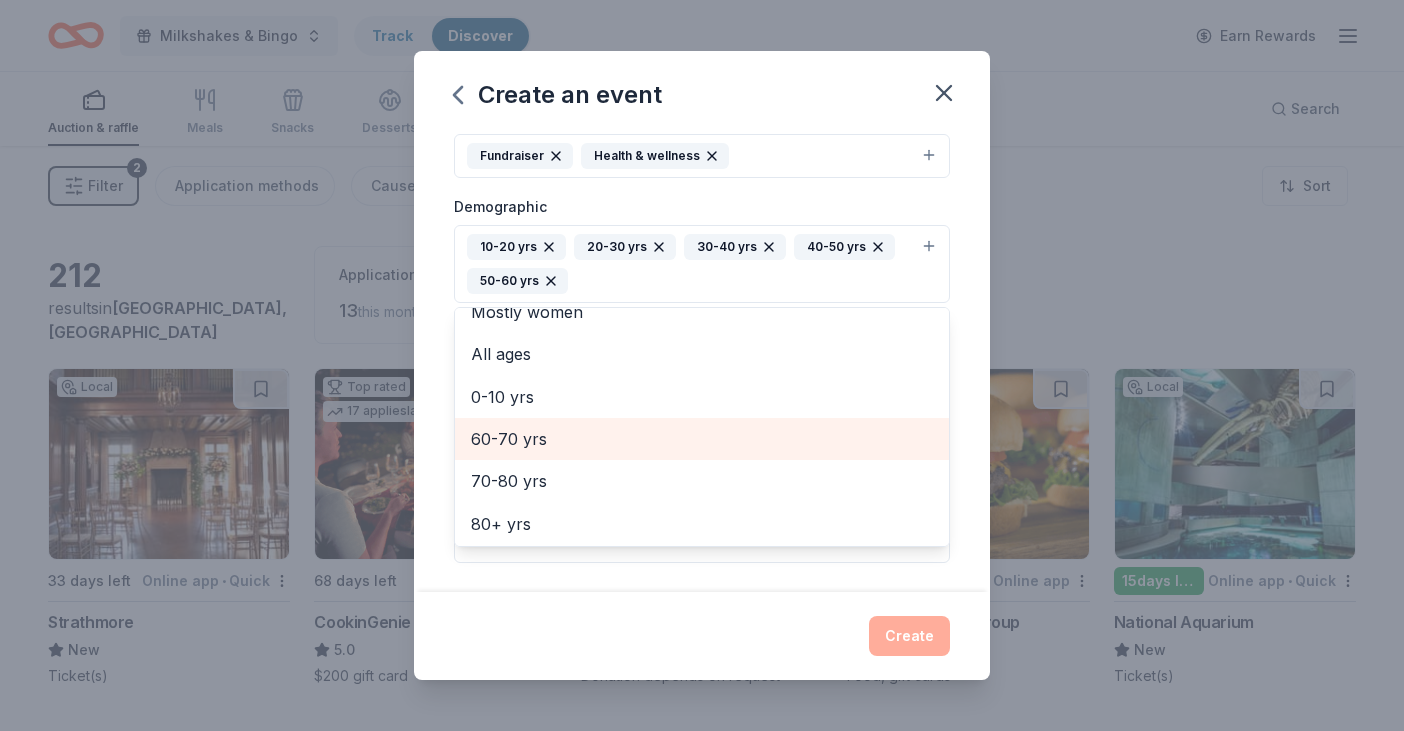 click on "60-70 yrs" at bounding box center [702, 439] 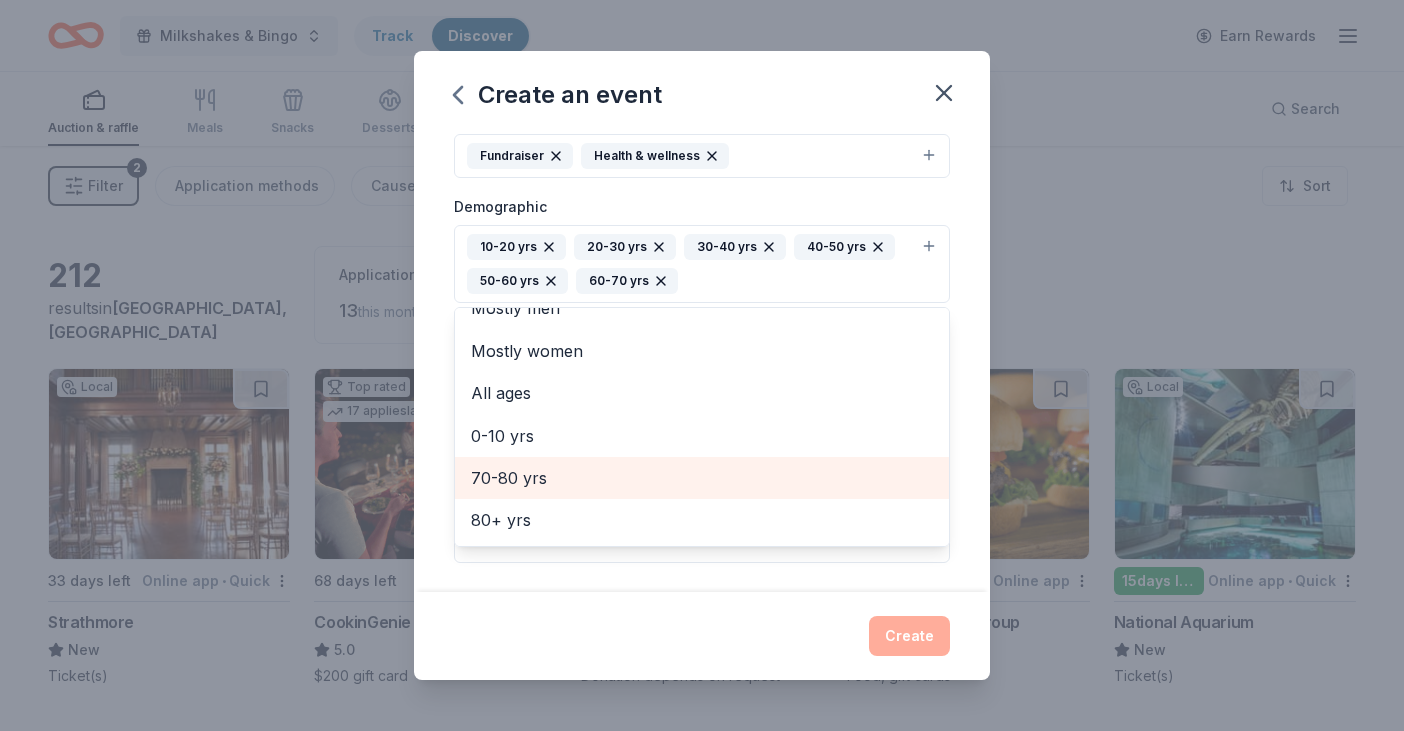 scroll, scrollTop: 64, scrollLeft: 0, axis: vertical 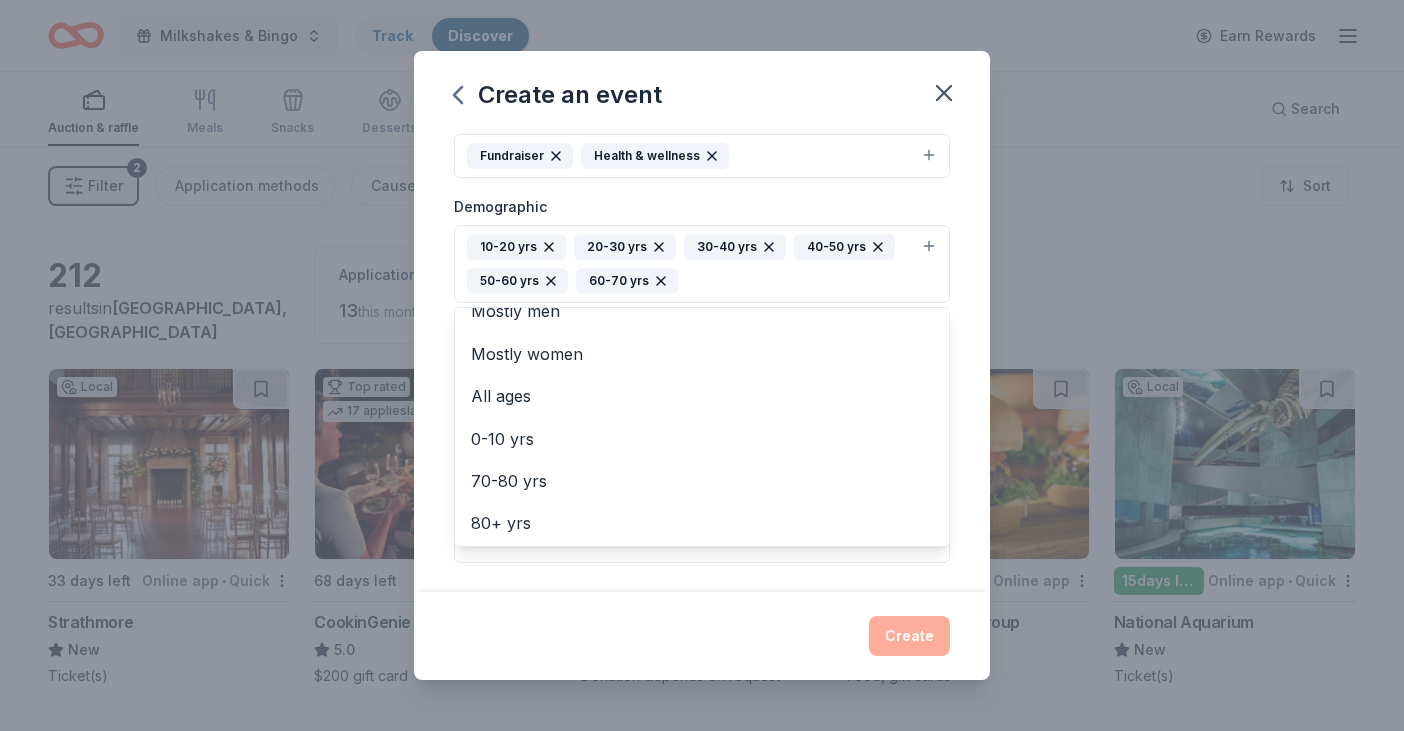 click on "Create an event Event name * 5th Annual Pink Ribbon Romp Virtual 5K 38 /100 Event website [URL][DOMAIN_NAME] Attendance * 80 Date * [DATE] ZIP code * 20833 Event type * Fundraiser Health & wellness Demographic 10-20 yrs 20-30 yrs 30-40 yrs 40-50 yrs 50-60 yrs 60-70 yrs All genders Mostly men Mostly women All ages [DEMOGRAPHIC_DATA] yrs 70-80 yrs 80+ yrs We use this information to help brands find events with their target demographic to sponsor their products. Mailing address Apt/unit Description What are you looking for? * Auction & raffle Meals Snacks Desserts Alcohol Beverages Send me reminders Email me reminders of donor application deadlines Recurring event Create" at bounding box center (702, 365) 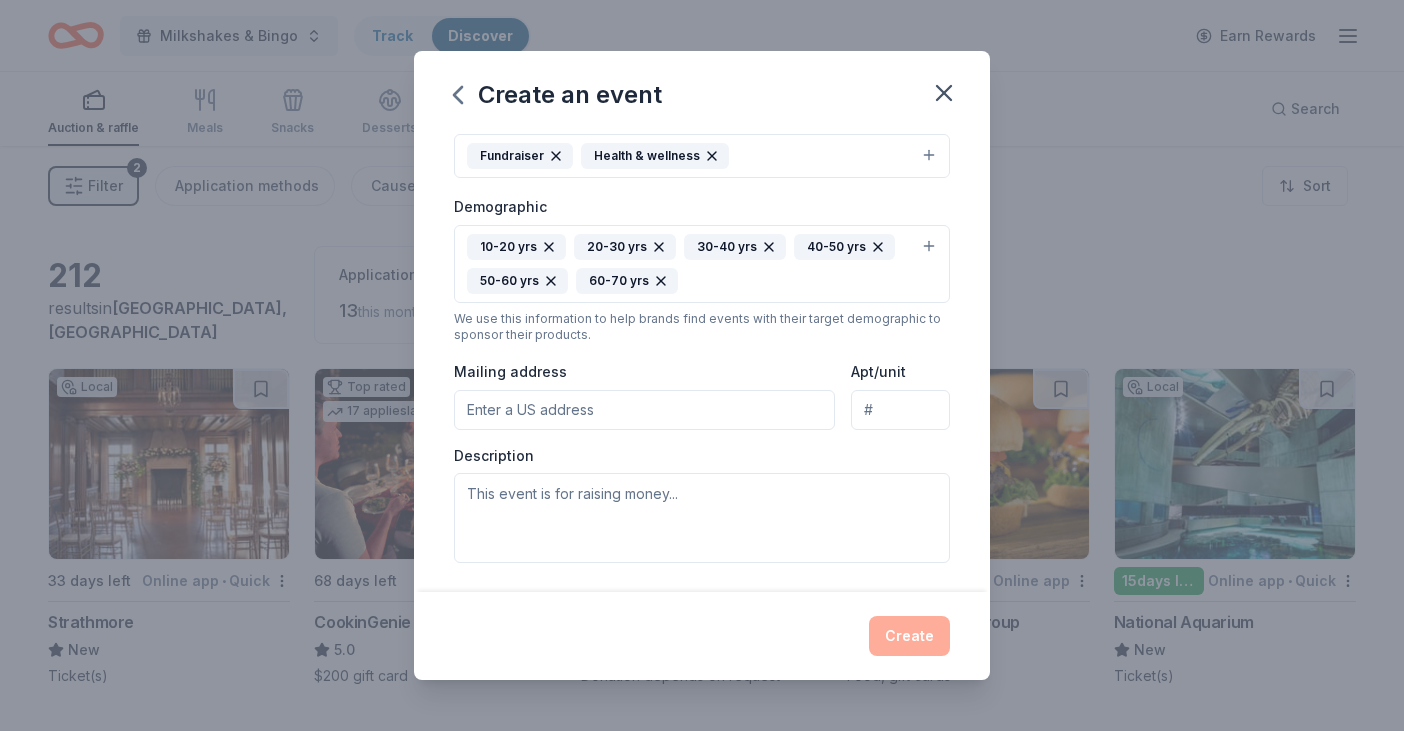 click on "Mailing address" at bounding box center (644, 410) 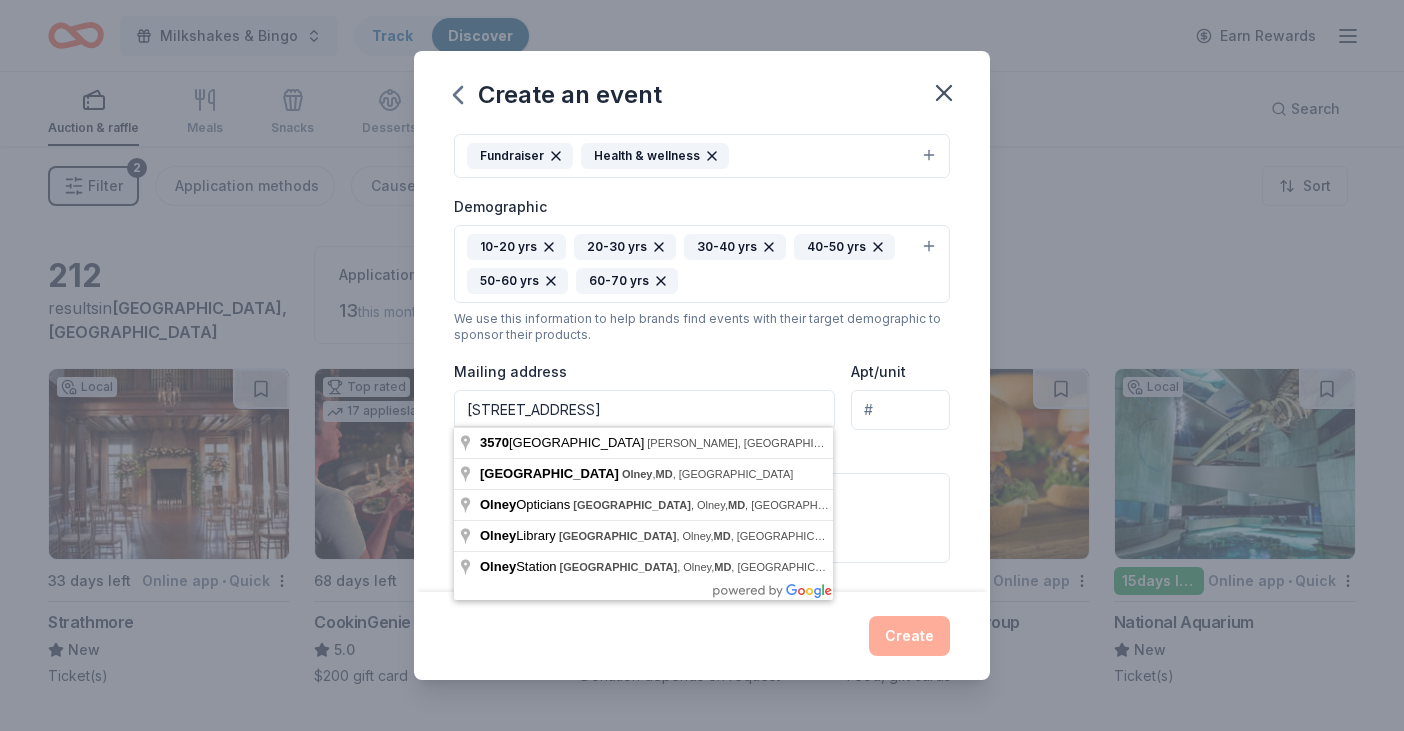 type on "[STREET_ADDRESS]" 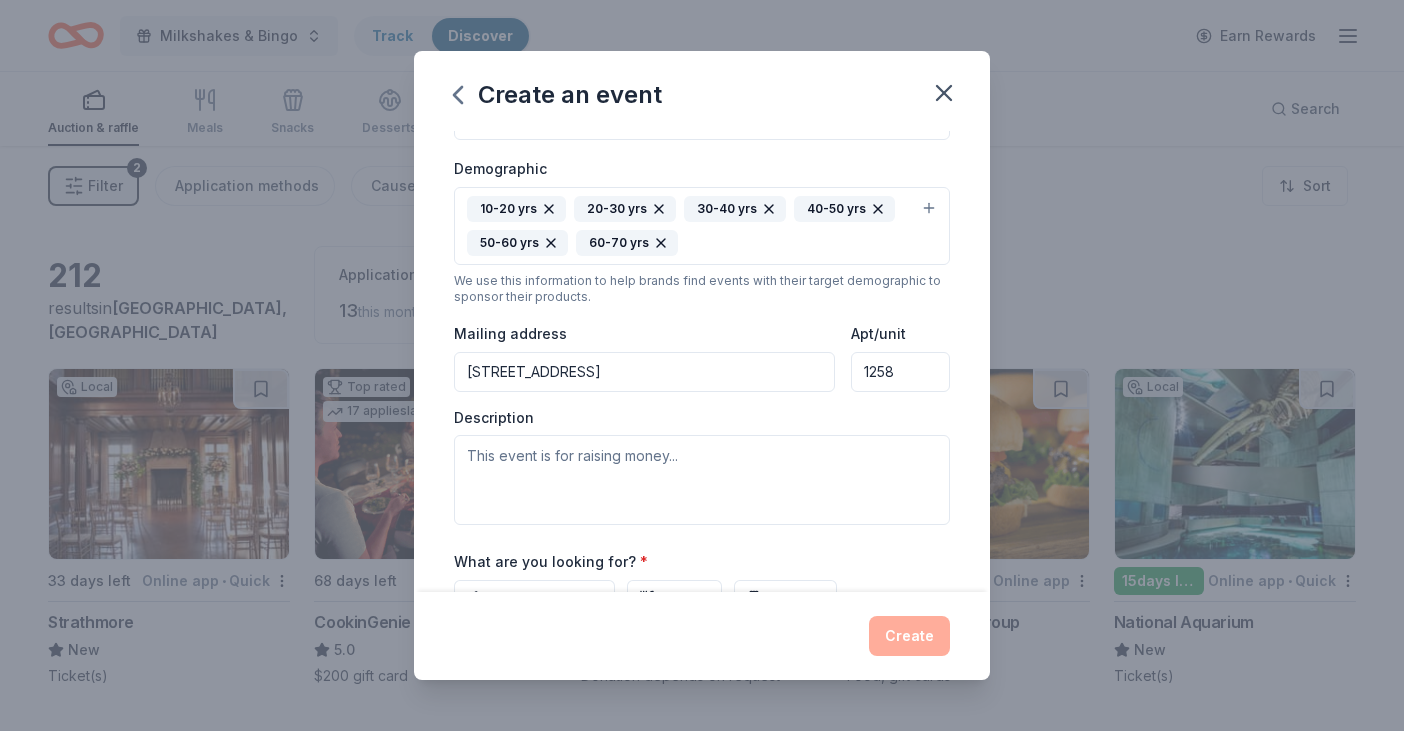 scroll, scrollTop: 333, scrollLeft: 0, axis: vertical 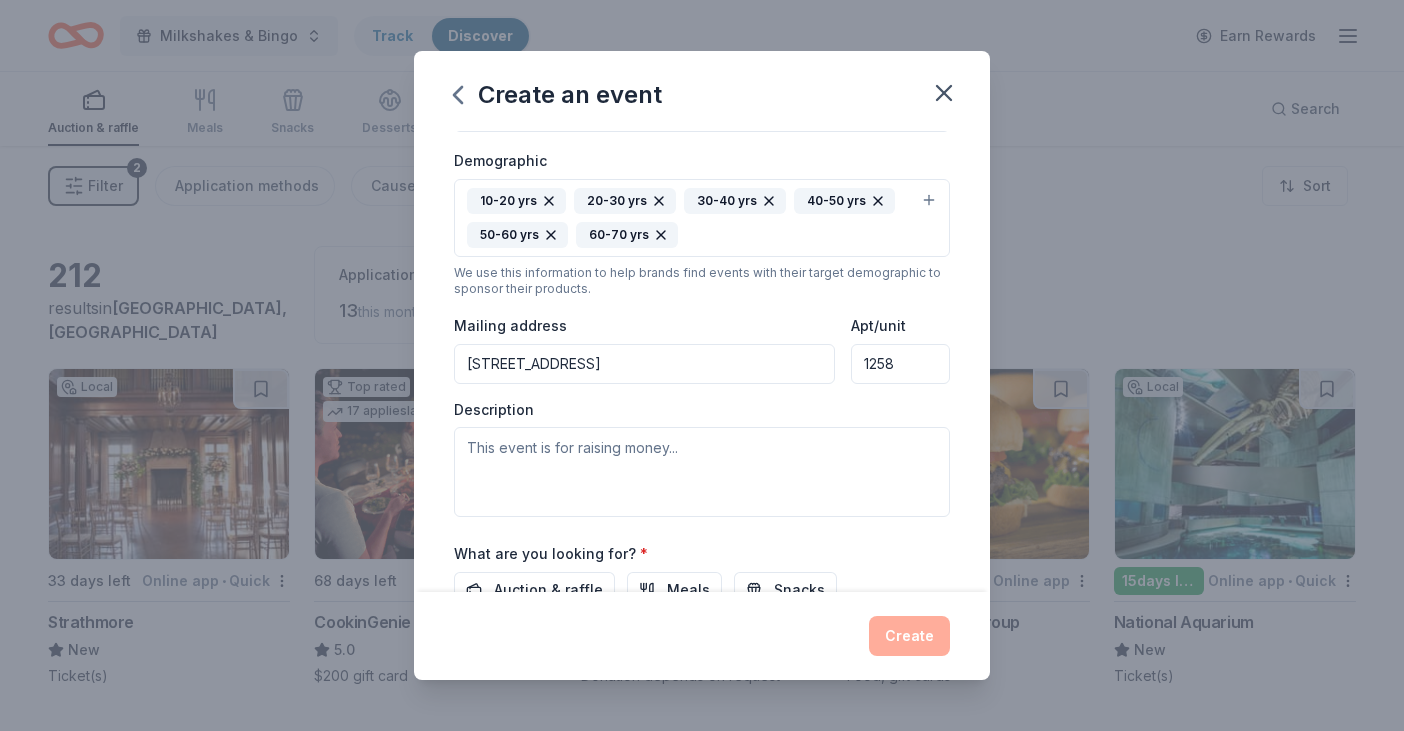type on "1258" 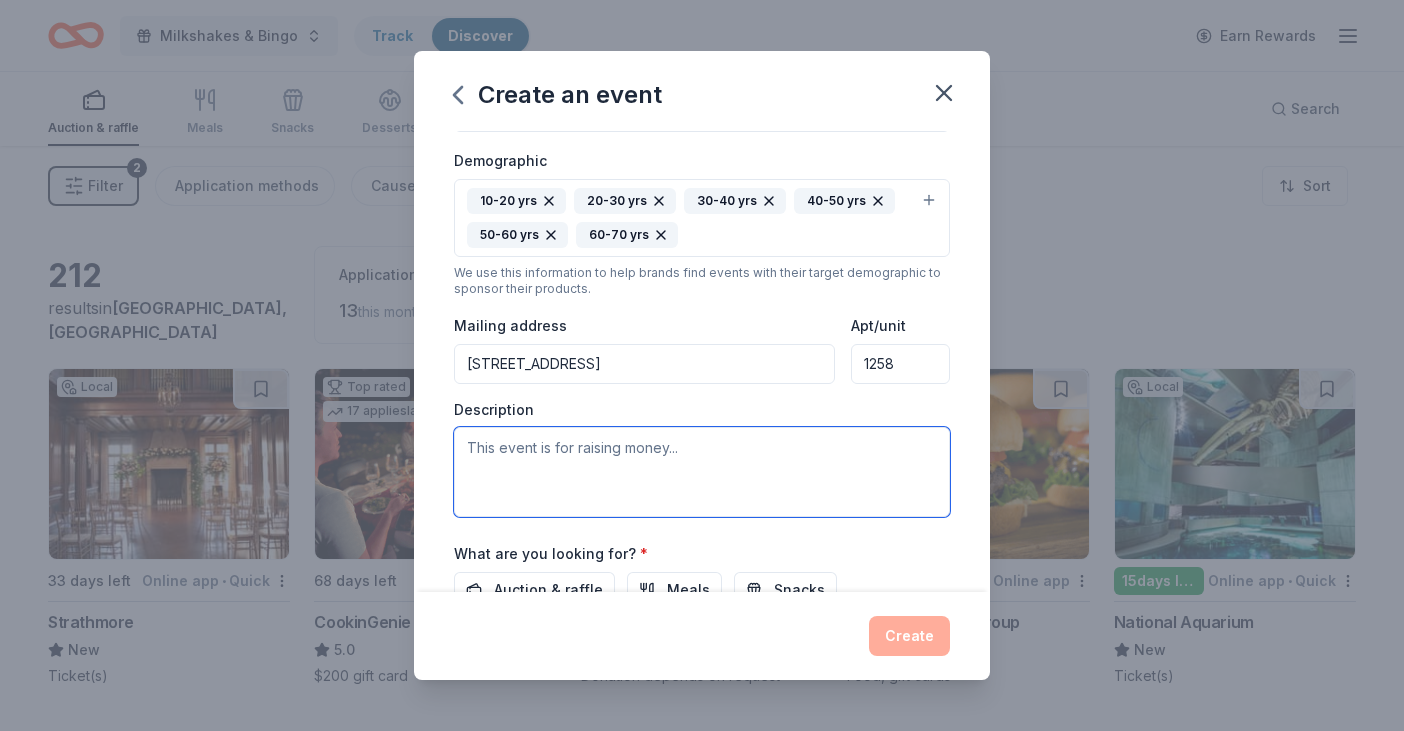 click at bounding box center [702, 472] 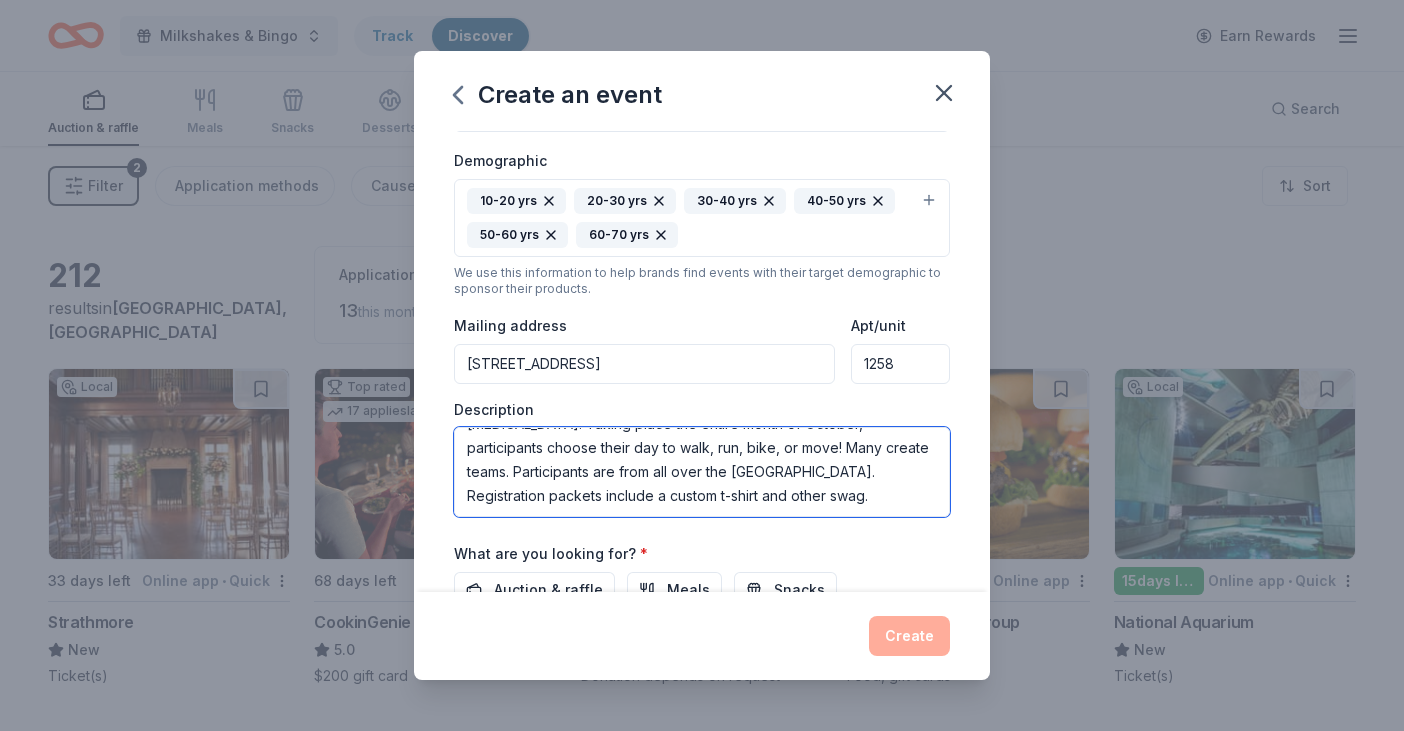 scroll, scrollTop: 72, scrollLeft: 0, axis: vertical 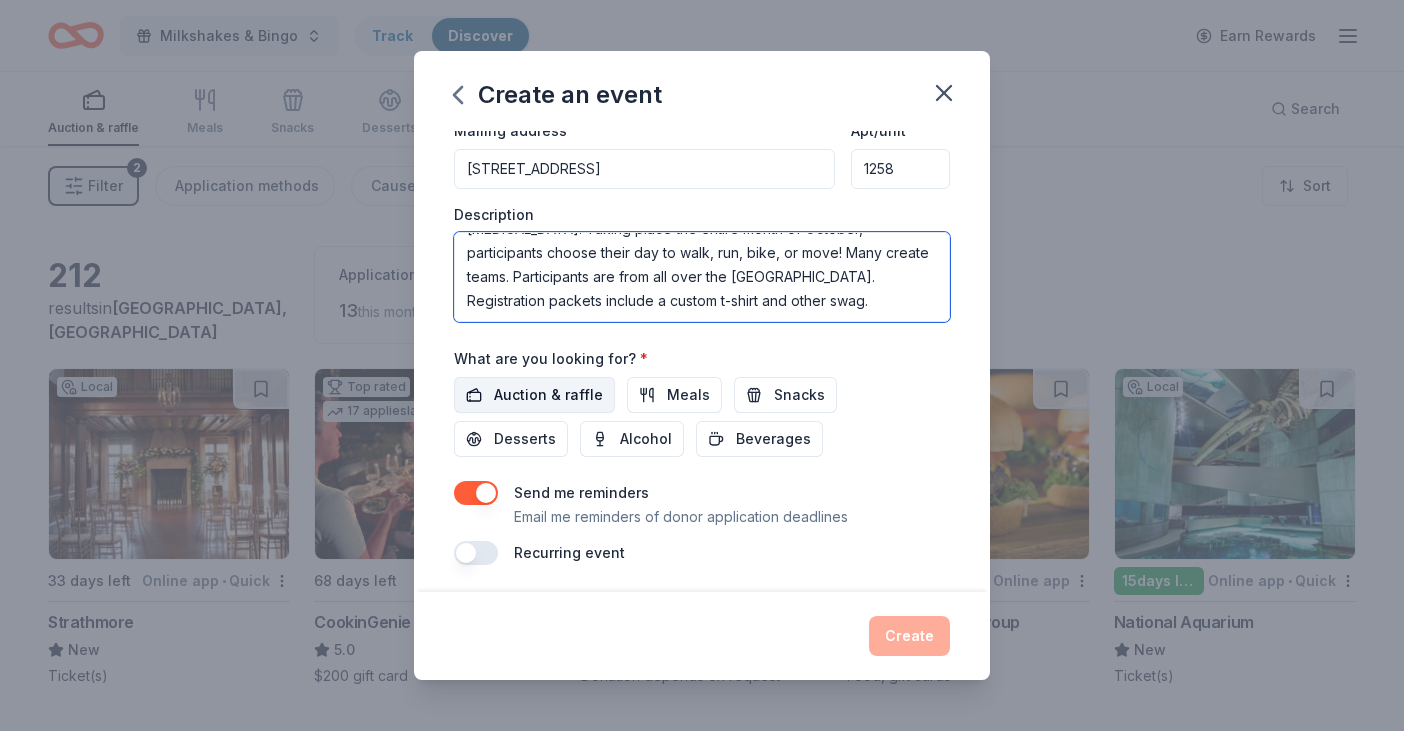 type on "Our annual Pink Ribbon Romp Virtual 5K brings raises money to provide financial support and alleviate burdens for people affected by [MEDICAL_DATA]. Taking place the entire month of October, participants choose their day to walk, run, bike, or move! Many create teams. Participants are from all over the [GEOGRAPHIC_DATA]. Registration packets include a custom t-shirt and other swag." 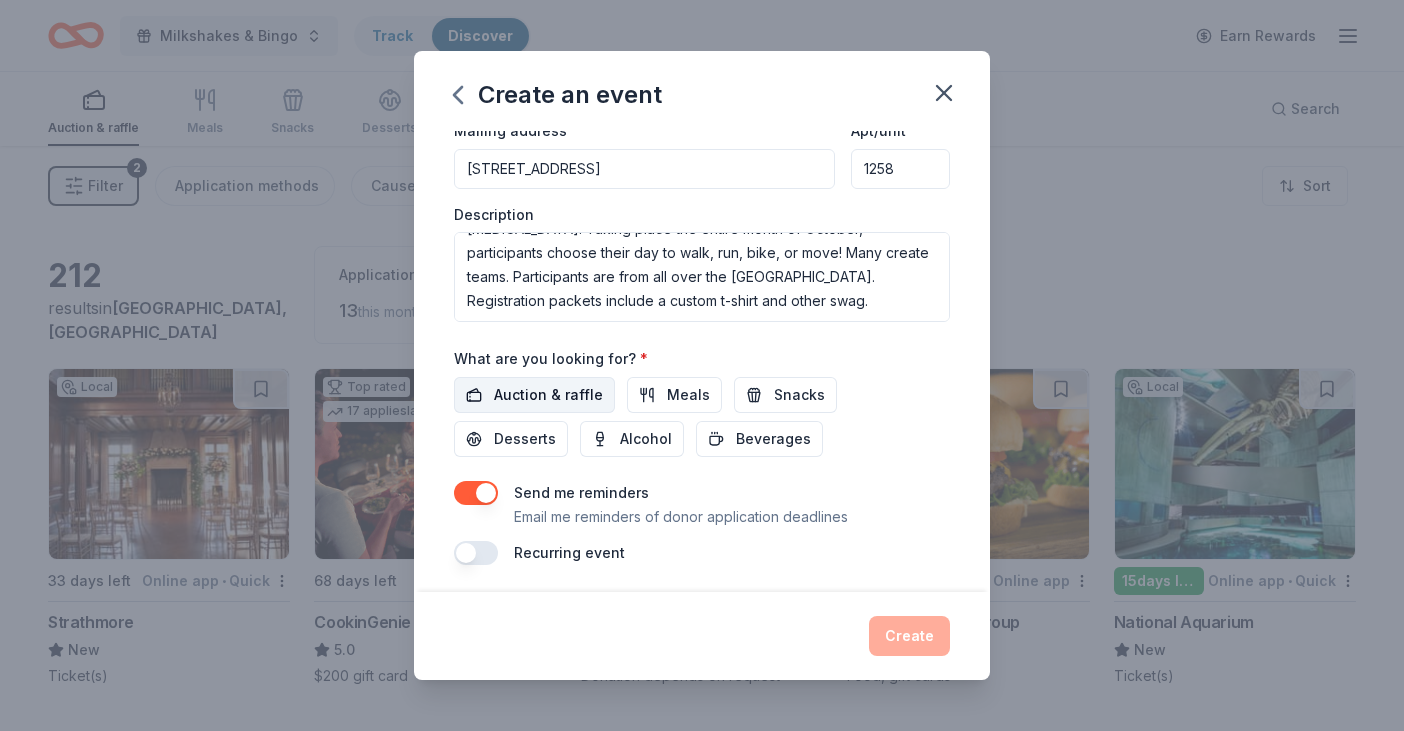 click on "Auction & raffle" at bounding box center (548, 395) 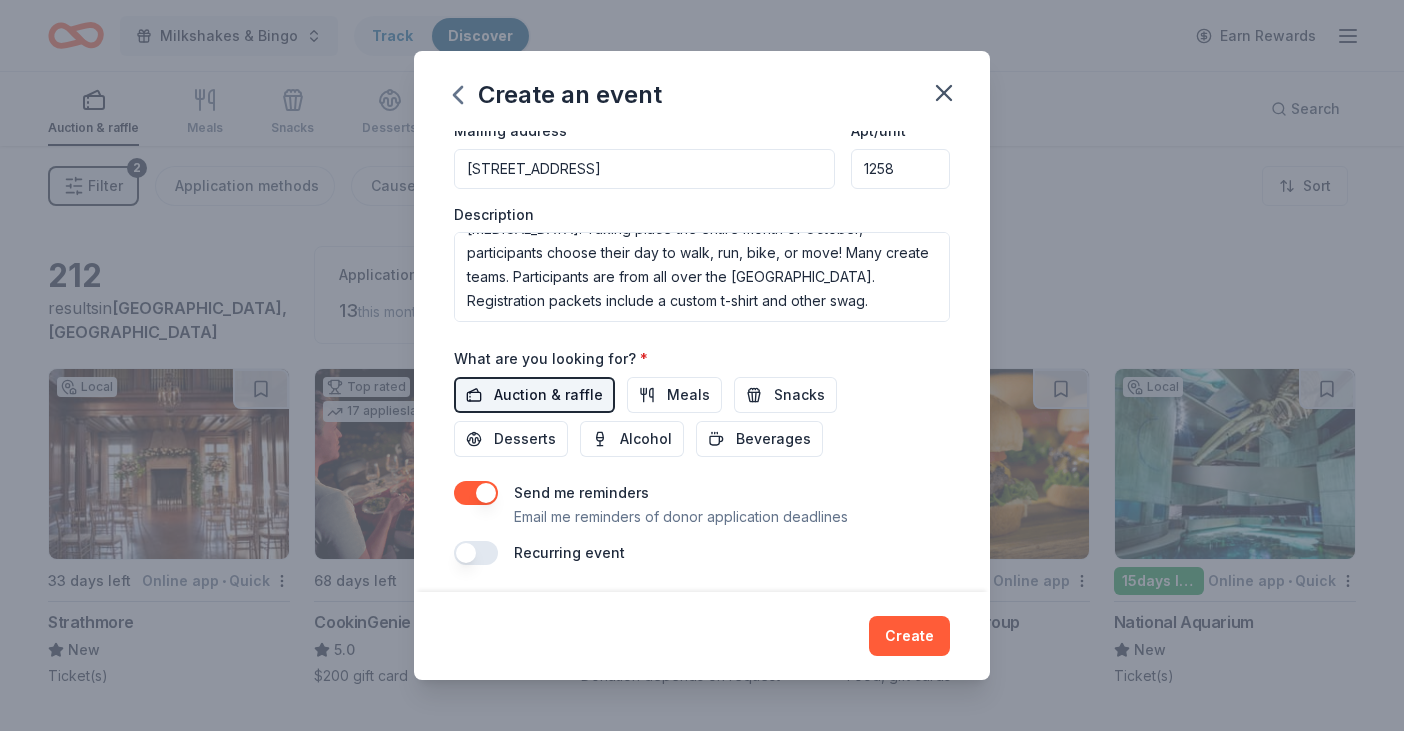click on "Auction & raffle" at bounding box center [548, 395] 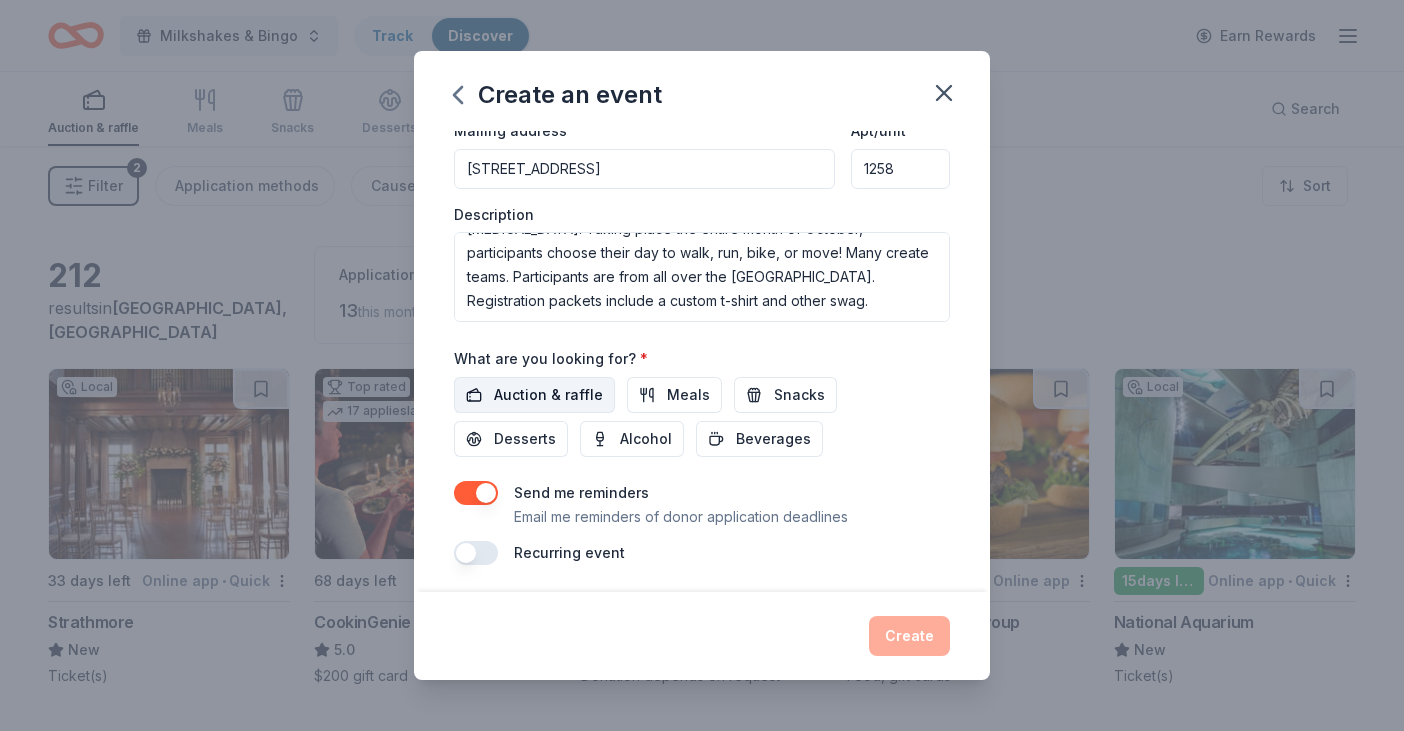 click on "Auction & raffle" at bounding box center [548, 395] 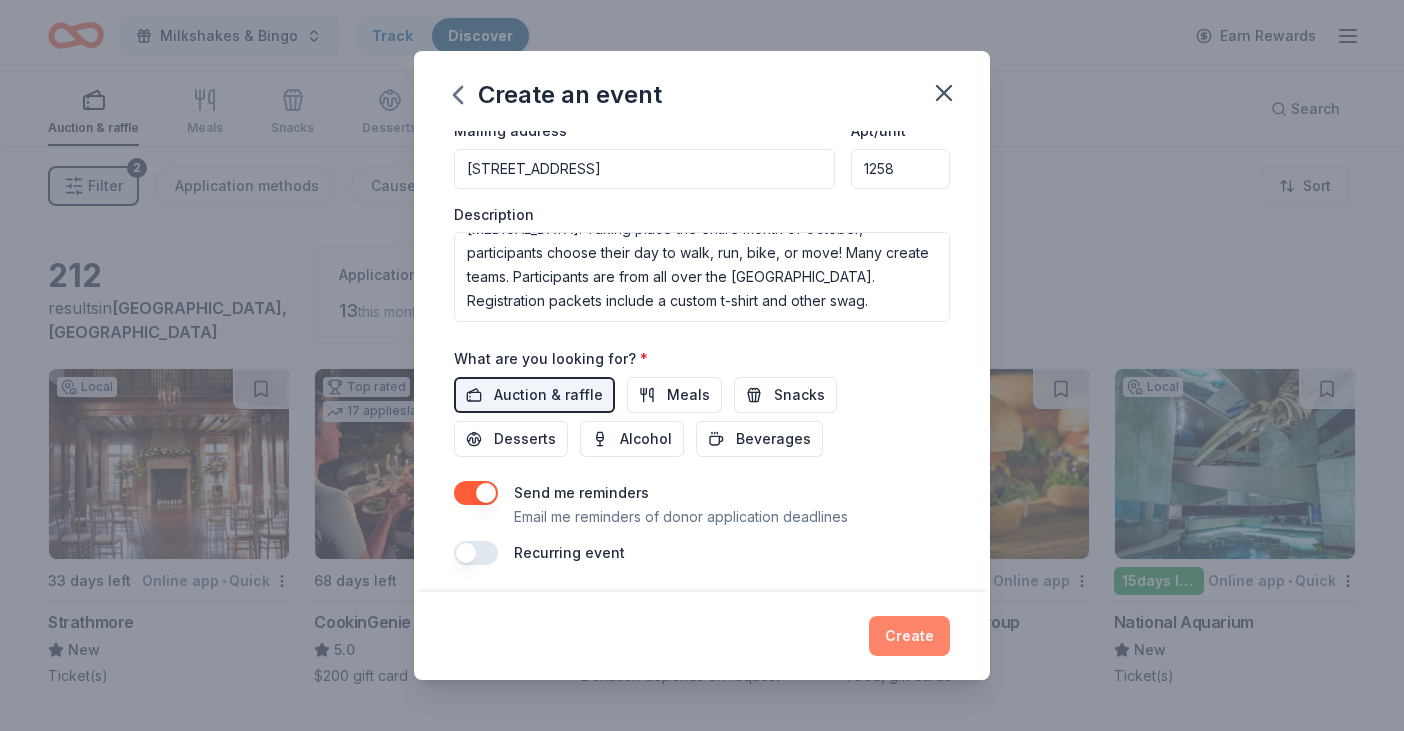 click on "Create" at bounding box center [909, 636] 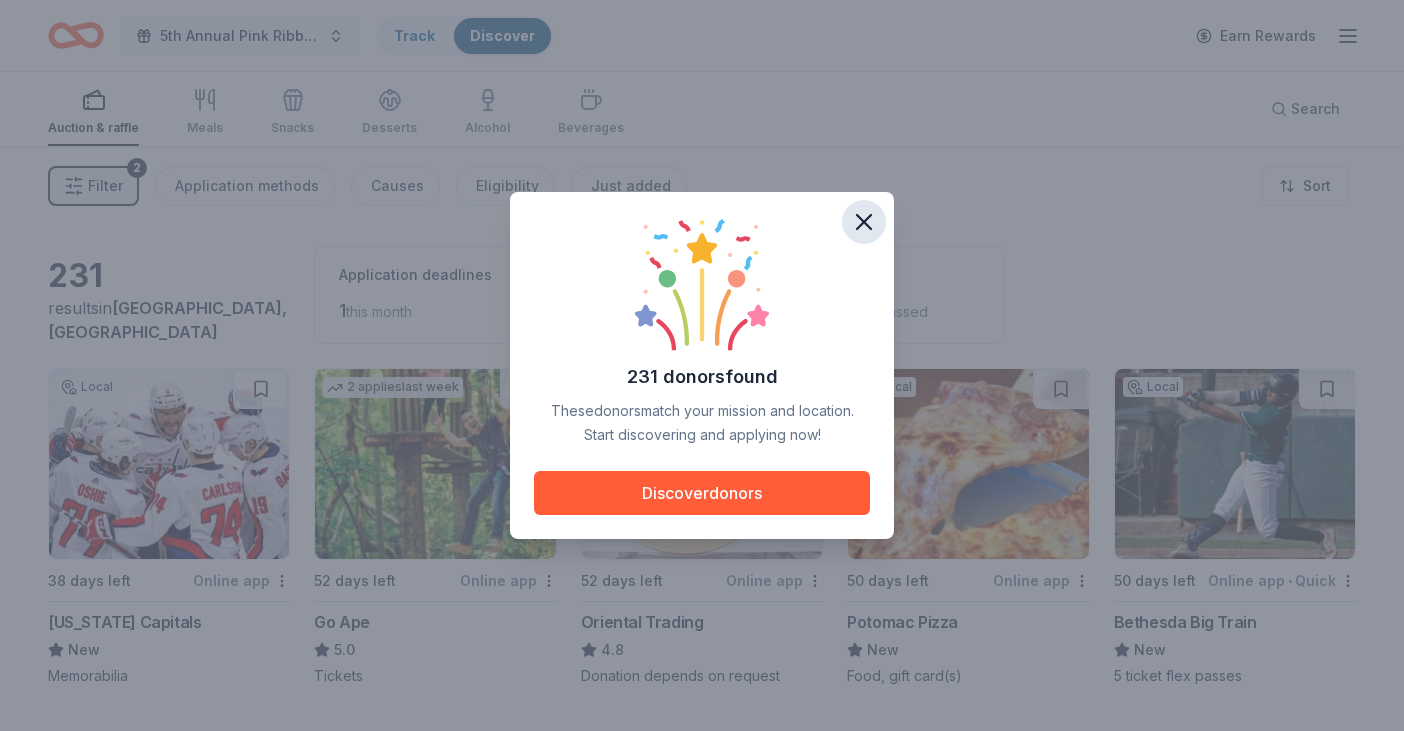 click 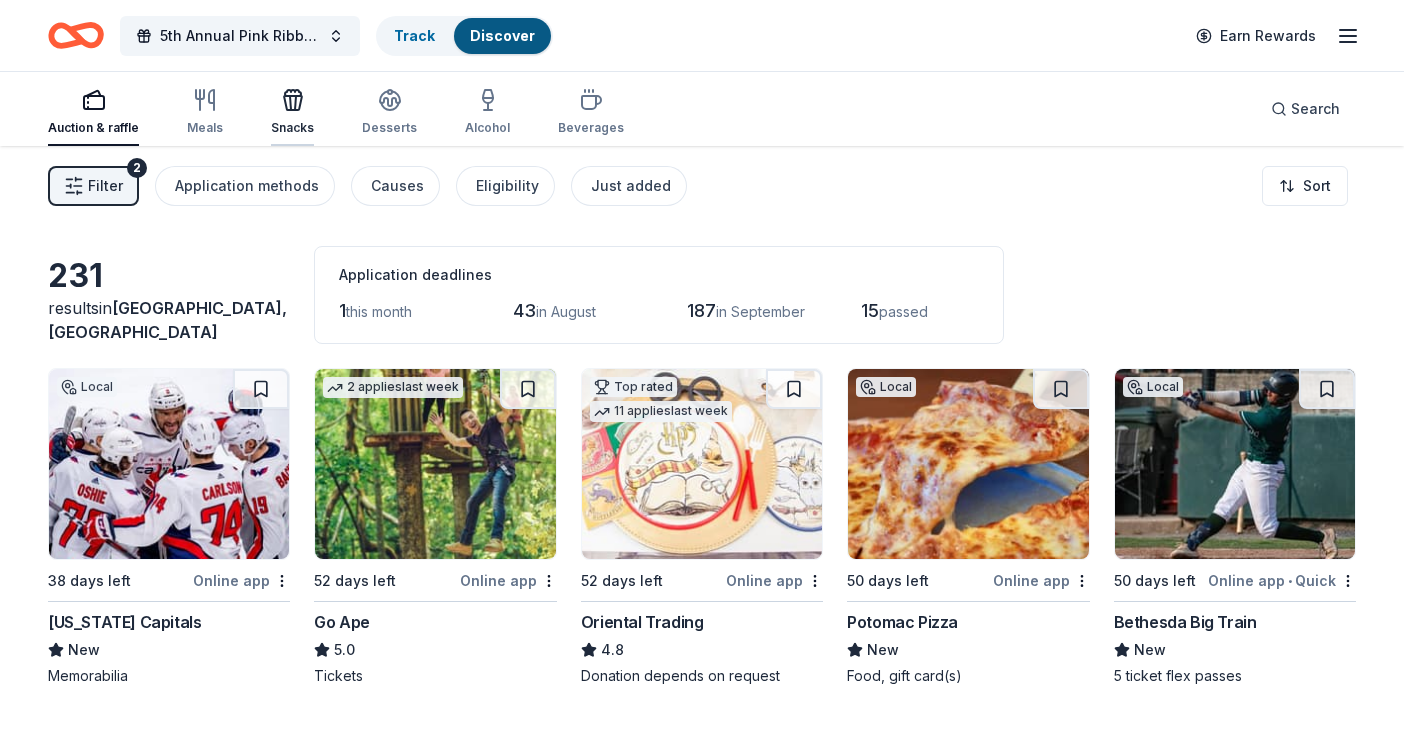 click on "Snacks" at bounding box center (292, 112) 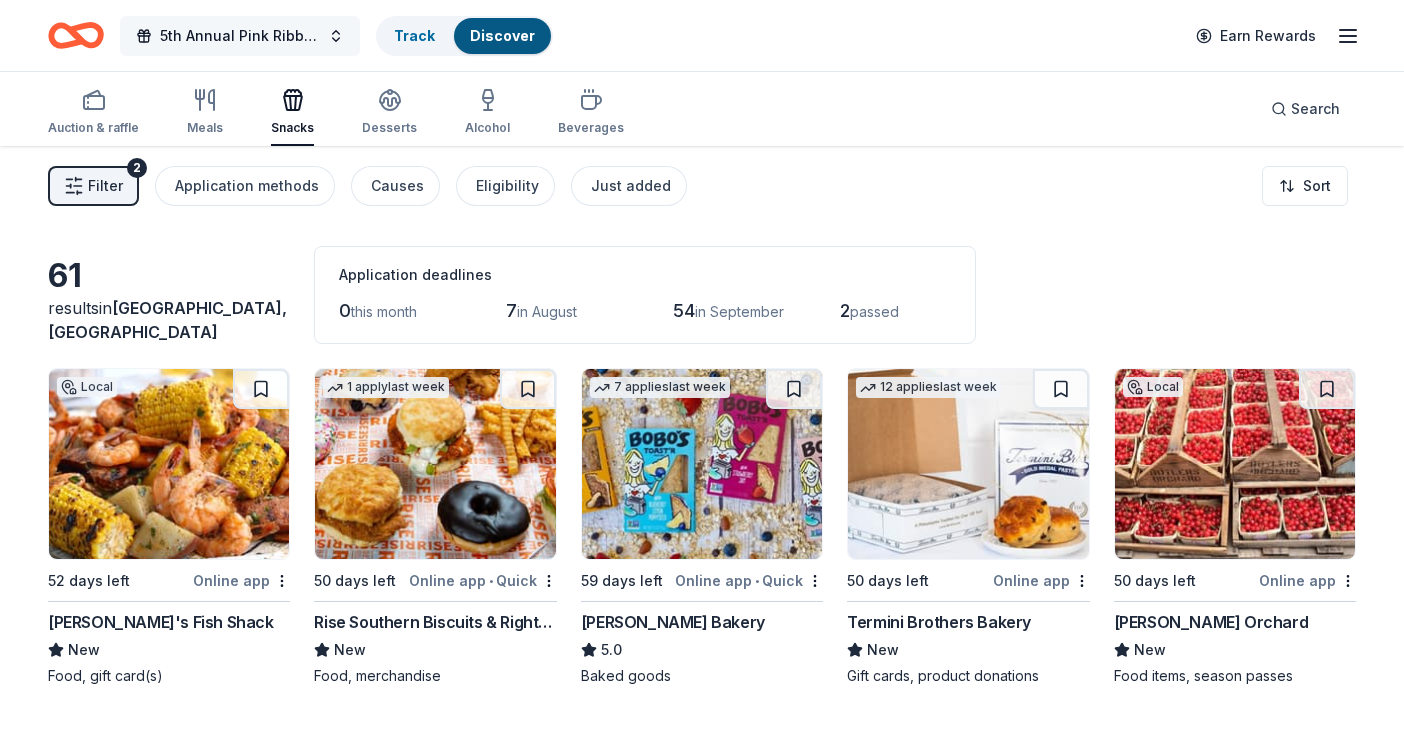 click on "5th Annual Pink Ribbon Romp Virtual 5K" at bounding box center [240, 36] 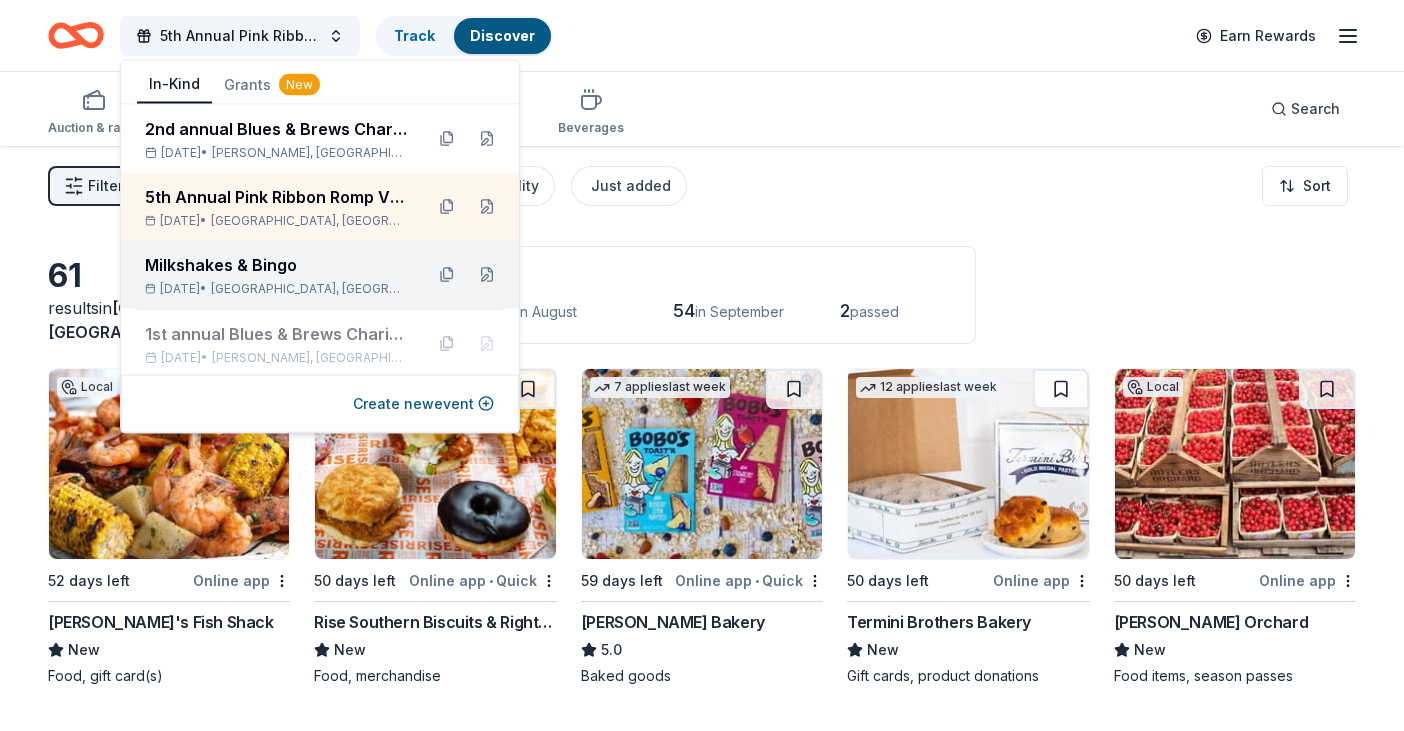 click on "Milkshakes & Bingo" at bounding box center [276, 265] 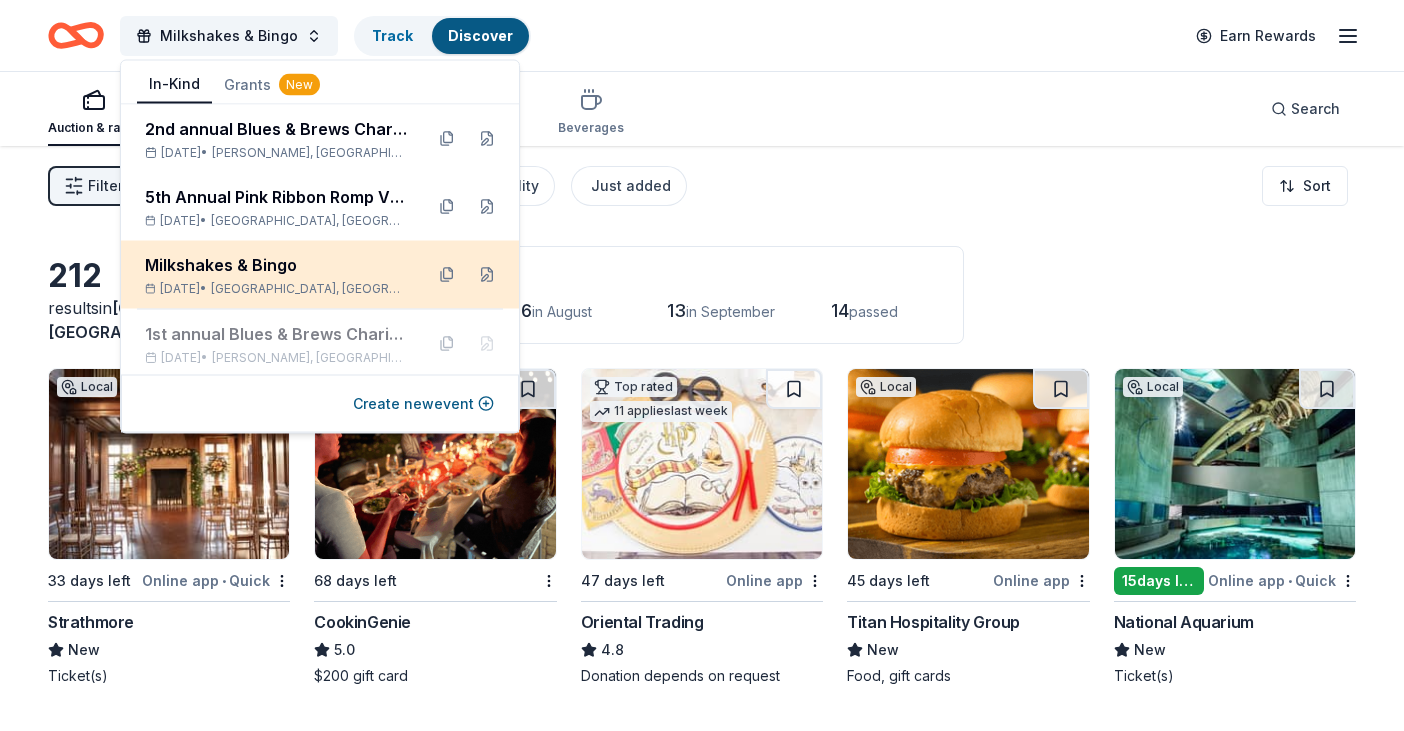 click on "Milkshakes & Bingo" at bounding box center [276, 265] 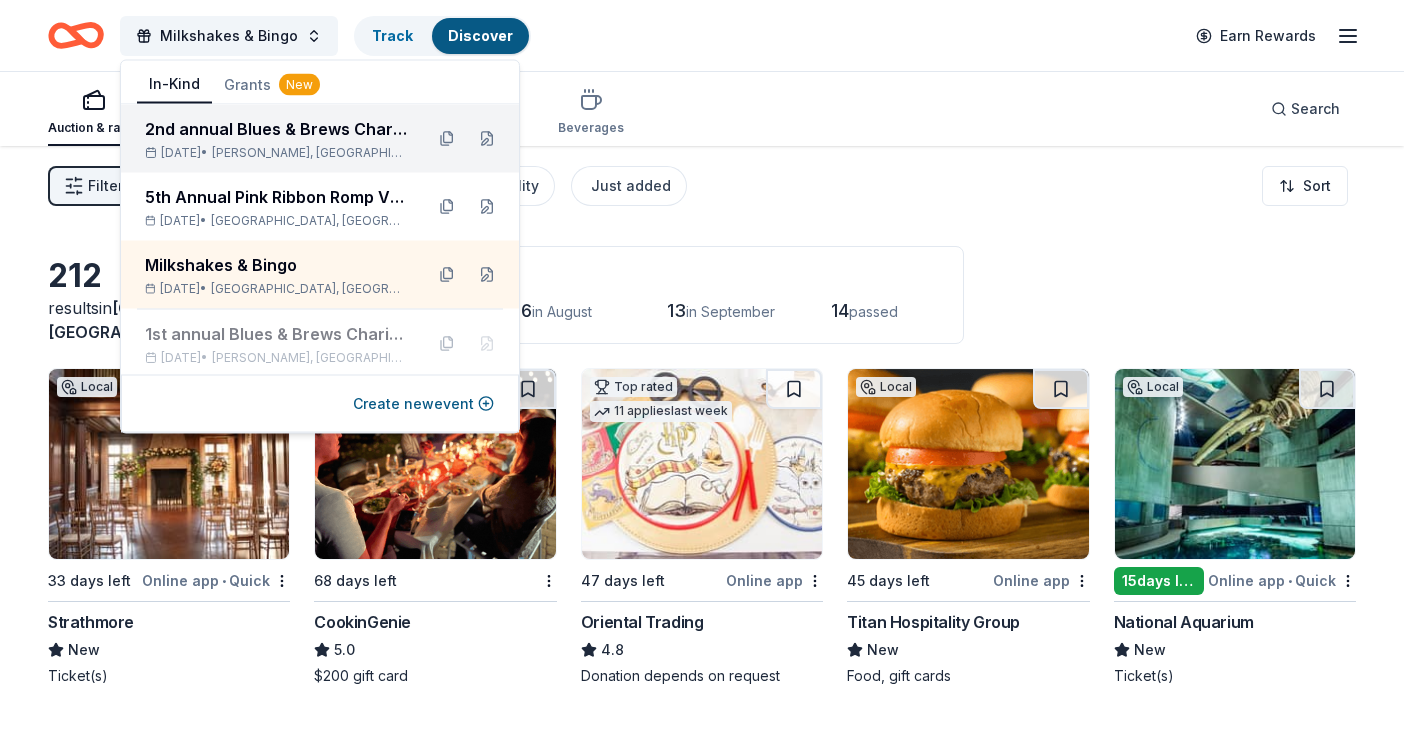 click on "2nd annual Blues & Brews Charity Crab Feast" at bounding box center (276, 129) 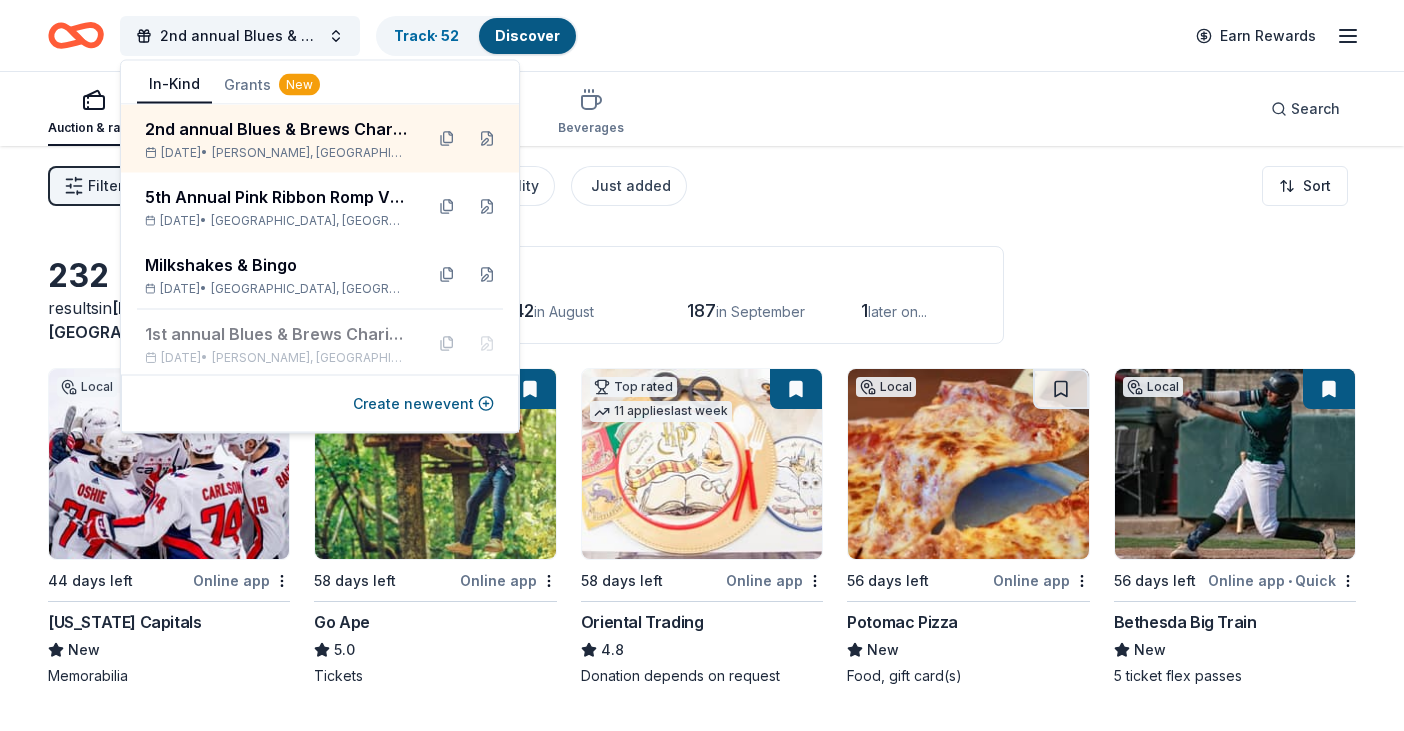 click on "Application deadlines 2  this month 42  in August 187  in [DATE]  later on..." at bounding box center (659, 295) 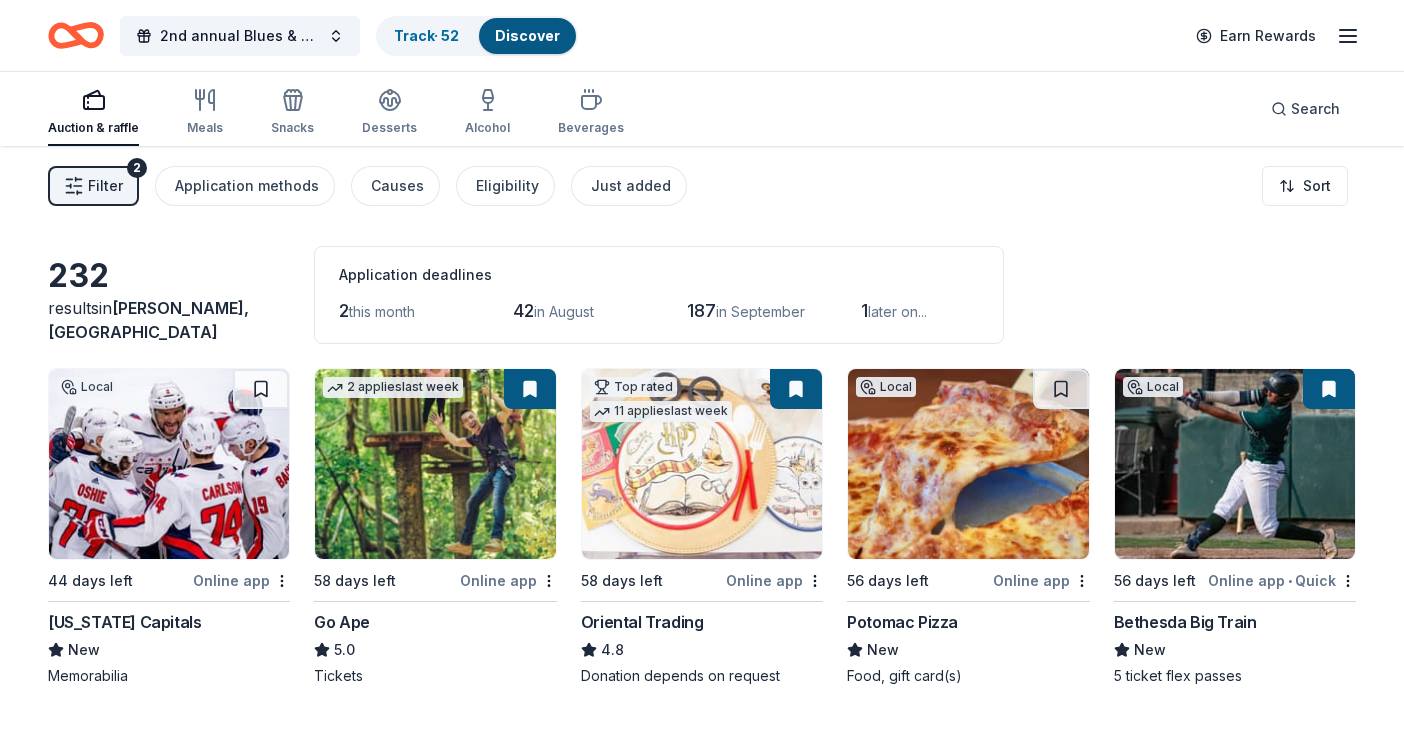 click on "this month" at bounding box center [382, 311] 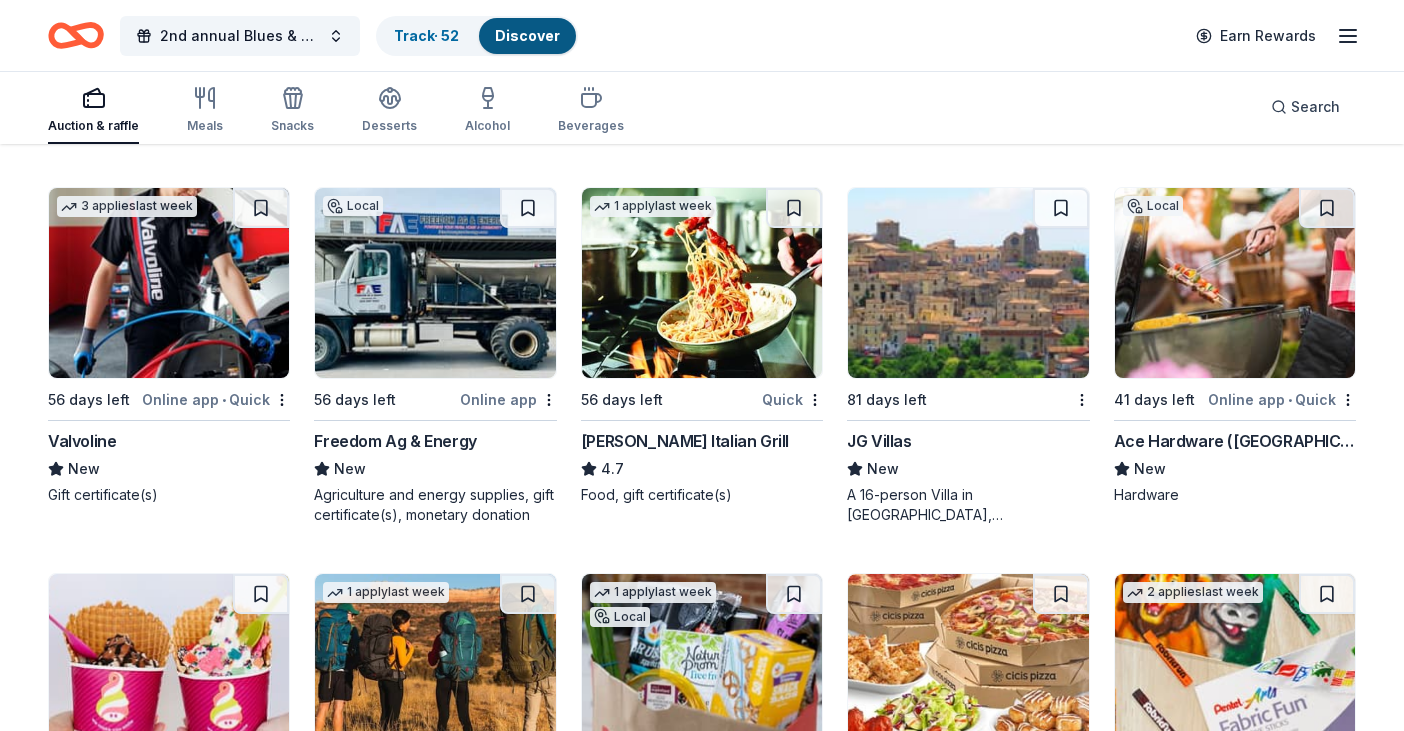 scroll, scrollTop: 10116, scrollLeft: 0, axis: vertical 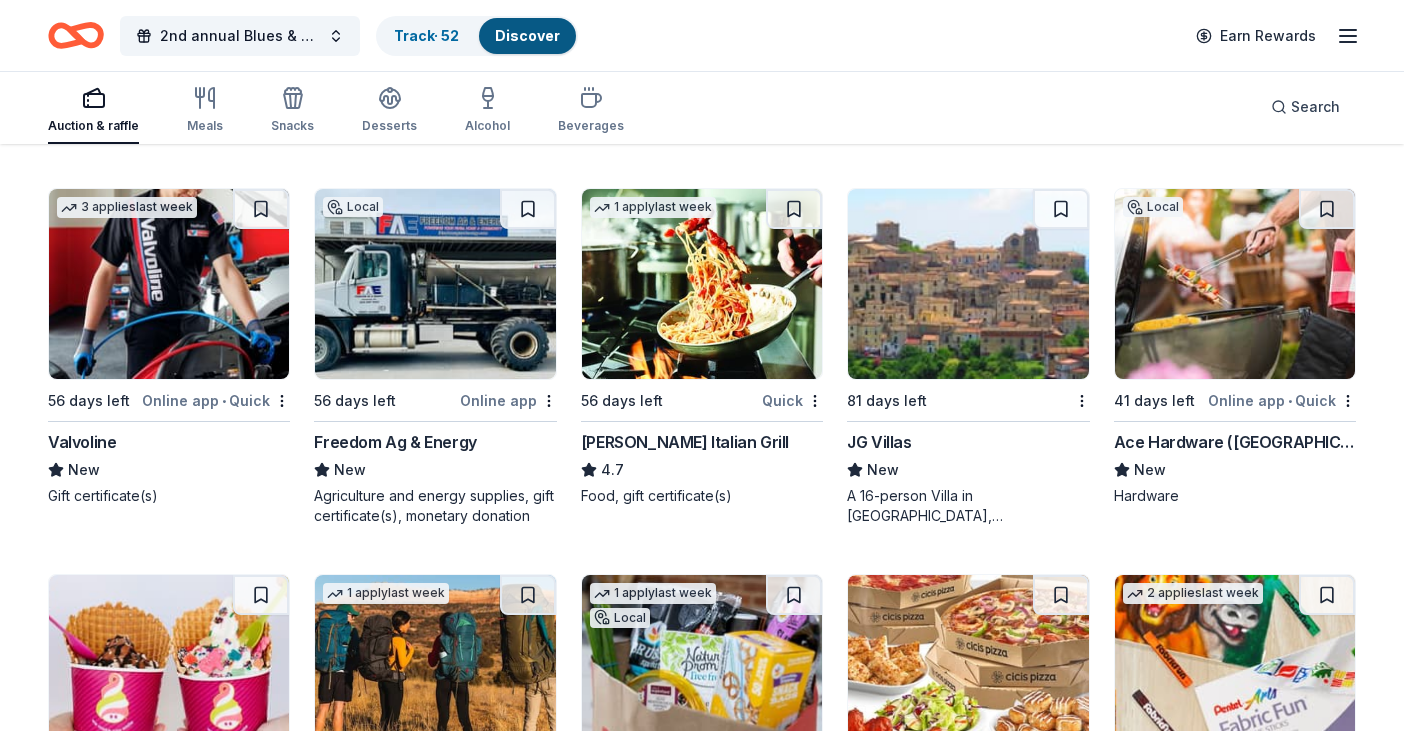 click on "JG Villas" at bounding box center (879, 442) 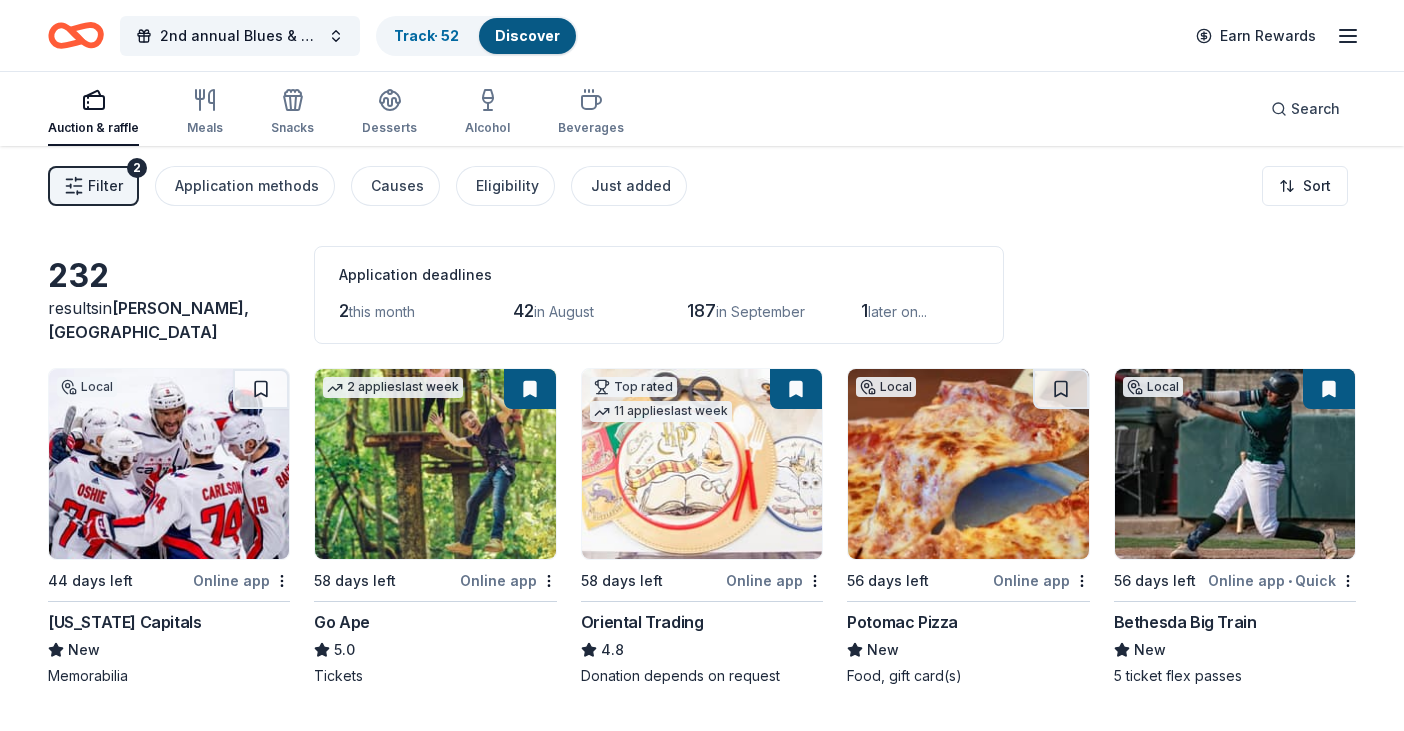 scroll, scrollTop: 0, scrollLeft: 0, axis: both 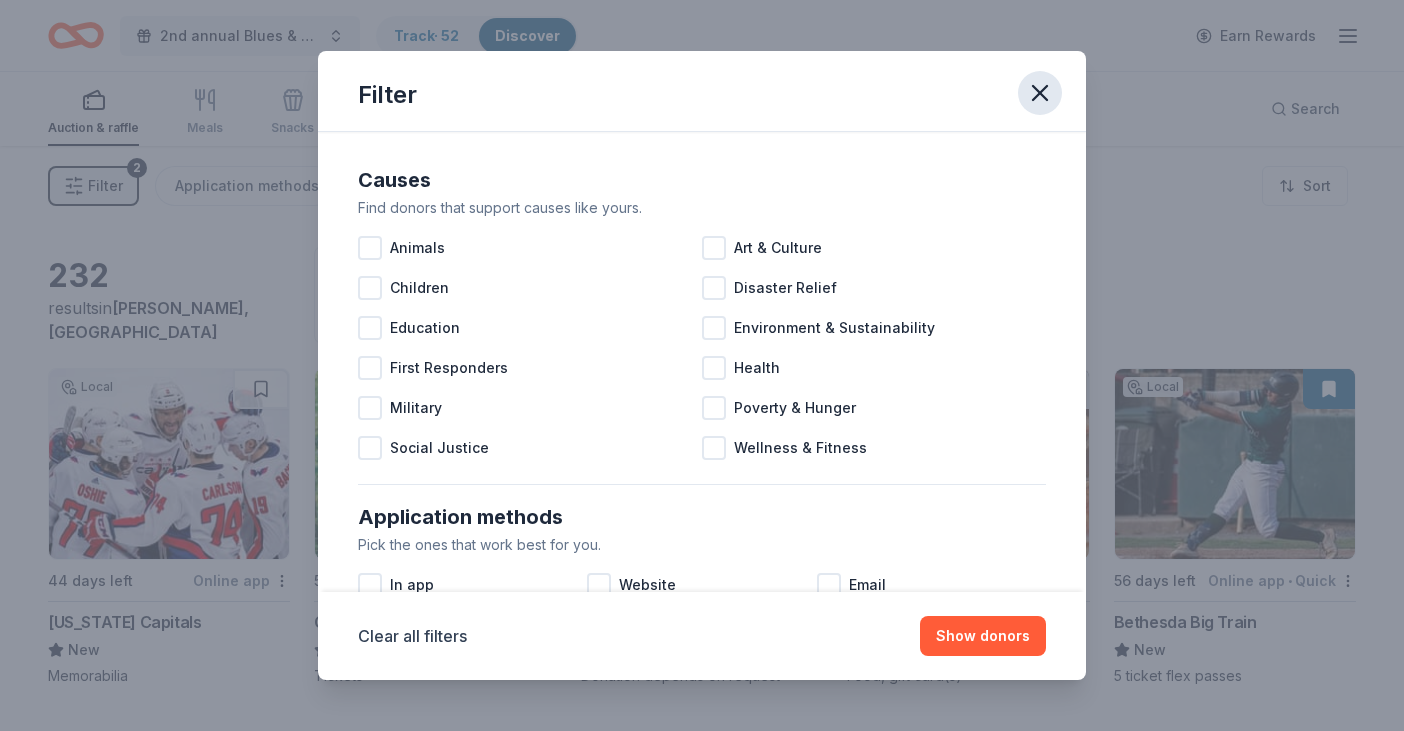 click 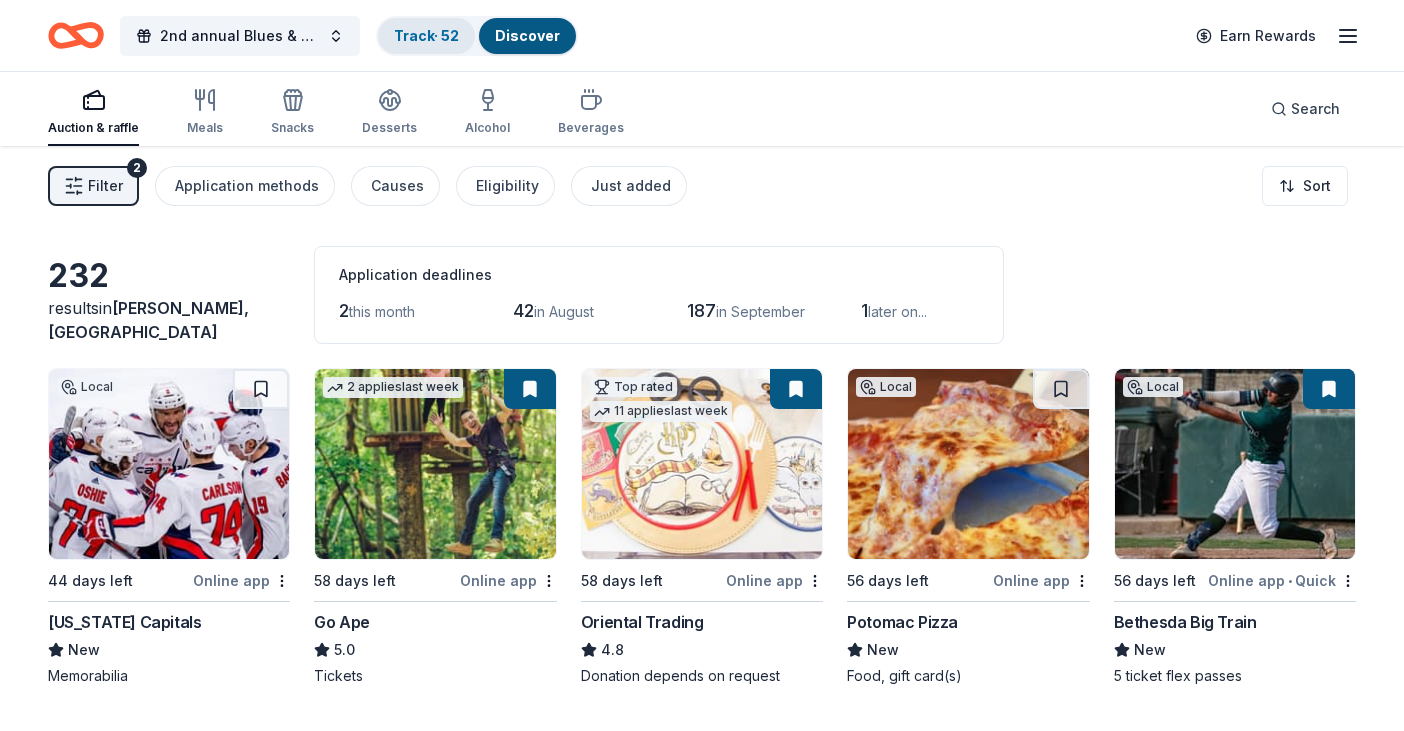 click on "Track  · 52" at bounding box center [426, 35] 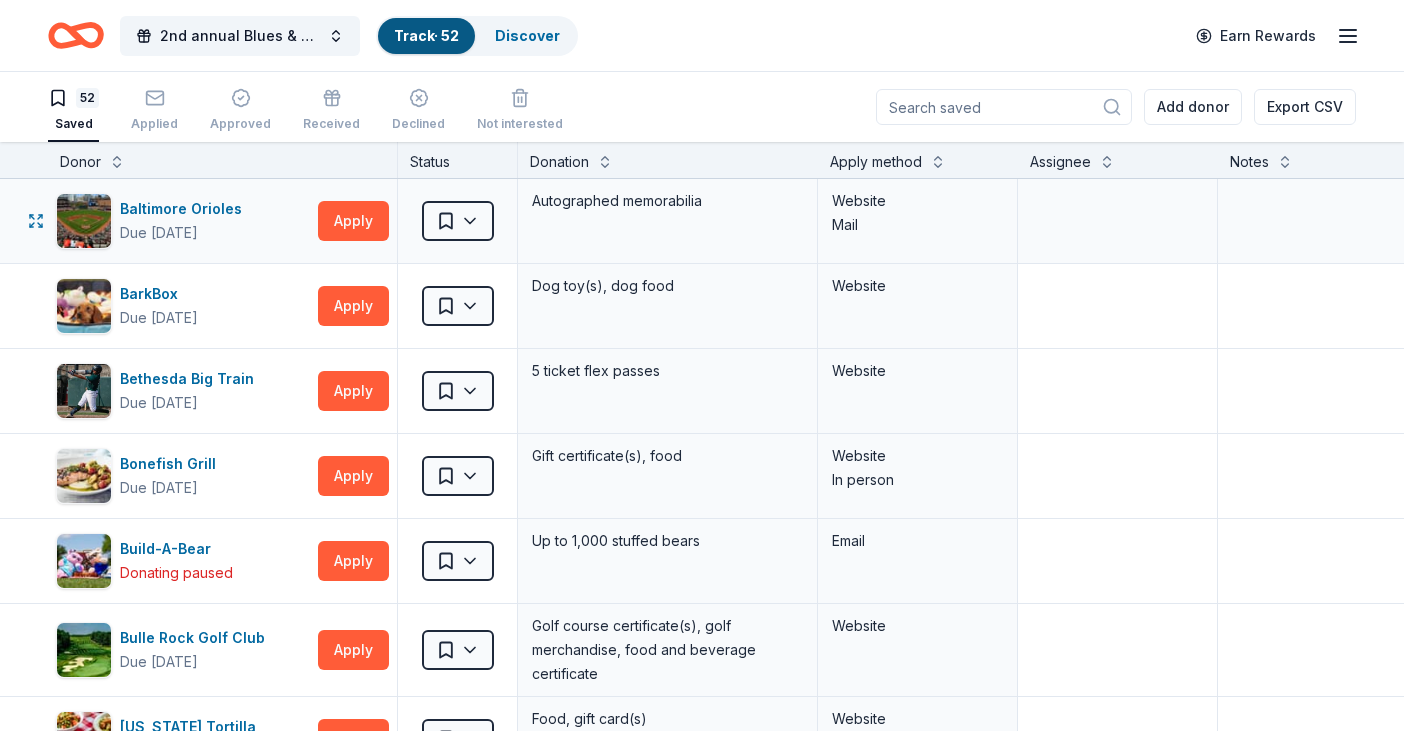 scroll, scrollTop: 0, scrollLeft: 0, axis: both 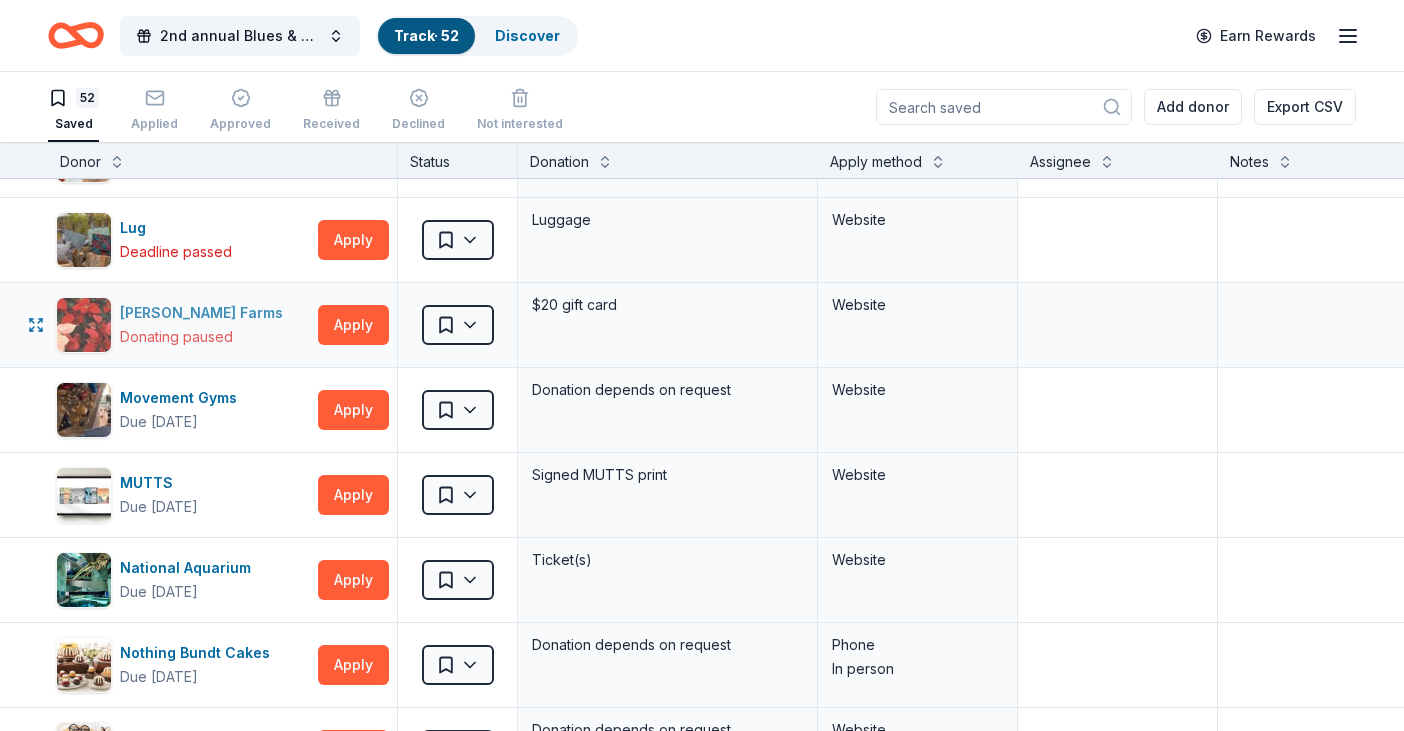 click on "[PERSON_NAME] Farms Donating paused" at bounding box center [183, 325] 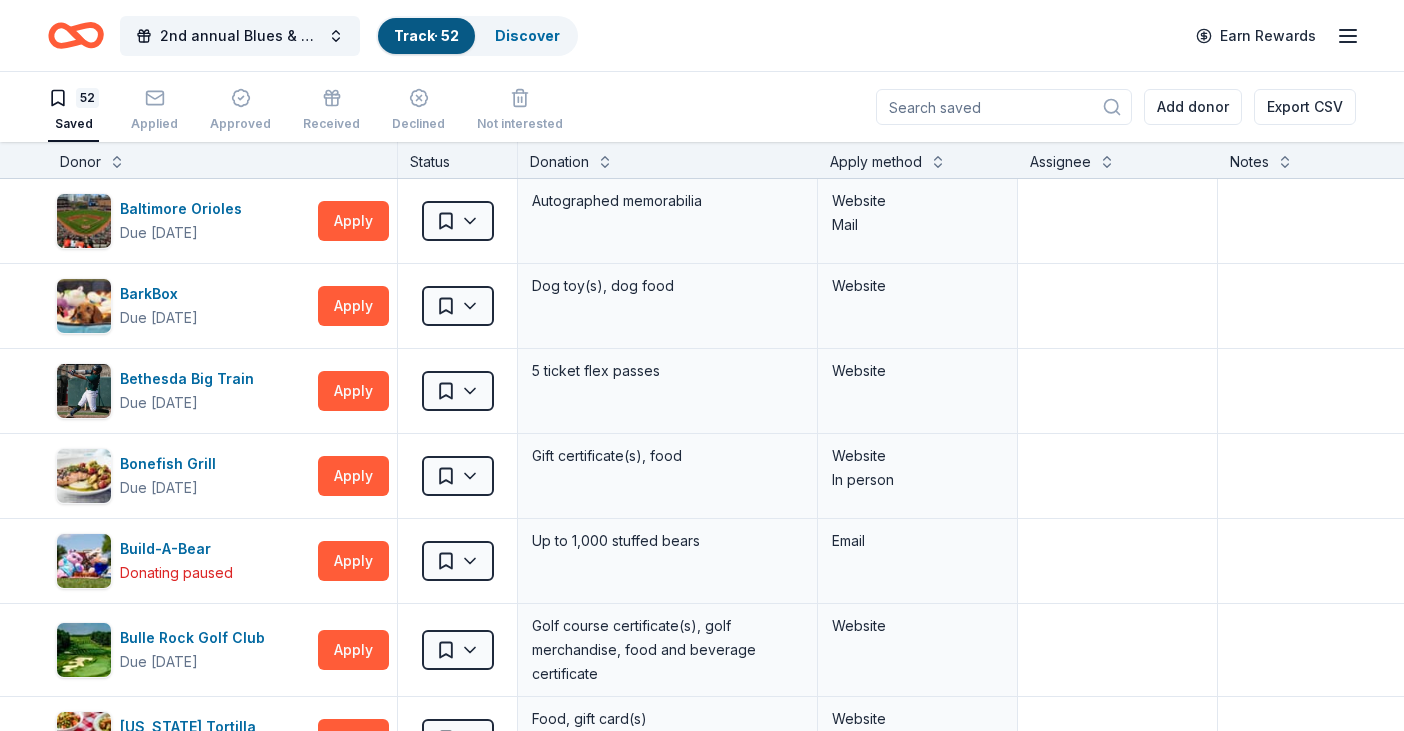 scroll, scrollTop: 0, scrollLeft: 0, axis: both 